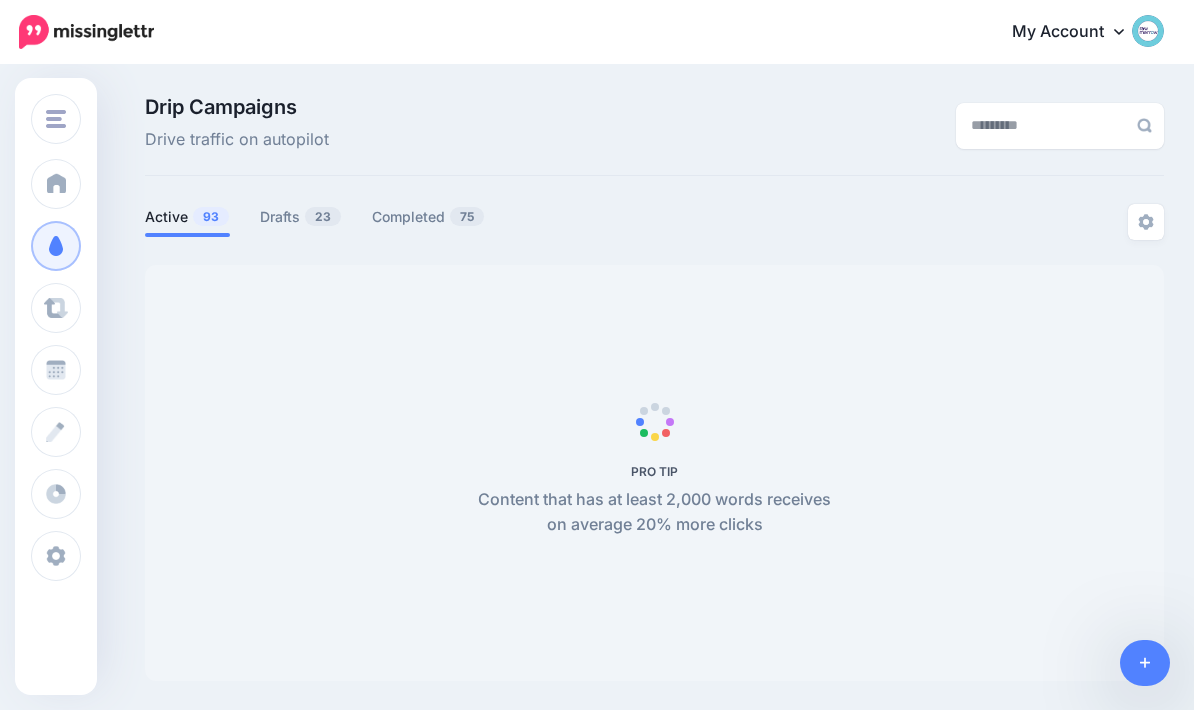 scroll, scrollTop: 0, scrollLeft: 0, axis: both 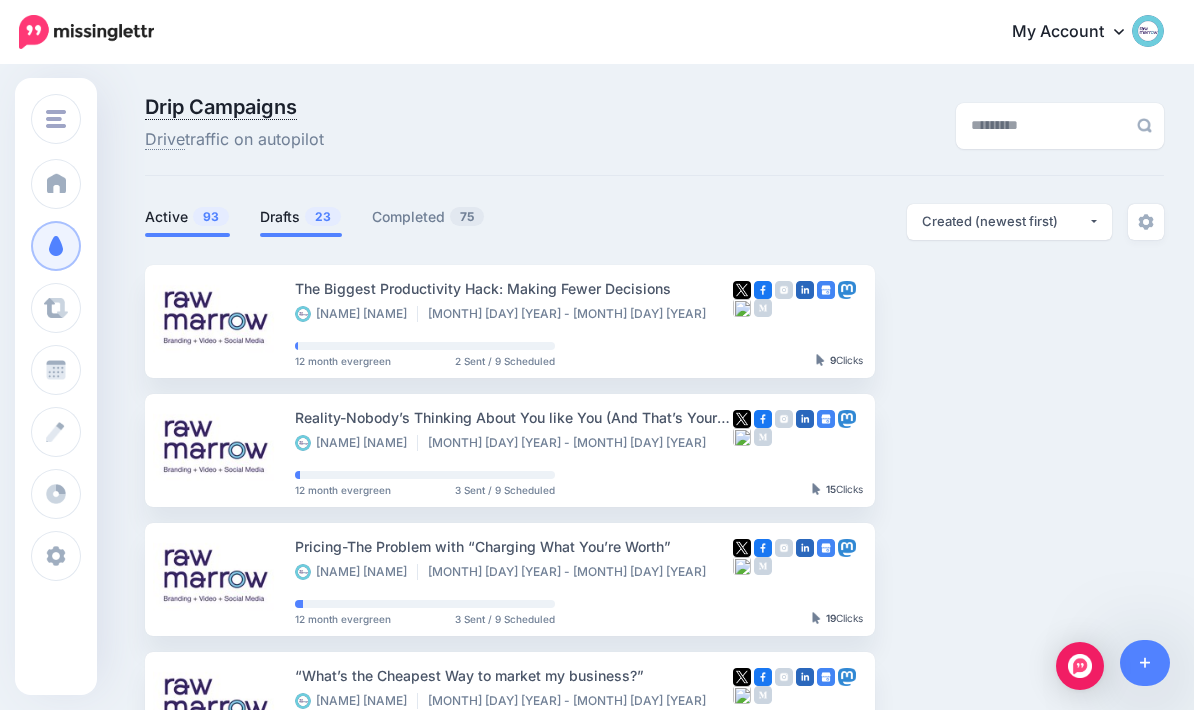 click on "Drafts  23" at bounding box center (301, 217) 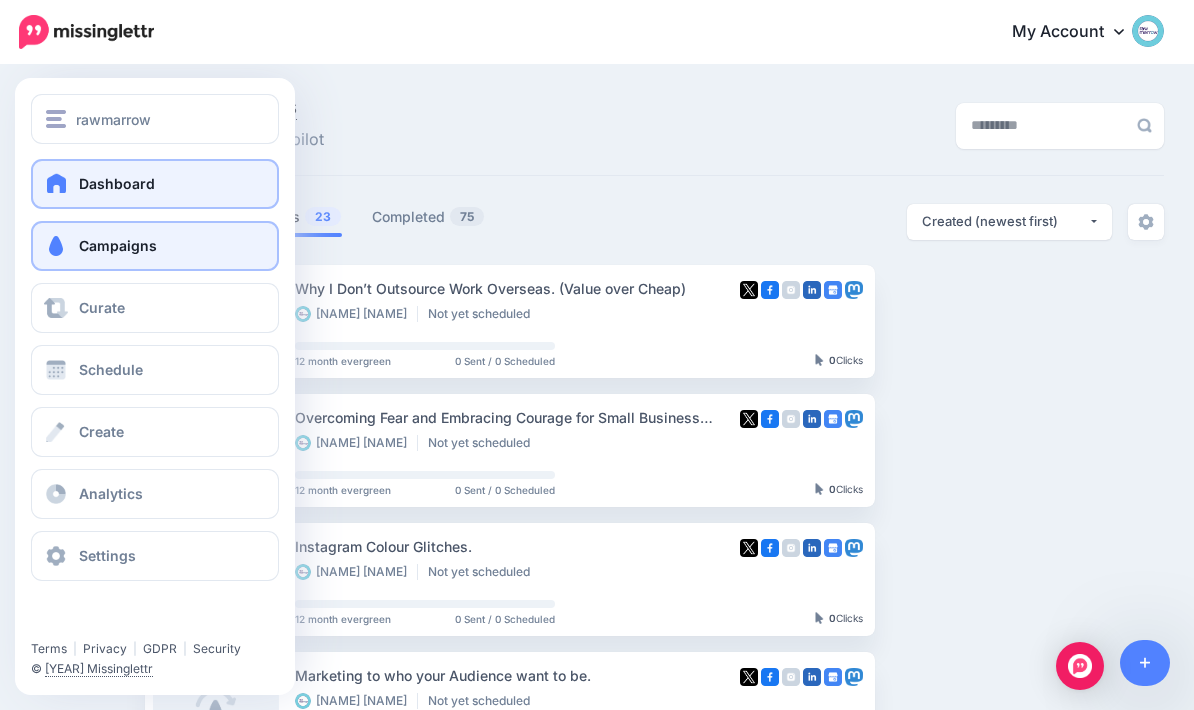 click on "Dashboard" at bounding box center (155, 184) 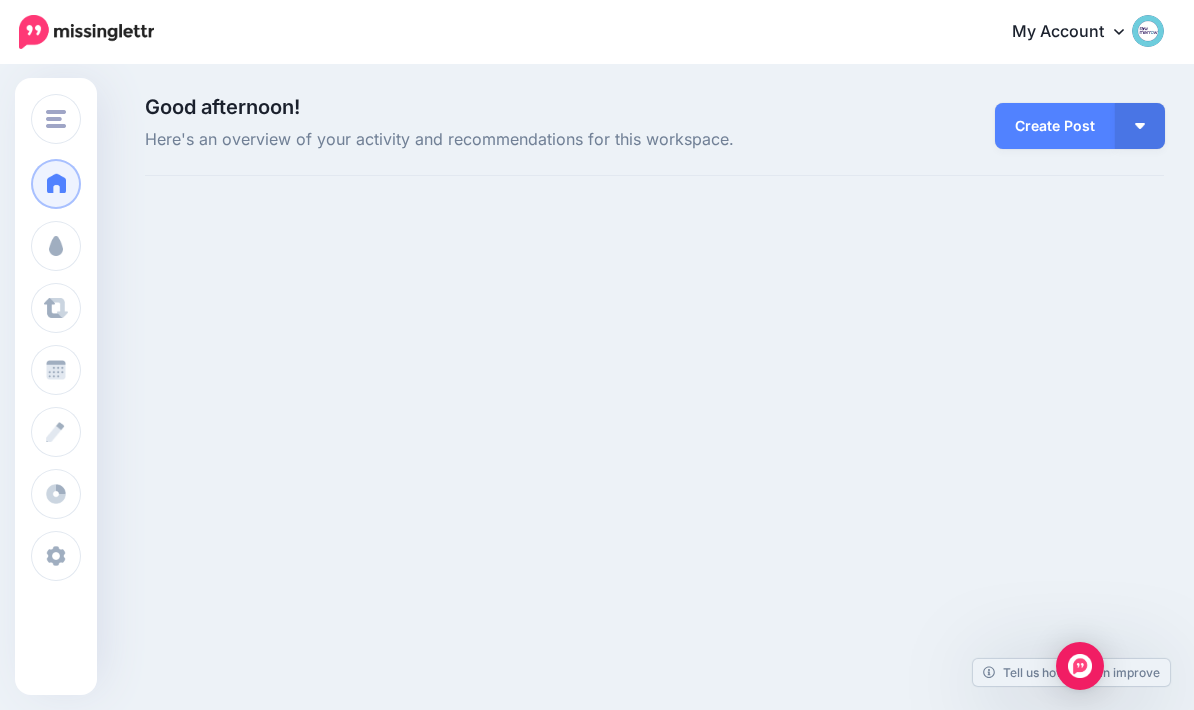 scroll, scrollTop: 0, scrollLeft: 0, axis: both 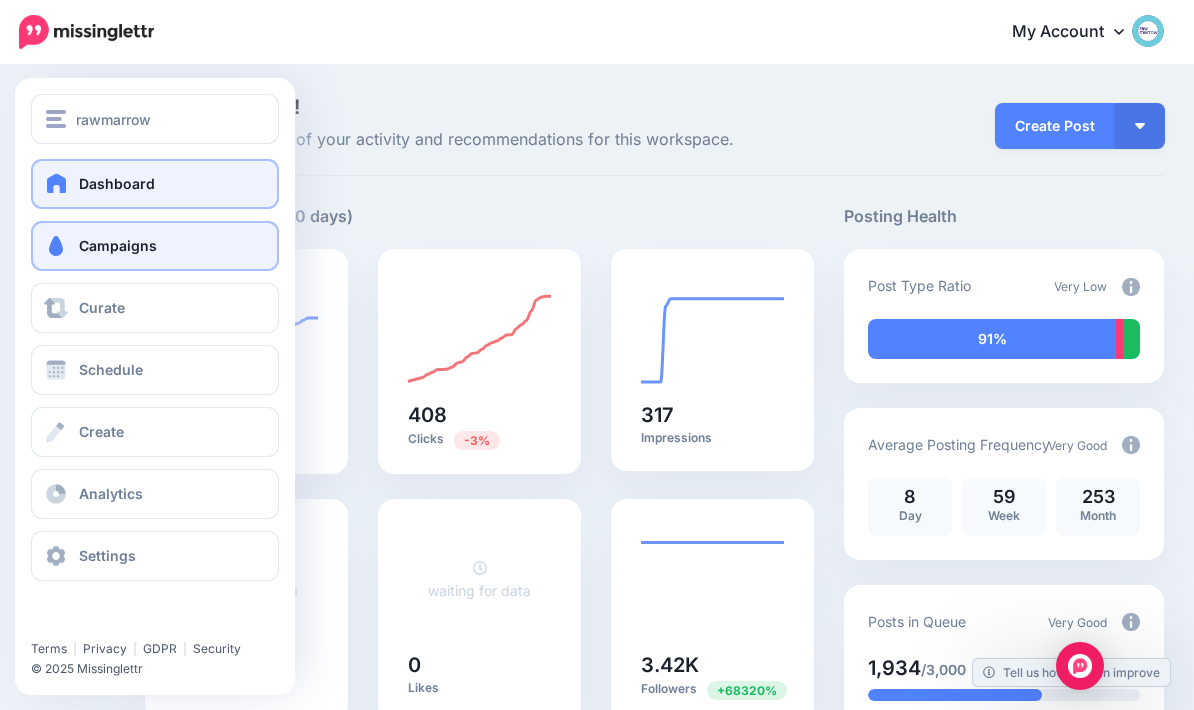 click on "Campaigns" at bounding box center [155, 246] 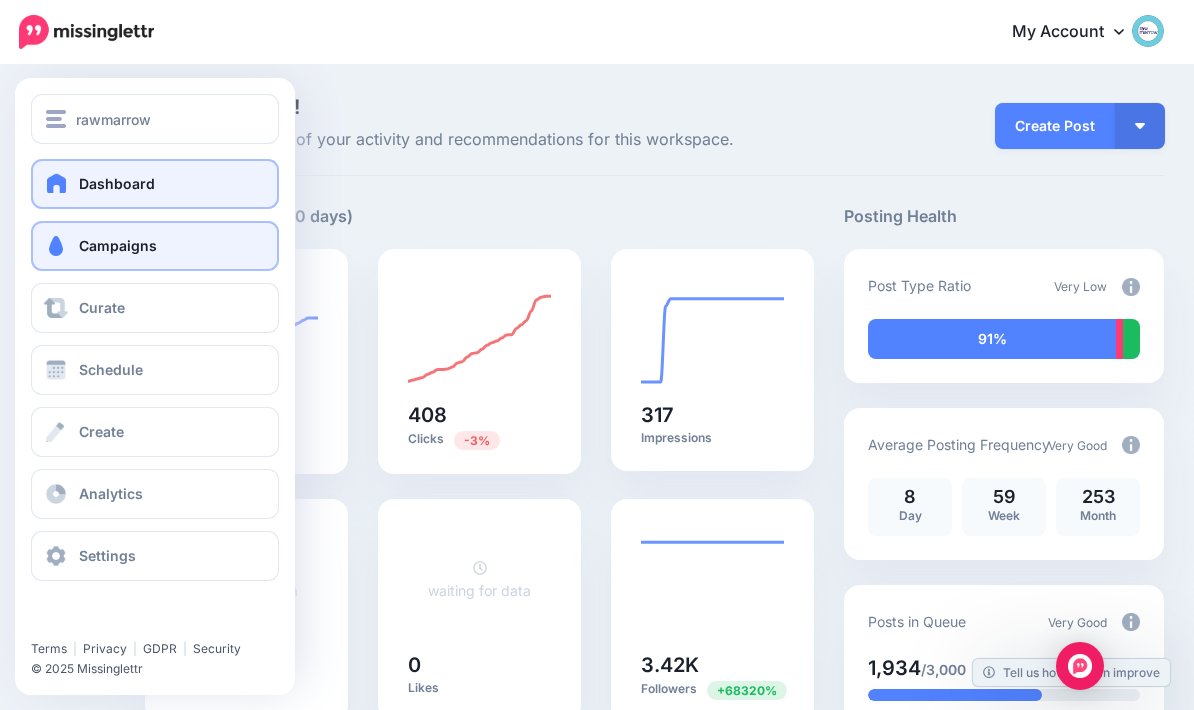click on "Campaigns" at bounding box center (155, 246) 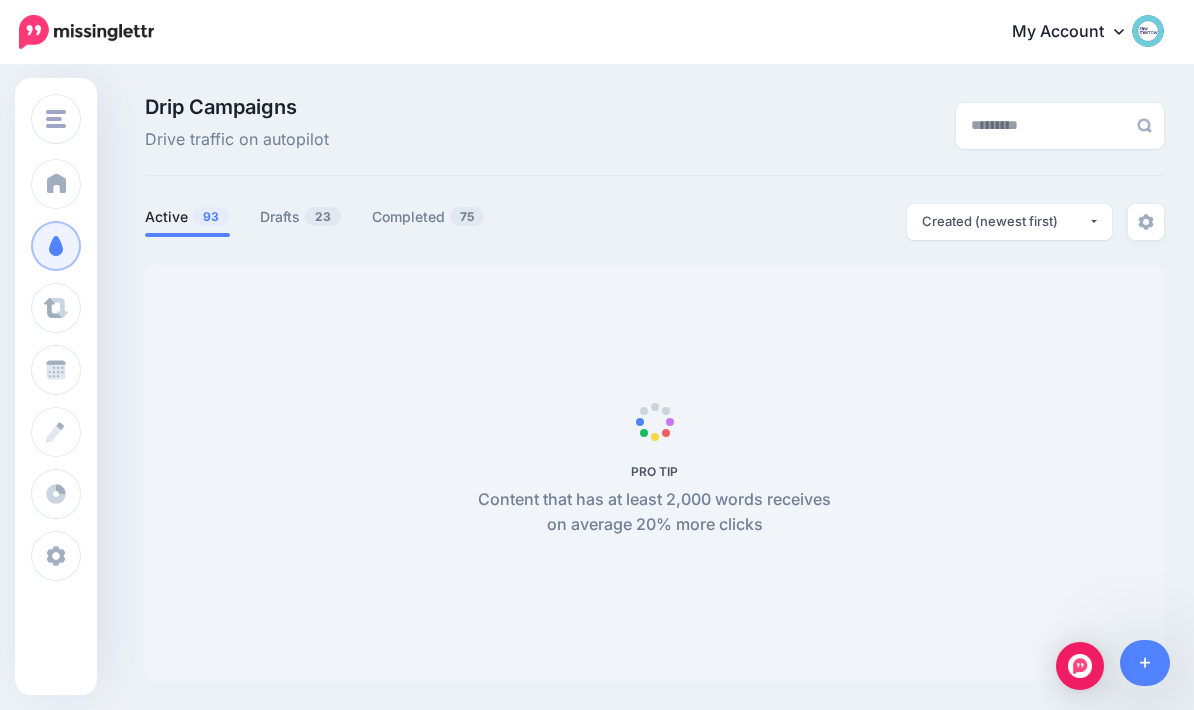 scroll, scrollTop: 0, scrollLeft: 0, axis: both 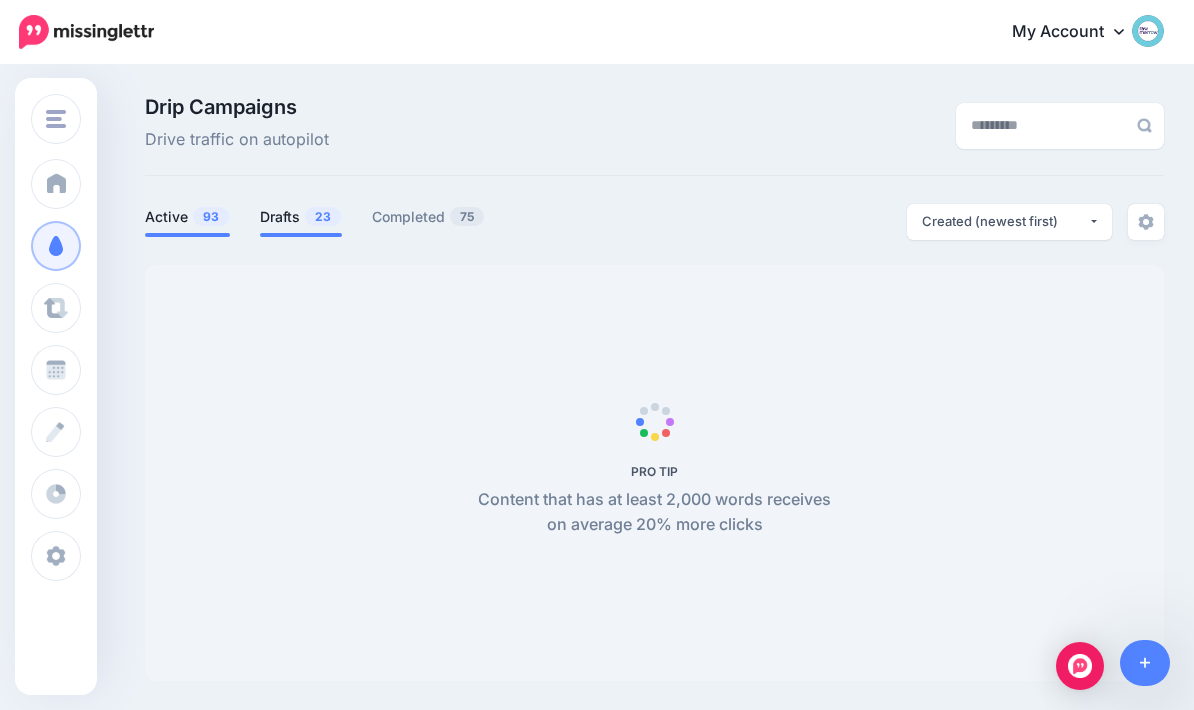 click on "23" at bounding box center [323, 216] 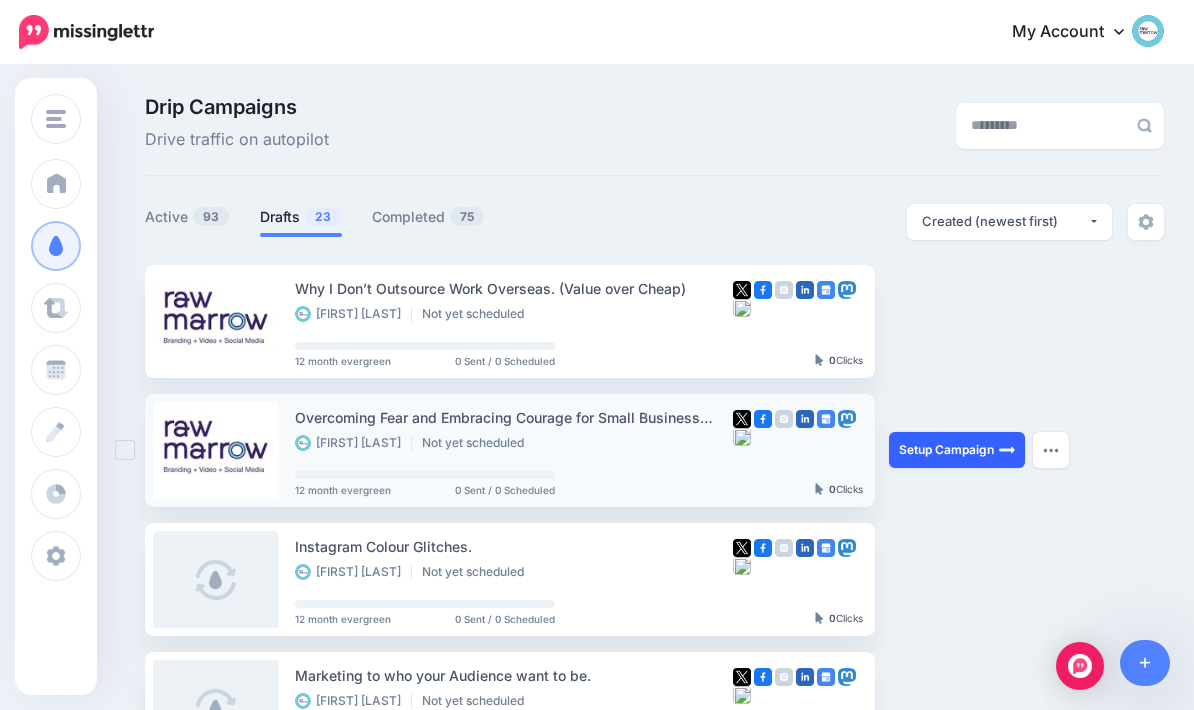 click at bounding box center (1007, 450) 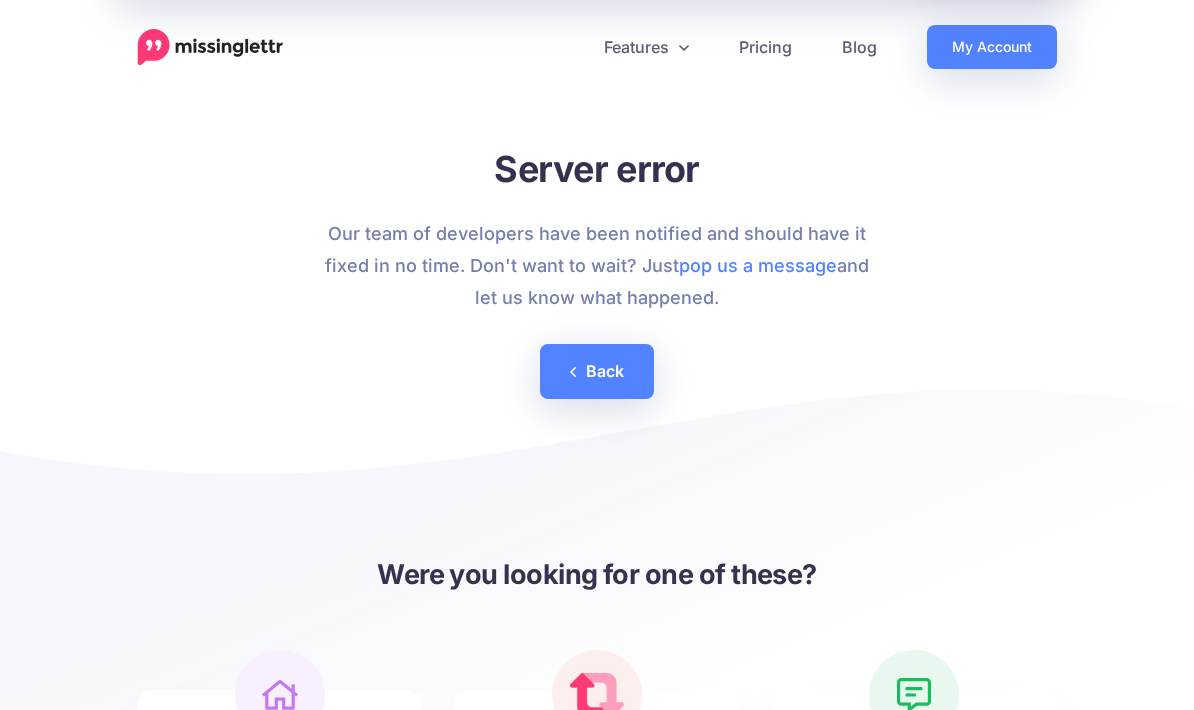 scroll, scrollTop: 0, scrollLeft: 0, axis: both 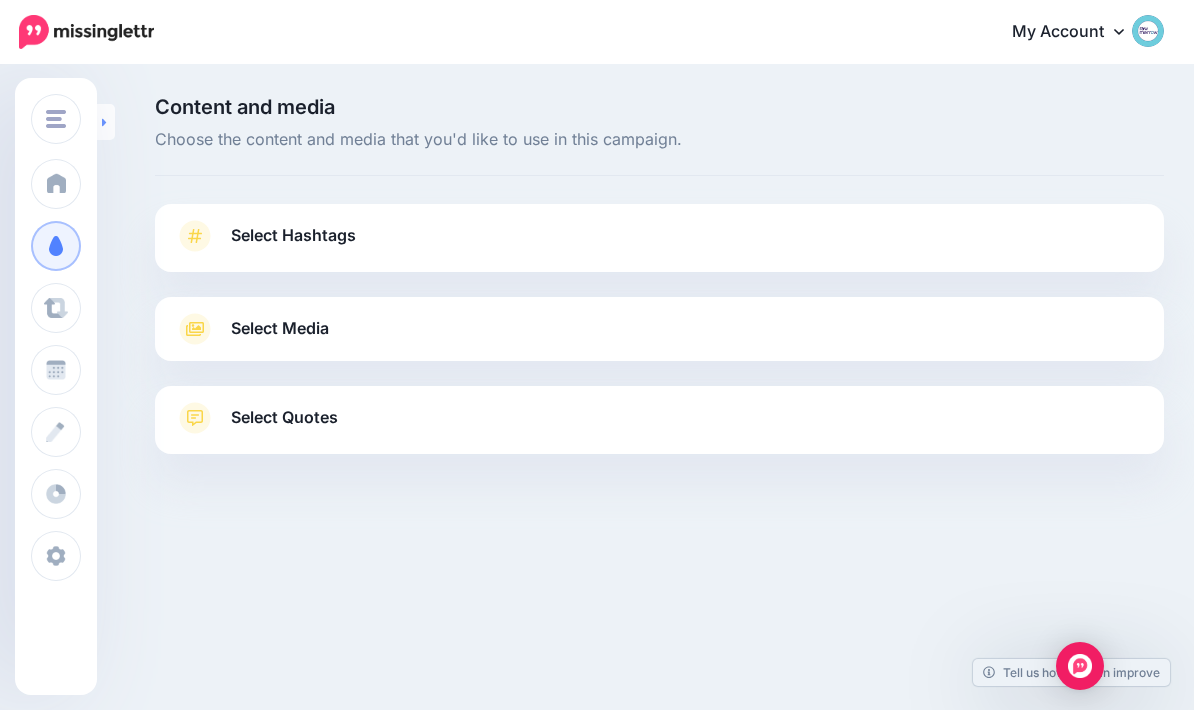 click at bounding box center (106, 122) 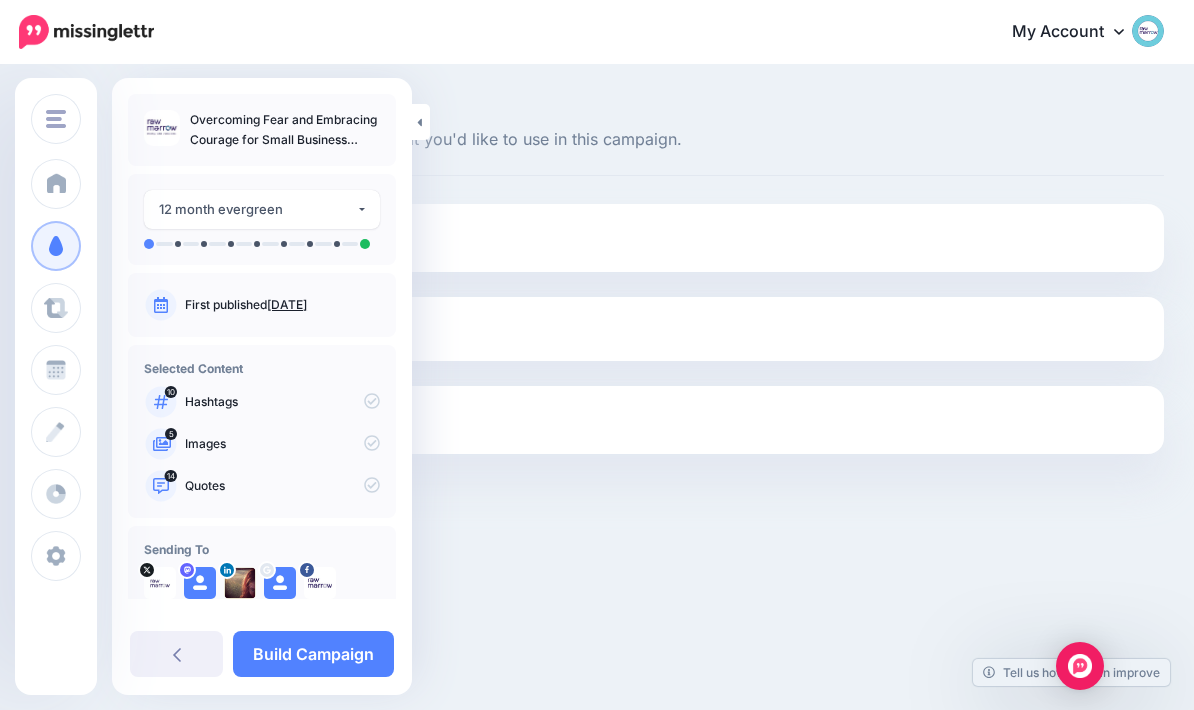 click on "Choose the content and media that you'd like to use in this campaign." at bounding box center [659, 140] 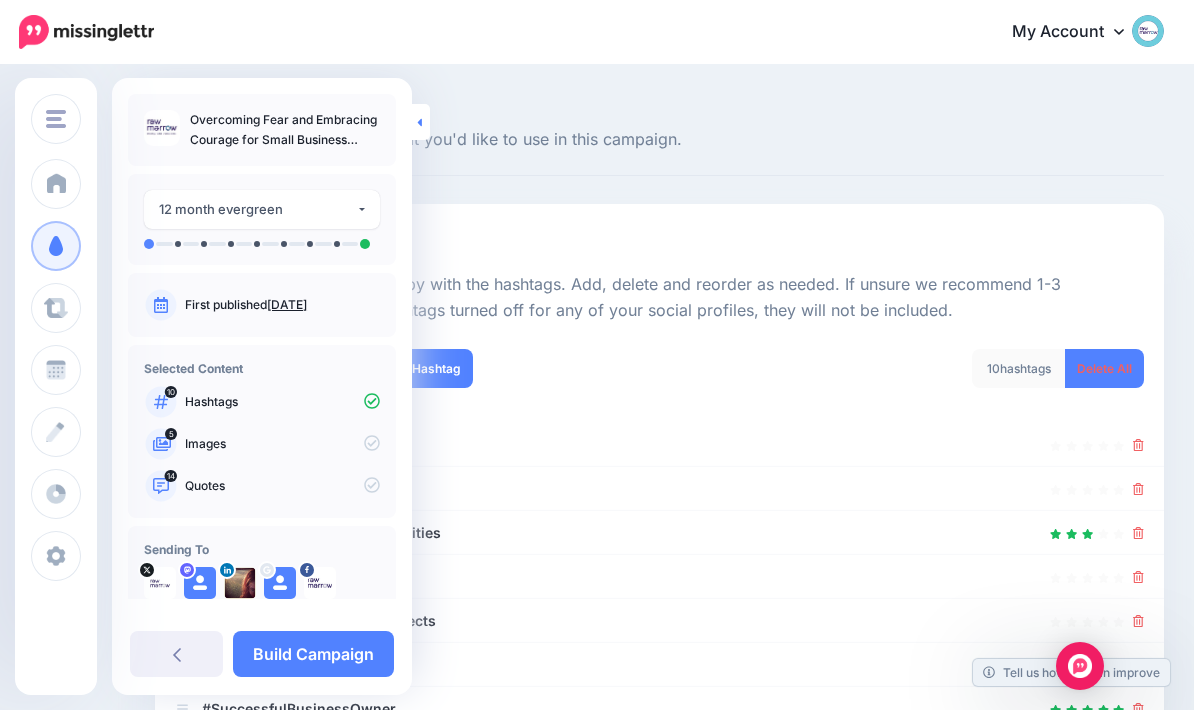 click at bounding box center [421, 122] 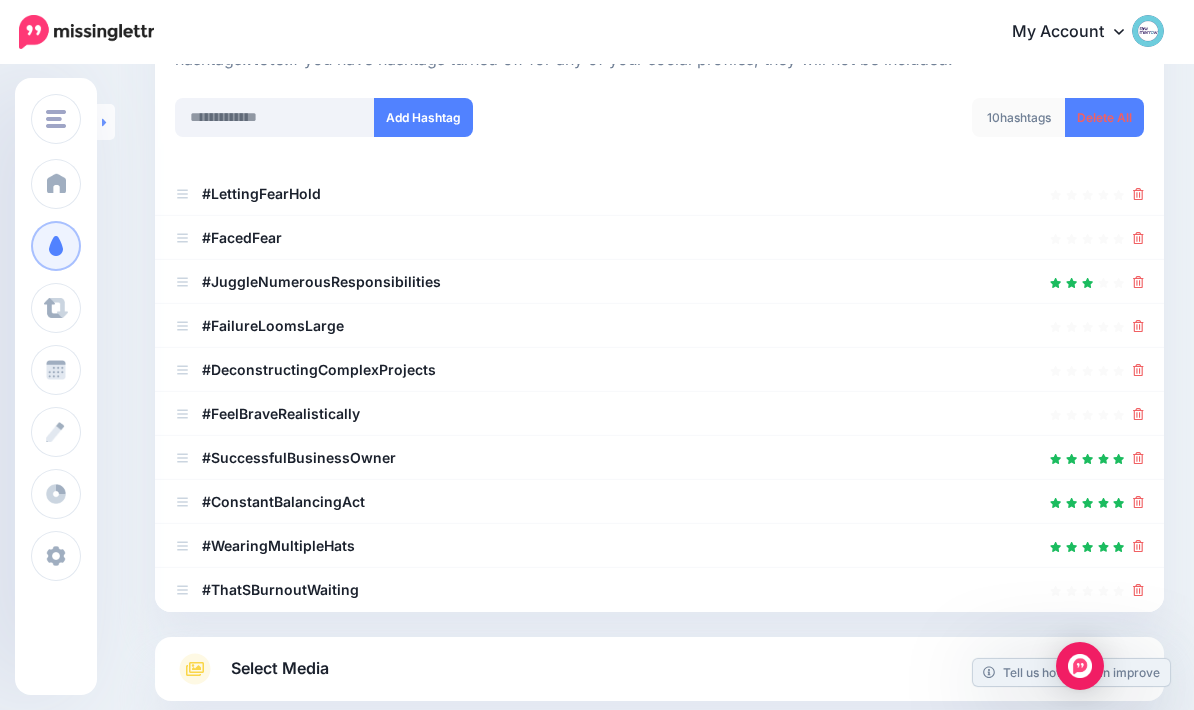 scroll, scrollTop: 257, scrollLeft: 0, axis: vertical 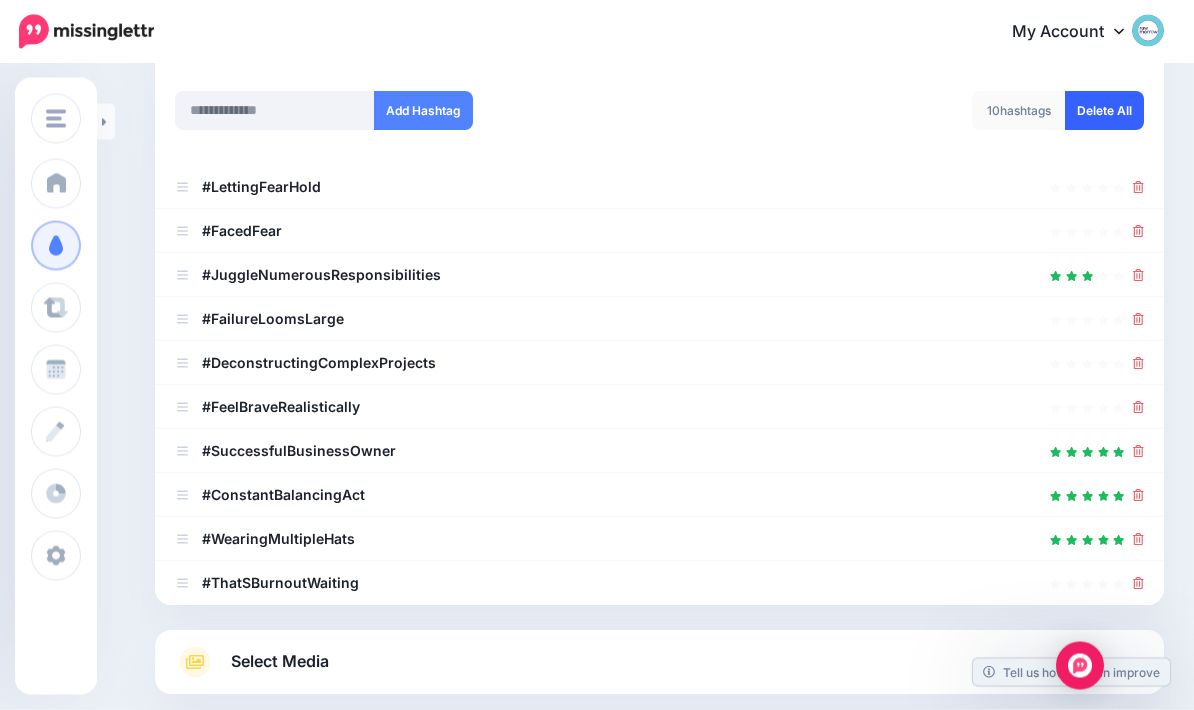 click on "Delete All" at bounding box center (1104, 111) 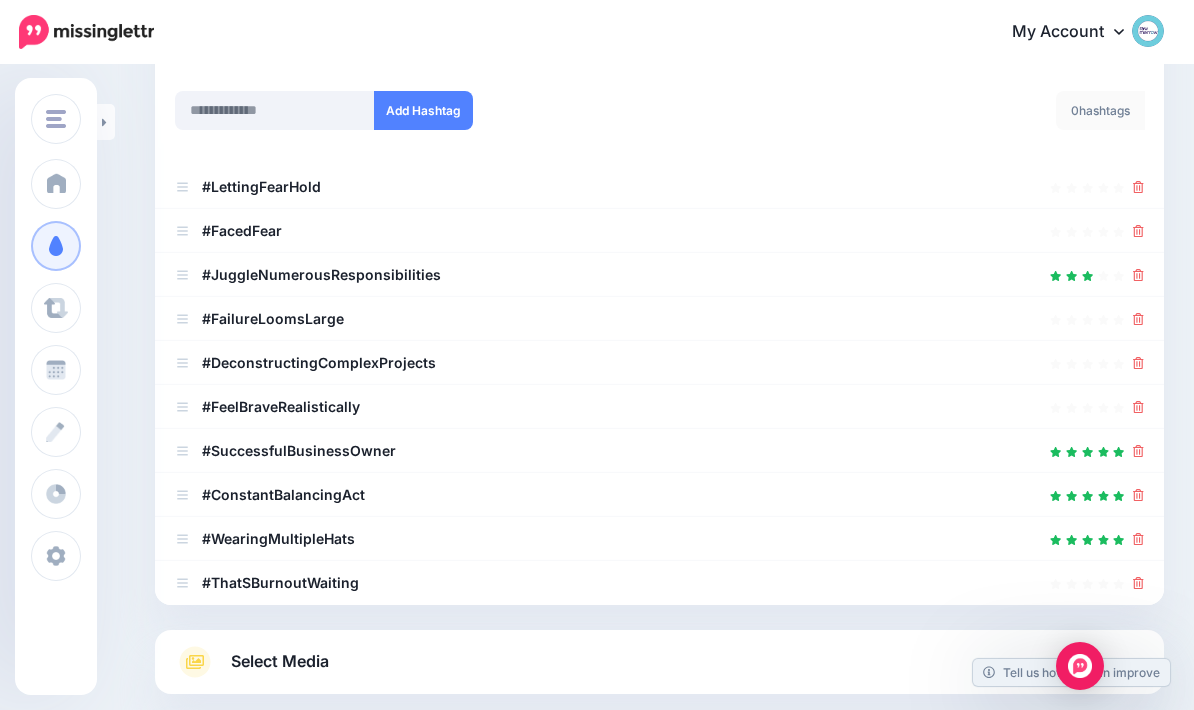 scroll, scrollTop: 80, scrollLeft: 0, axis: vertical 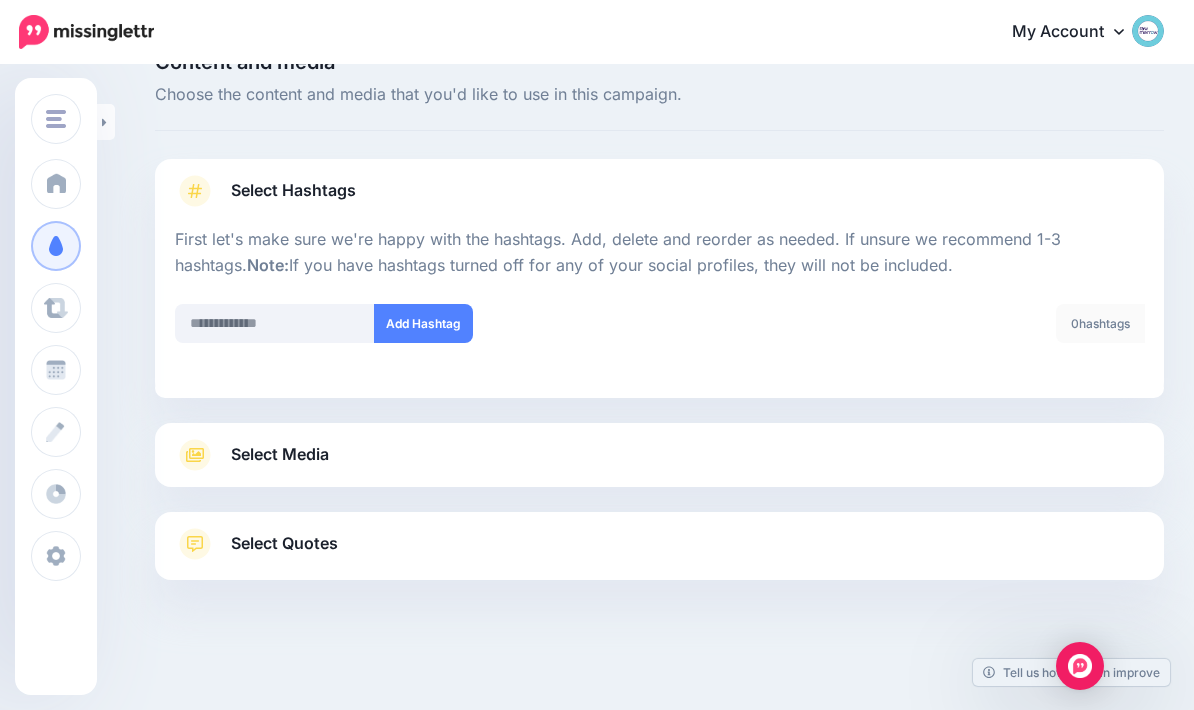 click on "Select Media" at bounding box center (659, 455) 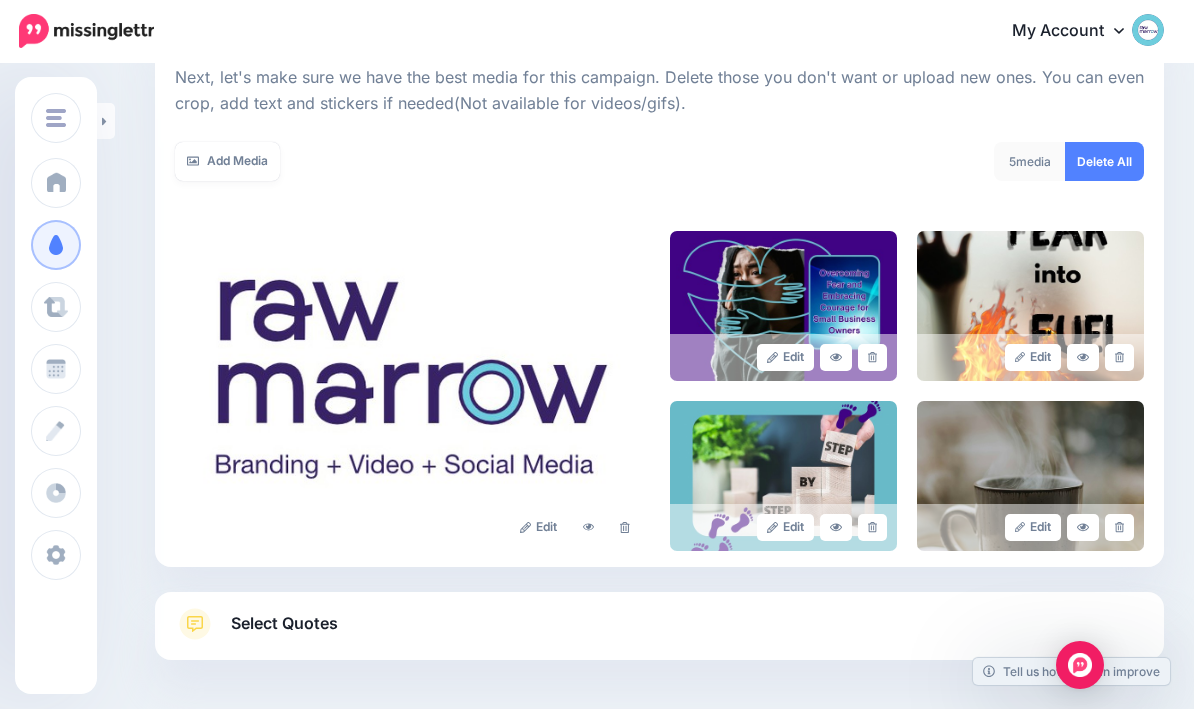 scroll, scrollTop: 287, scrollLeft: 0, axis: vertical 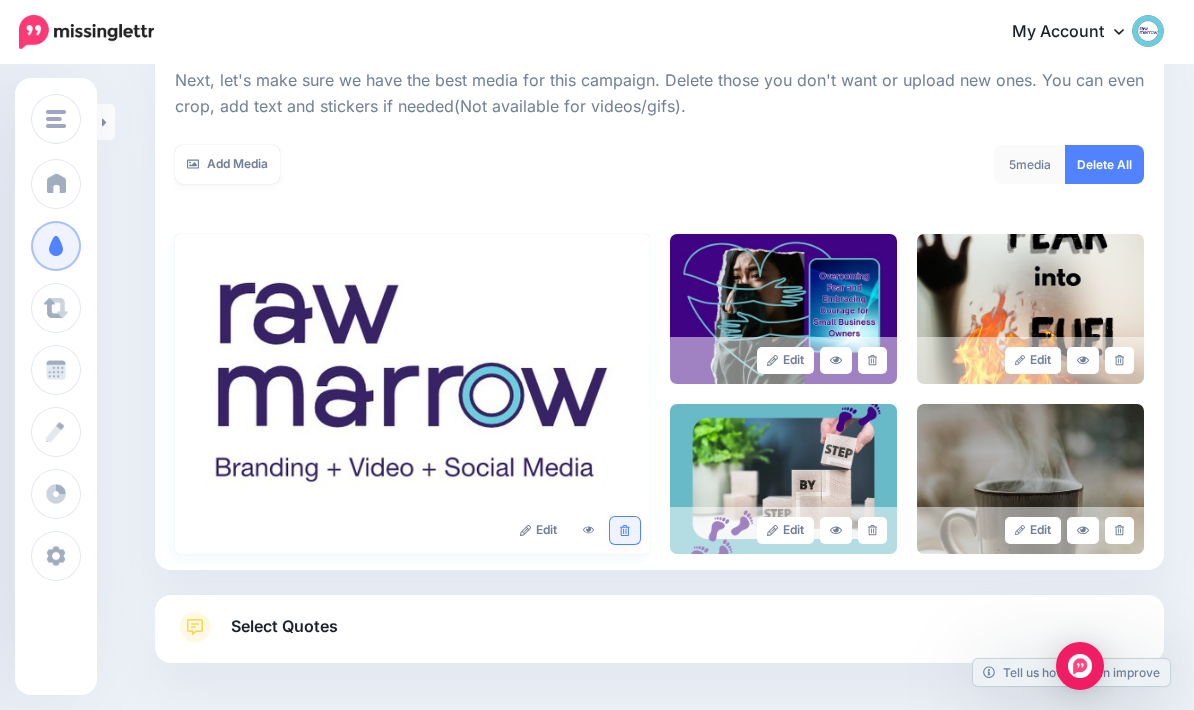 click at bounding box center [624, 530] 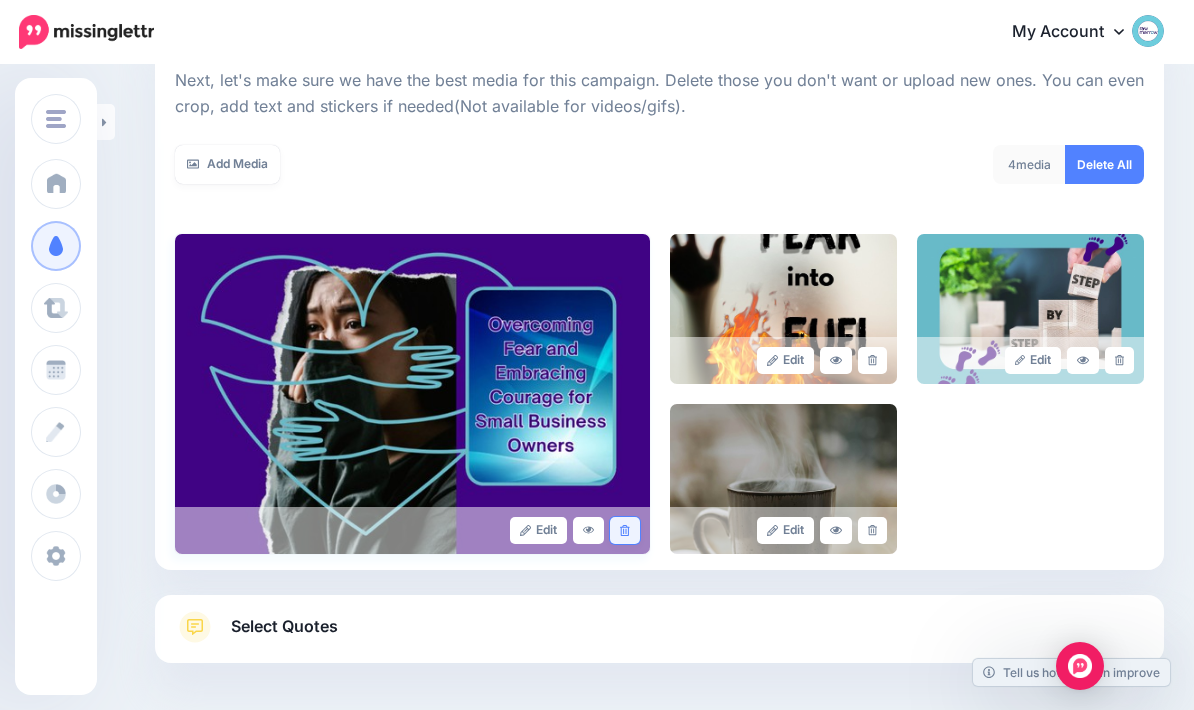 click at bounding box center [624, 530] 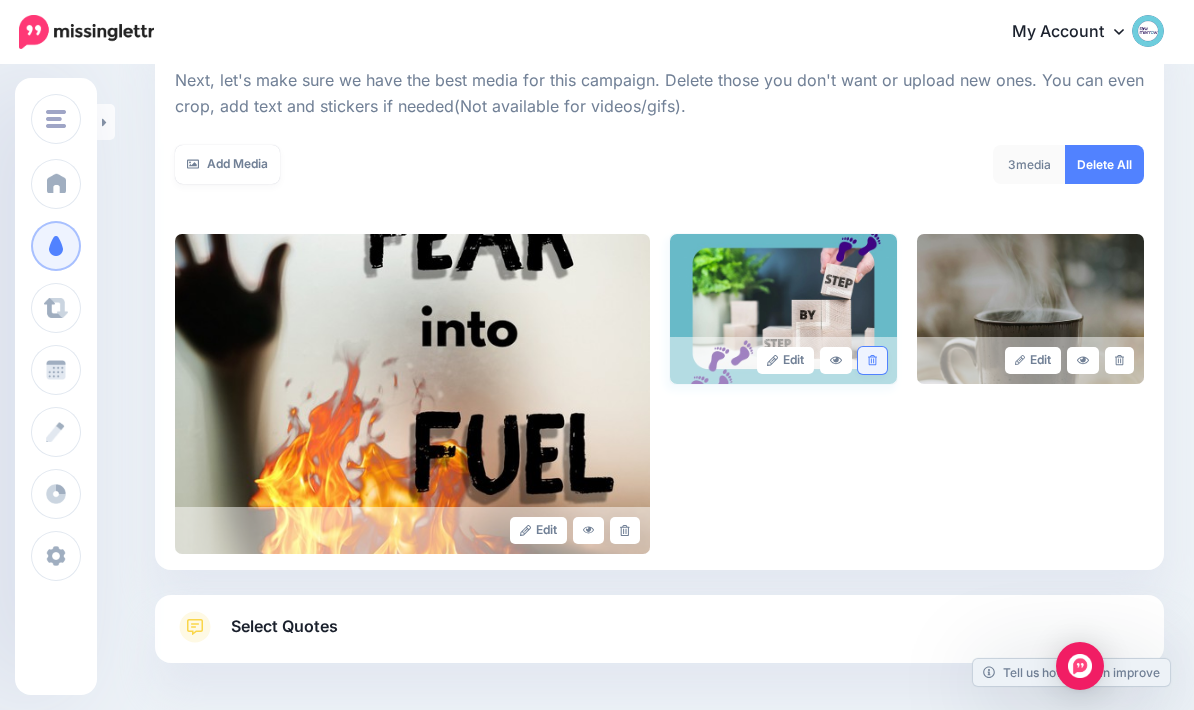 click at bounding box center [872, 360] 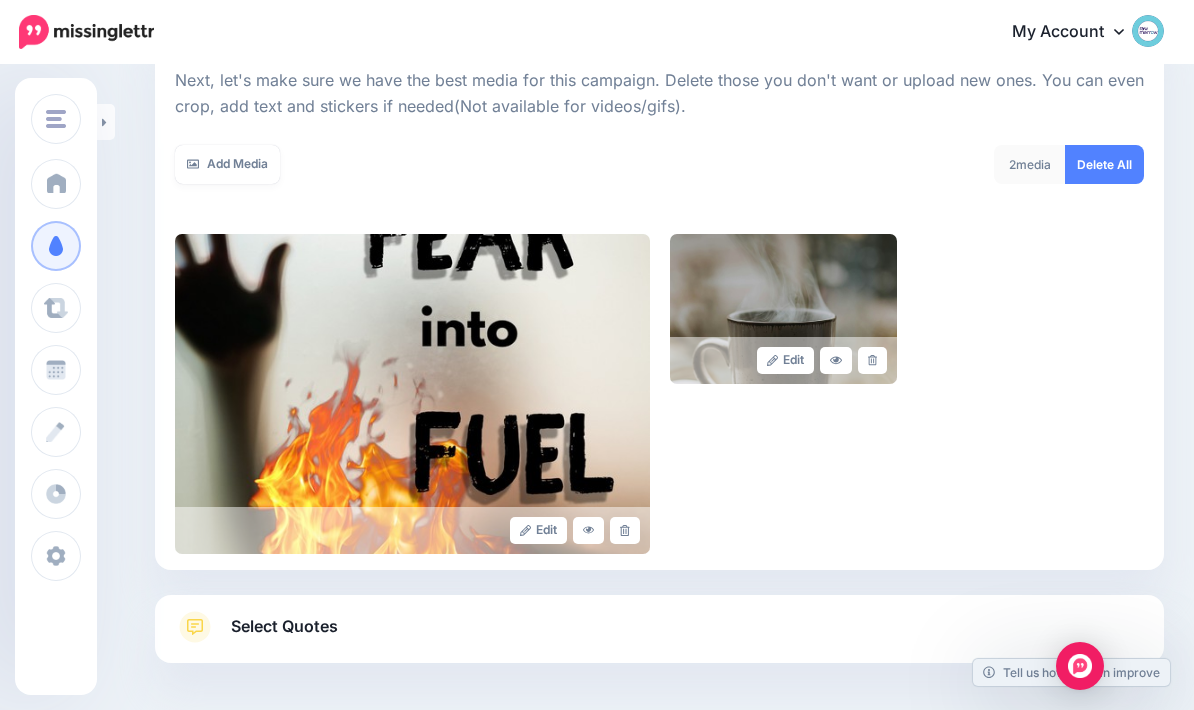 click on "Edit
Edit" at bounding box center [659, 394] 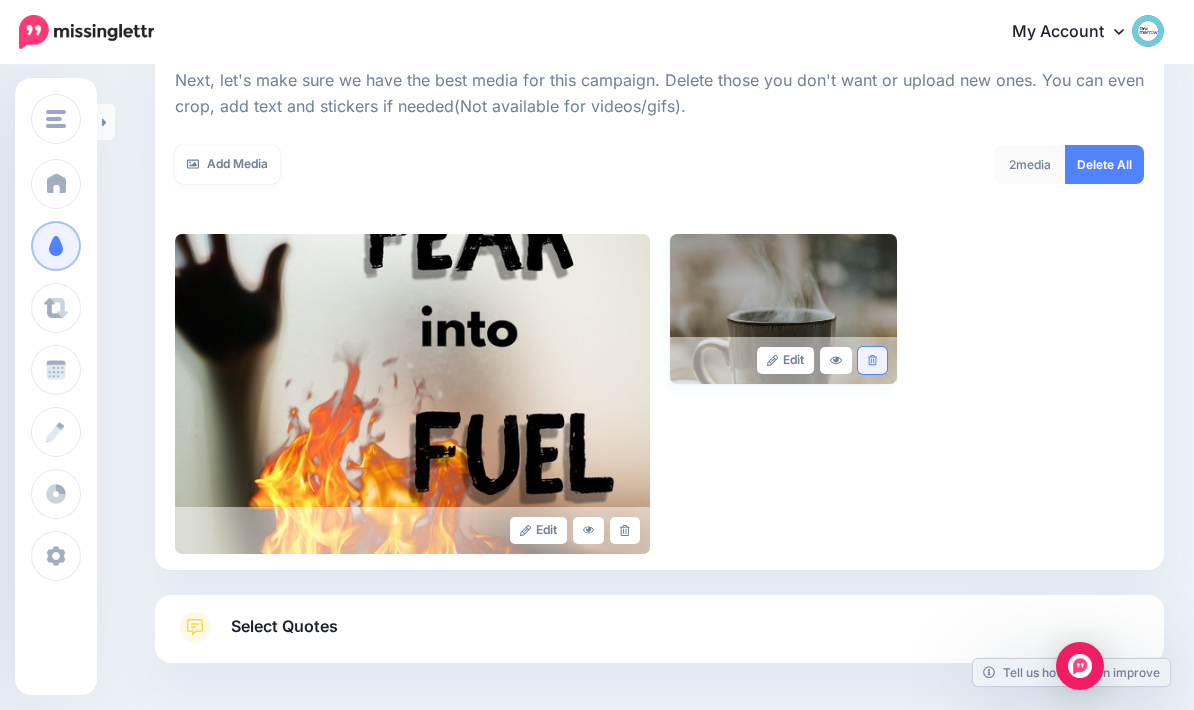 click at bounding box center (872, 360) 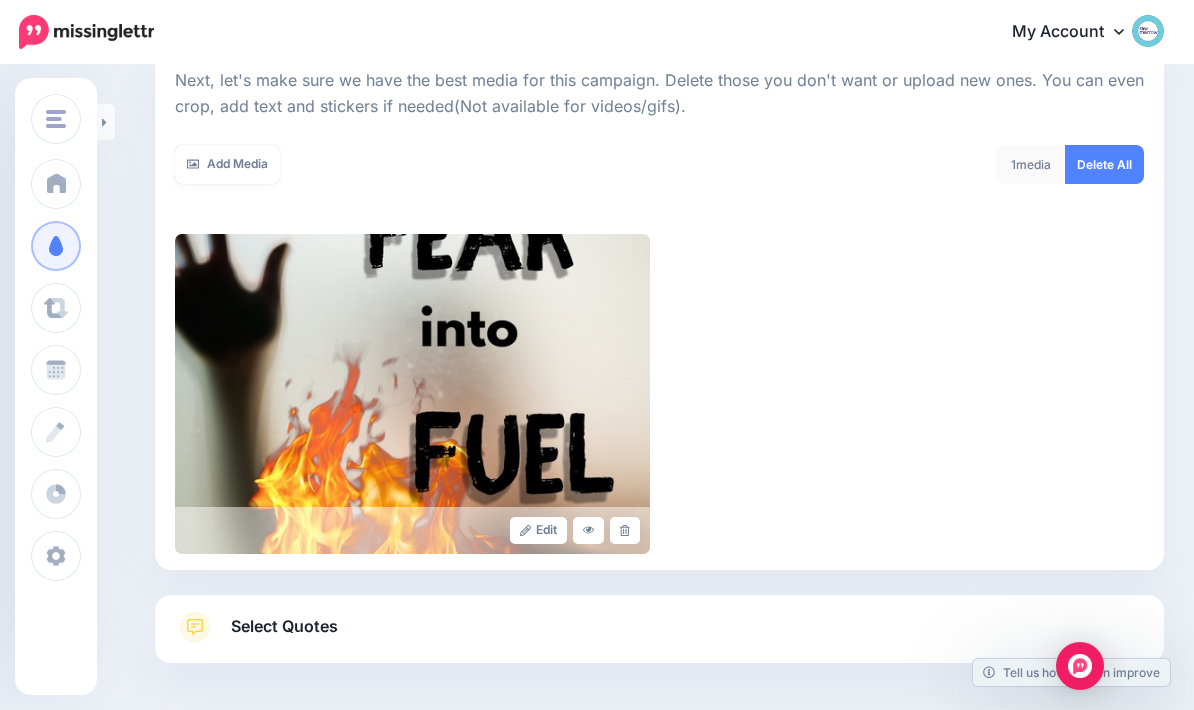 click on "Select Quotes" at bounding box center (659, 637) 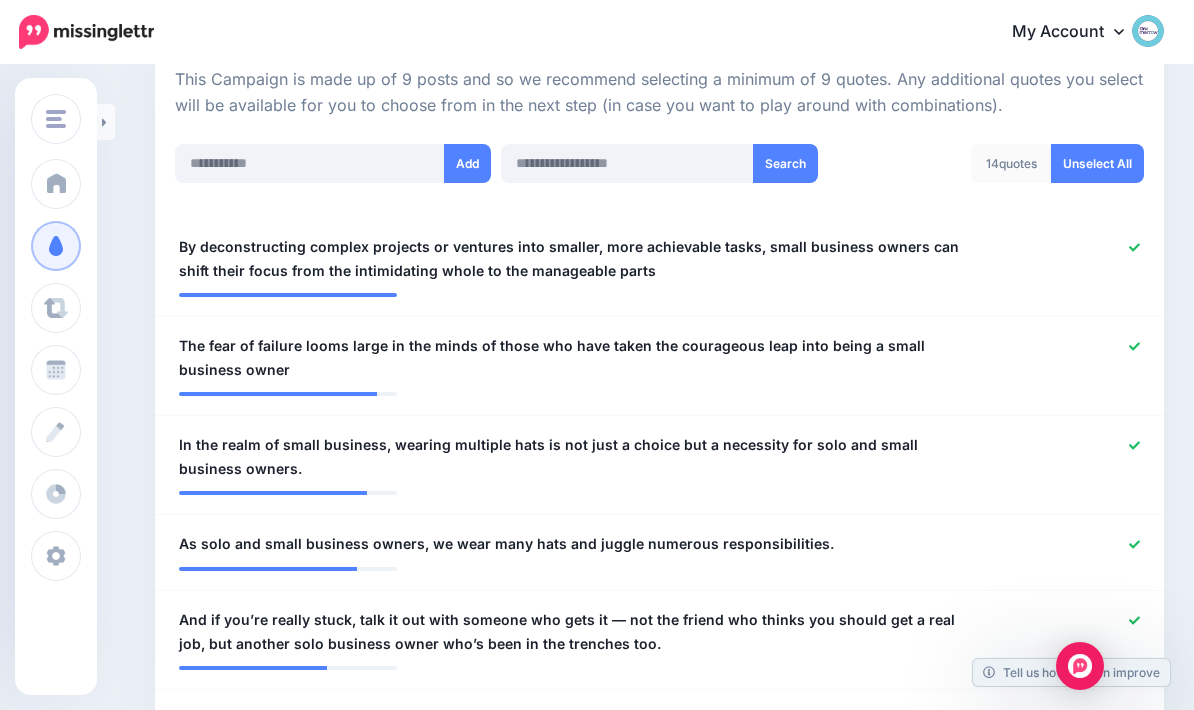 scroll, scrollTop: 454, scrollLeft: 0, axis: vertical 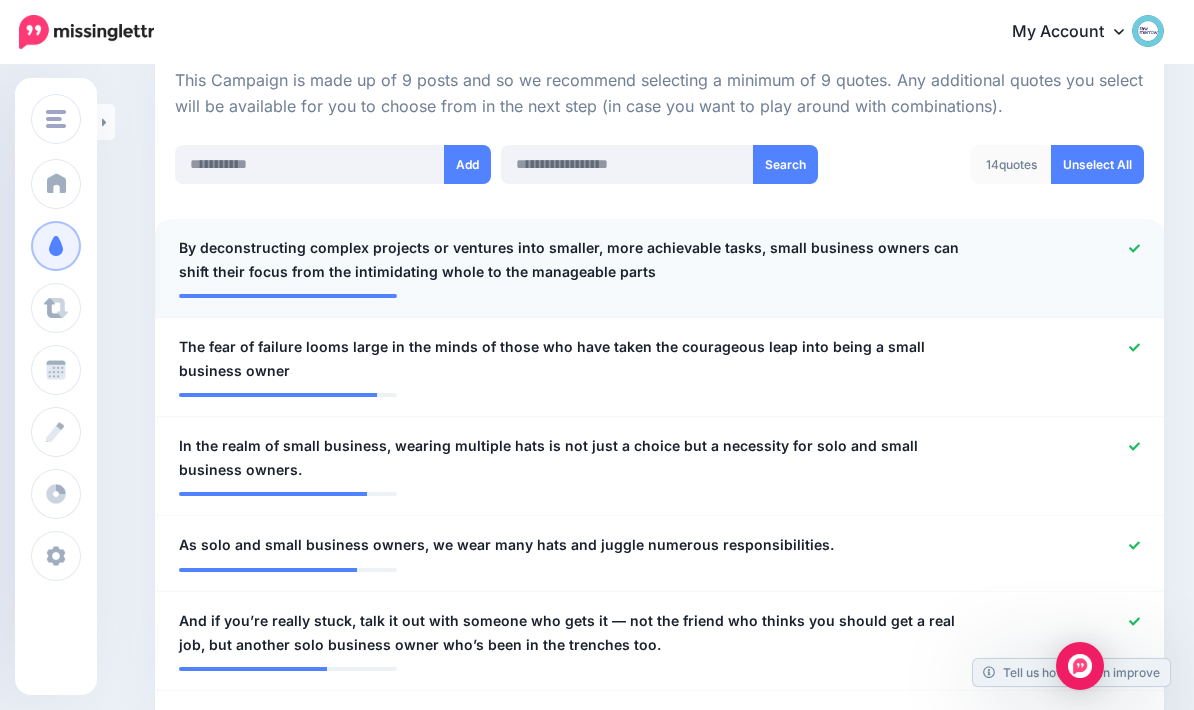 click 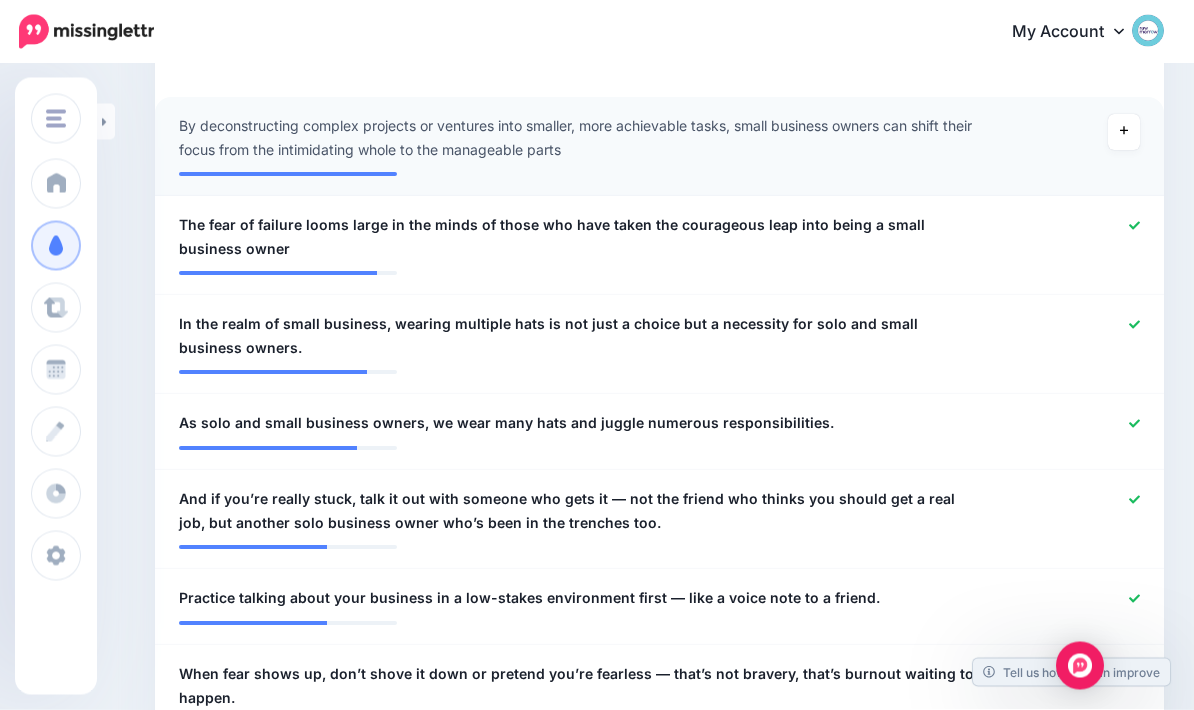 scroll, scrollTop: 576, scrollLeft: 0, axis: vertical 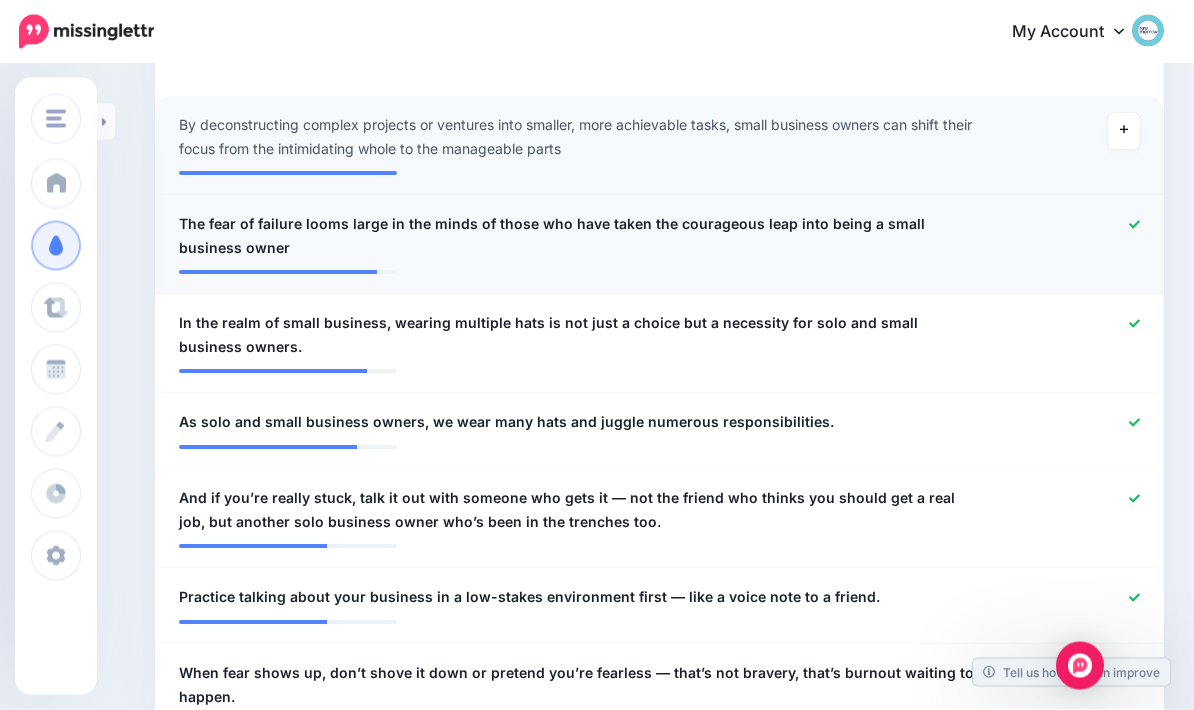 click 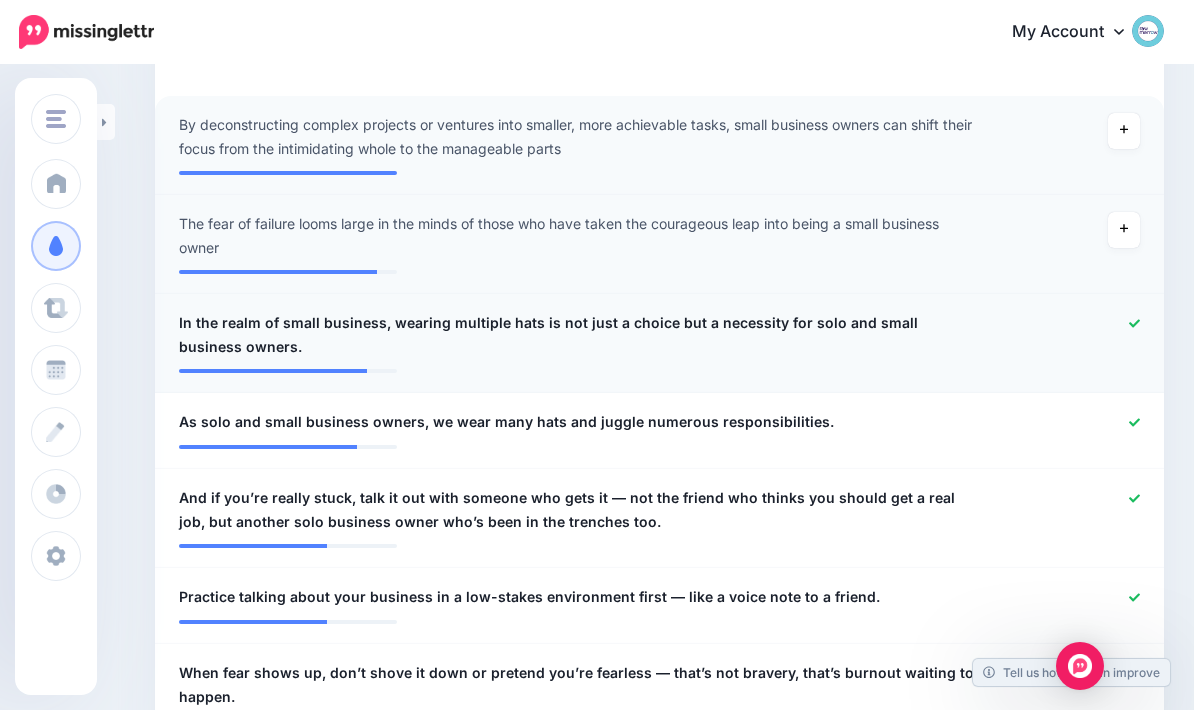click at bounding box center [1072, 335] 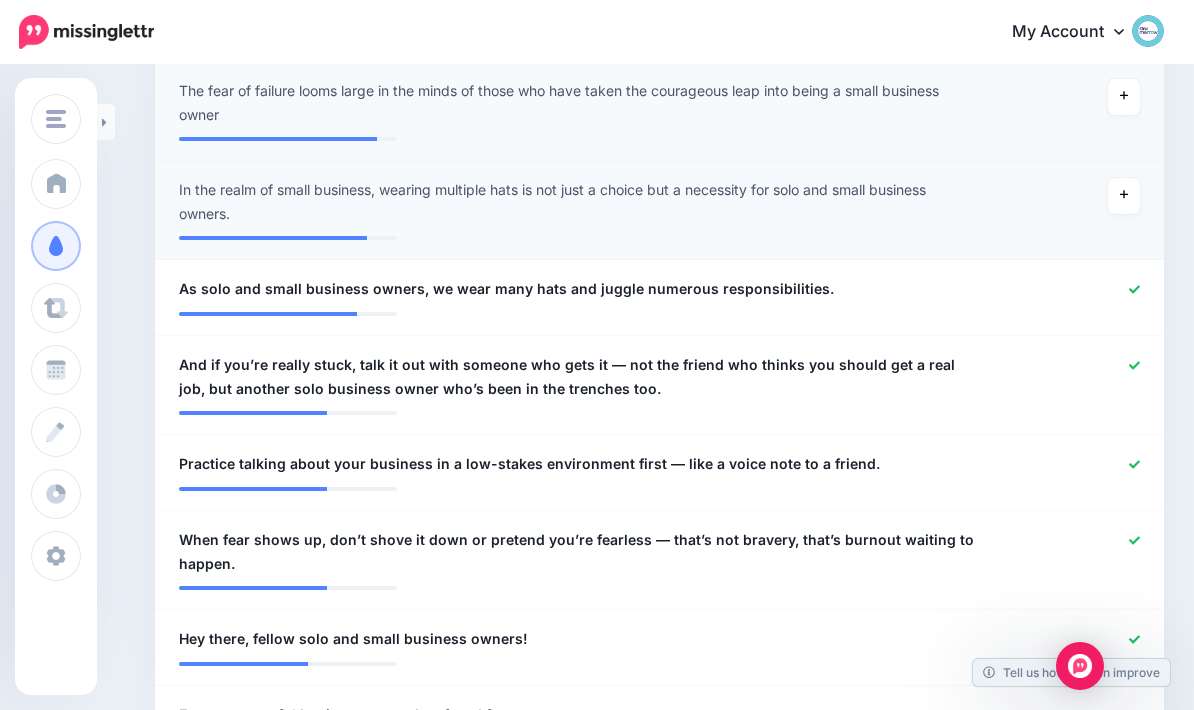 scroll, scrollTop: 823, scrollLeft: 0, axis: vertical 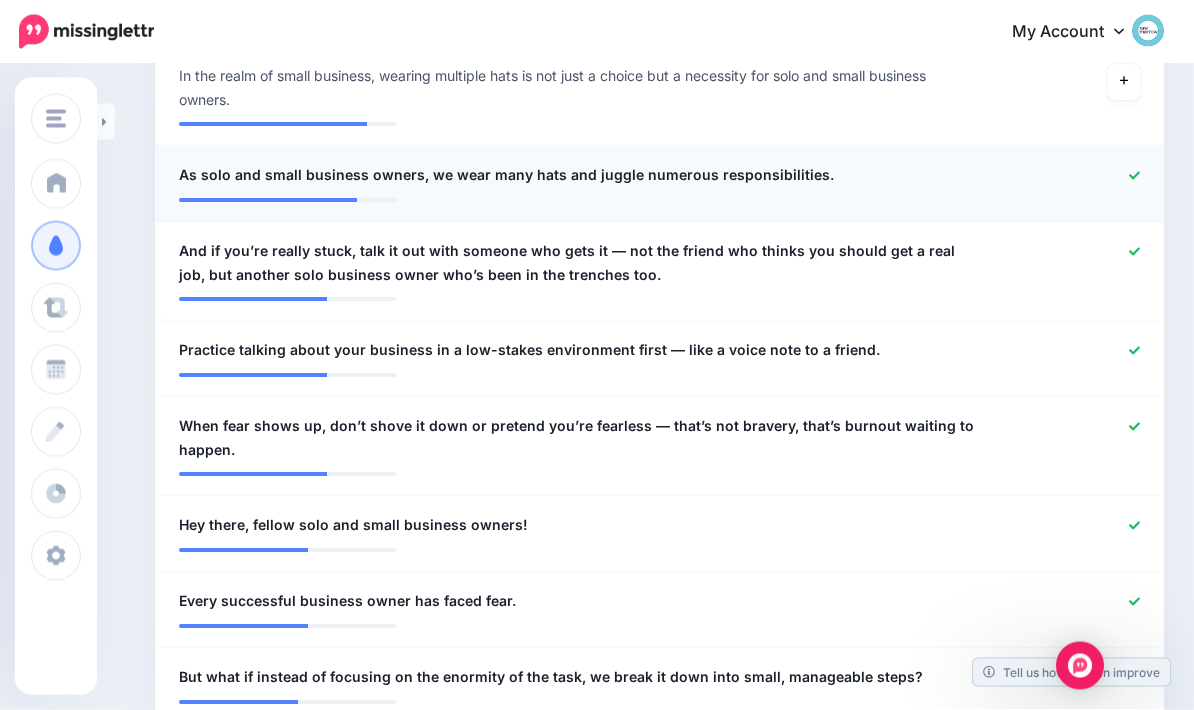 click 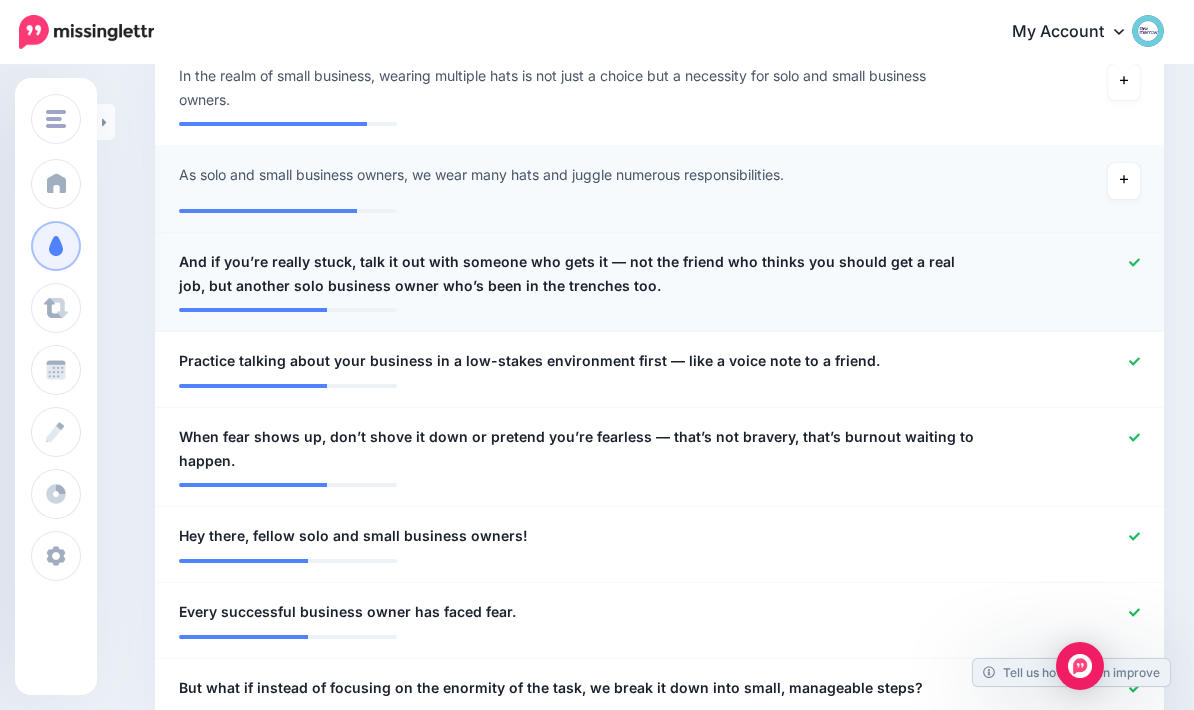 click 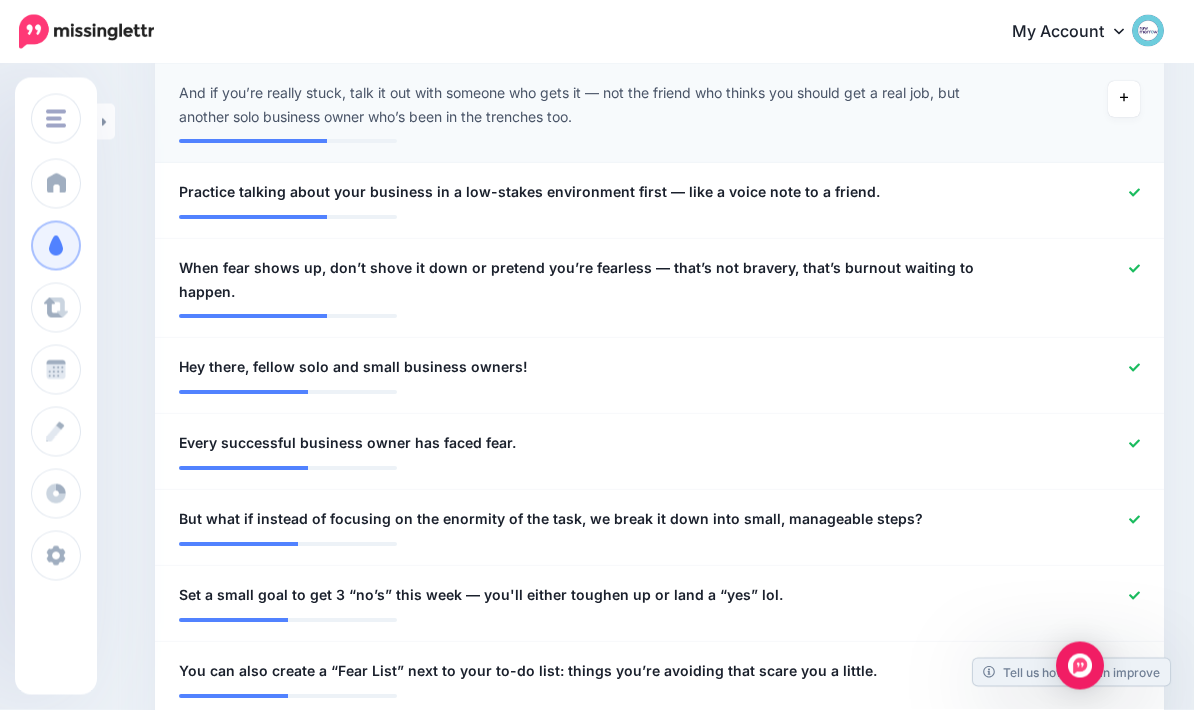 scroll, scrollTop: 993, scrollLeft: 0, axis: vertical 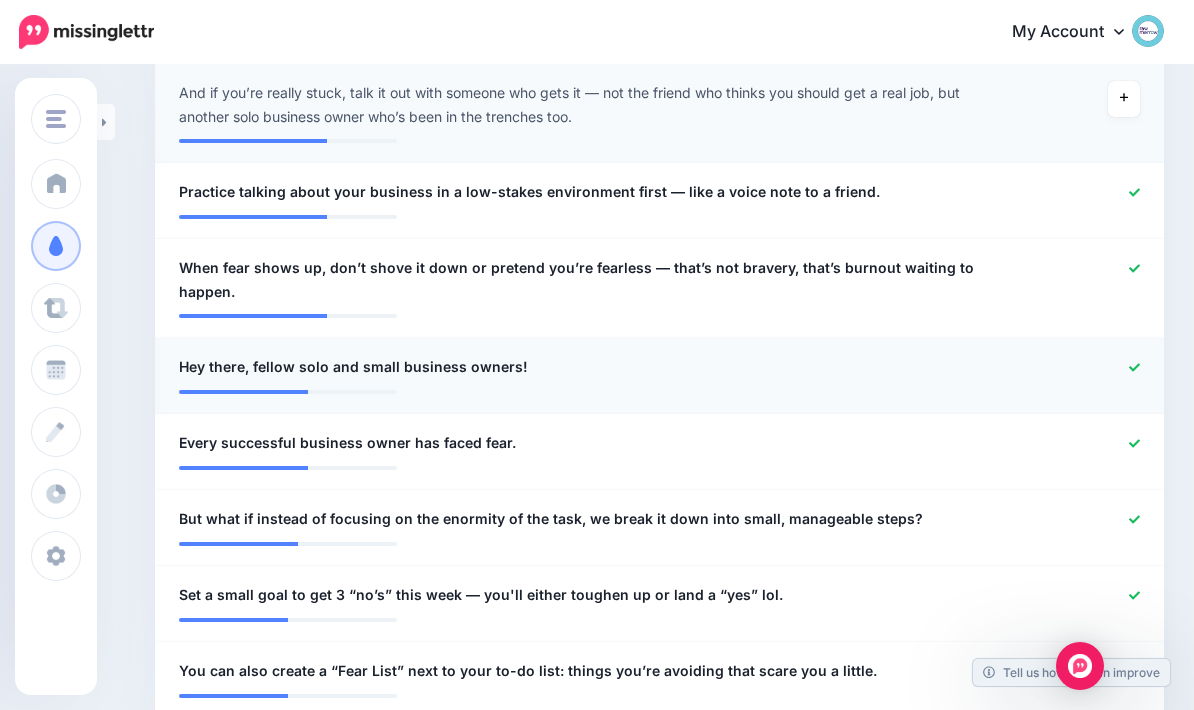 click at bounding box center (1134, 368) 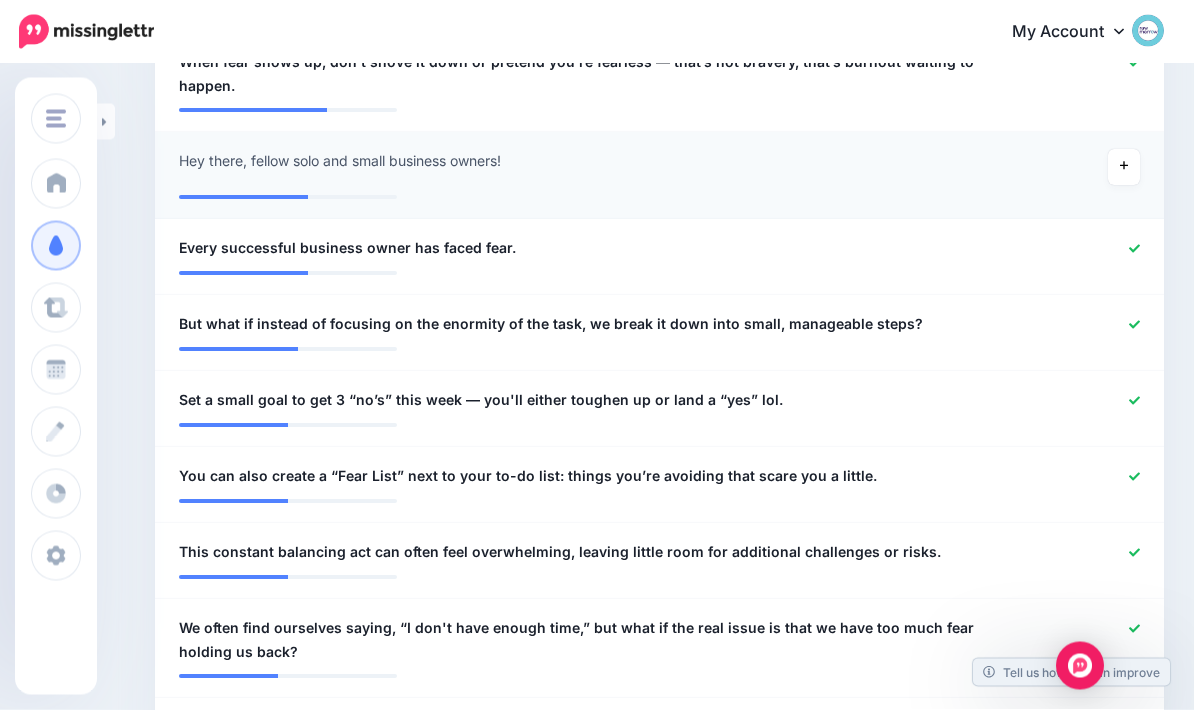 scroll, scrollTop: 1199, scrollLeft: 0, axis: vertical 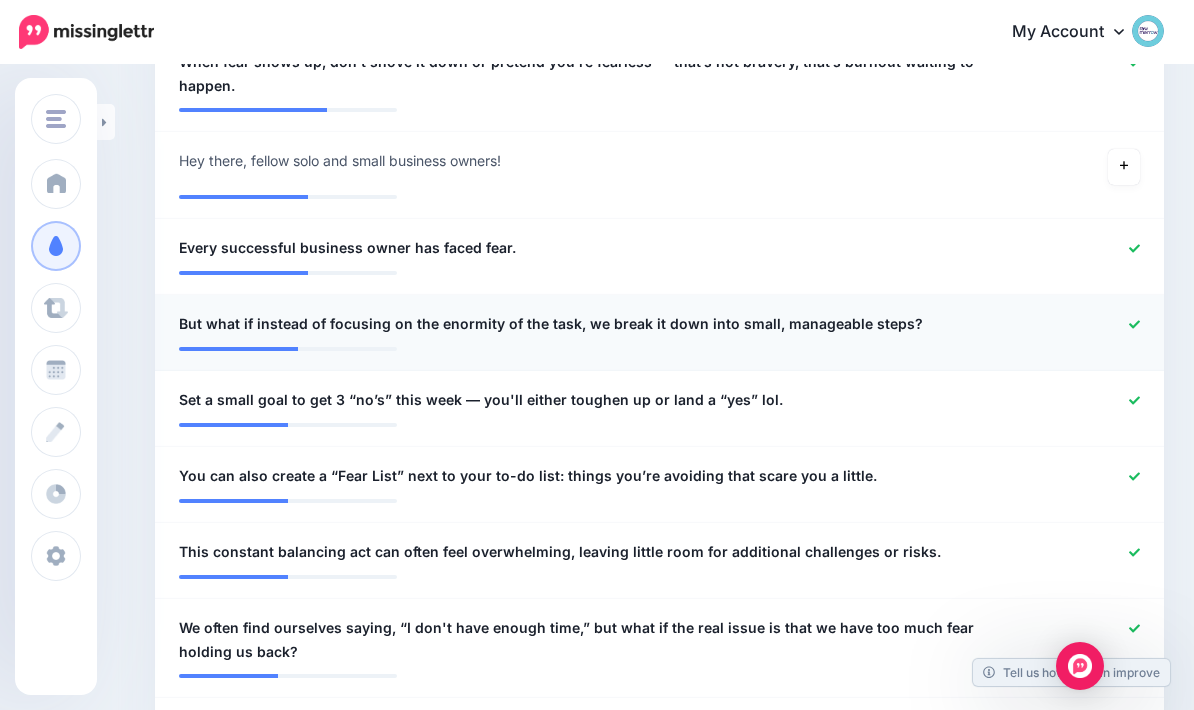 click 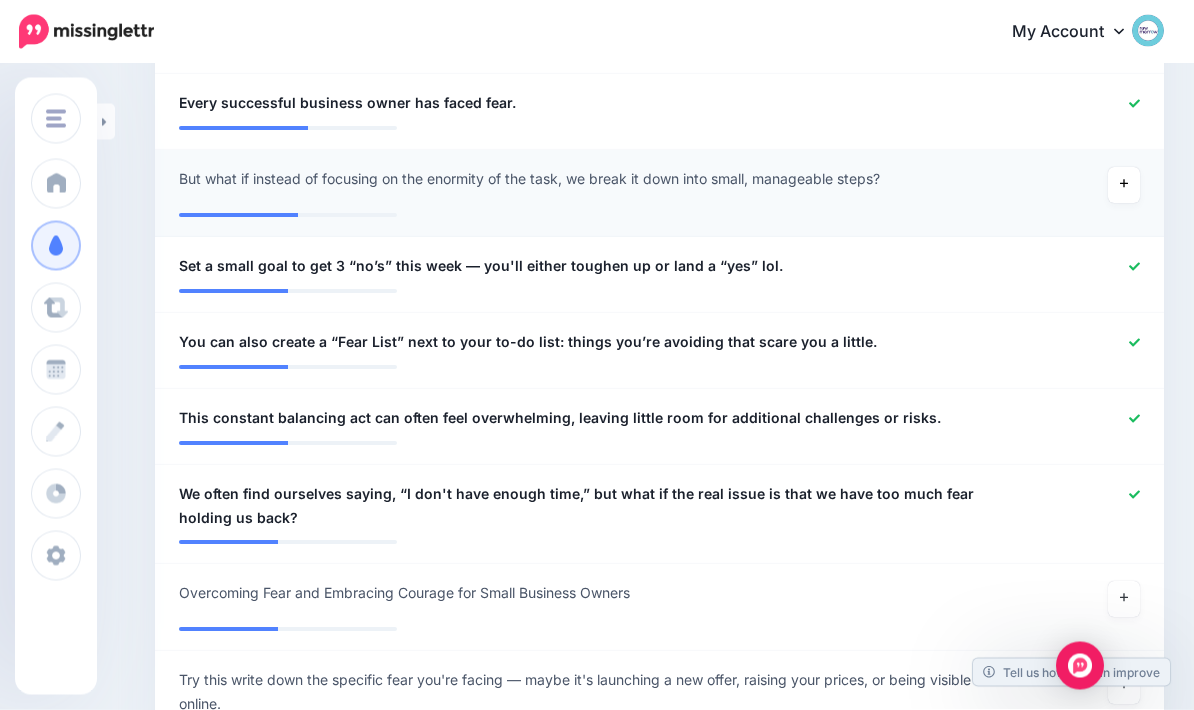 scroll, scrollTop: 1344, scrollLeft: 0, axis: vertical 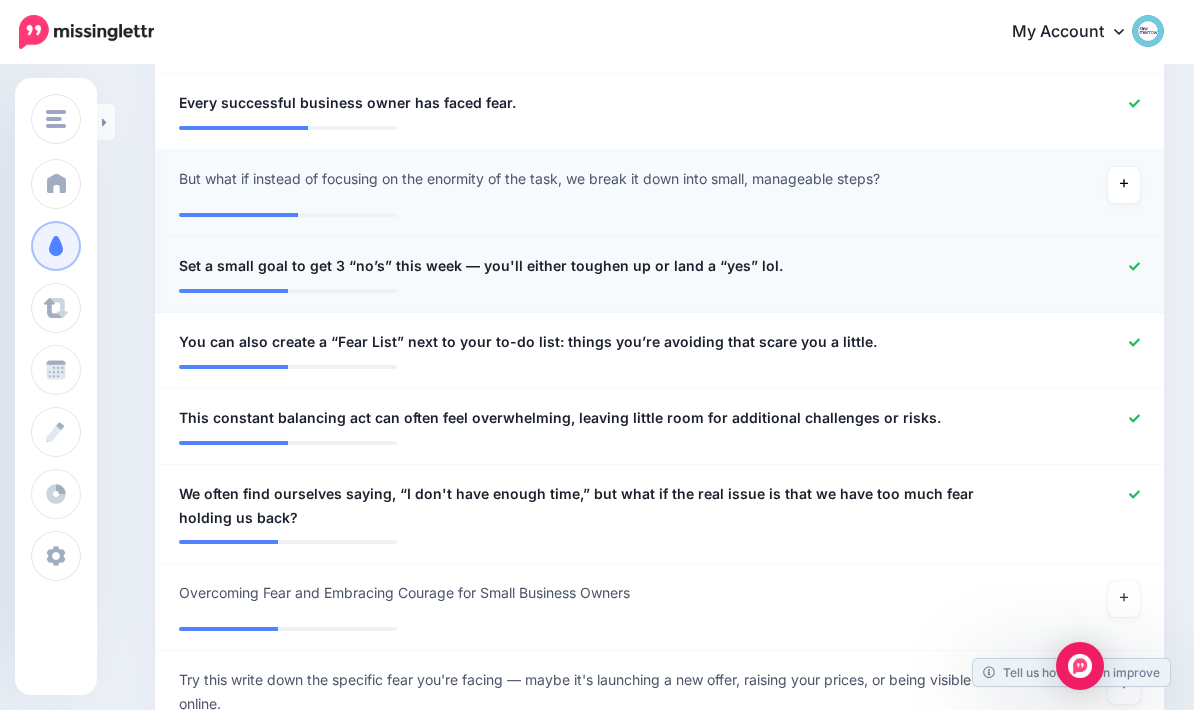 click 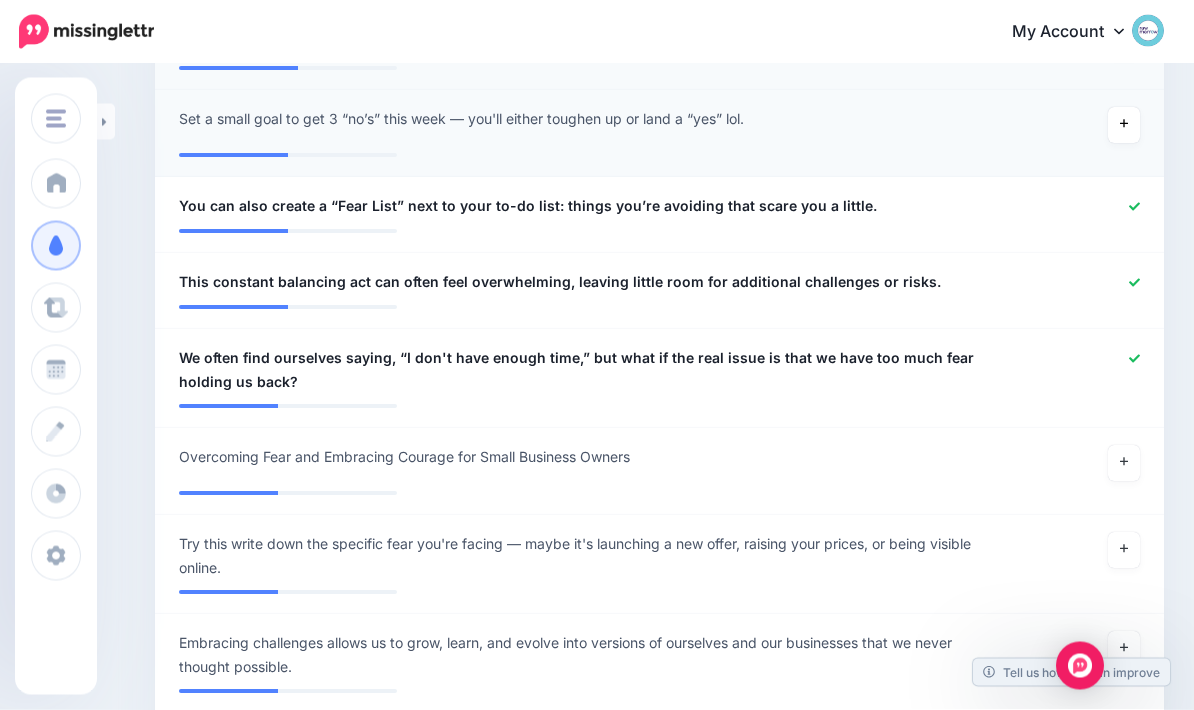 scroll, scrollTop: 1491, scrollLeft: 0, axis: vertical 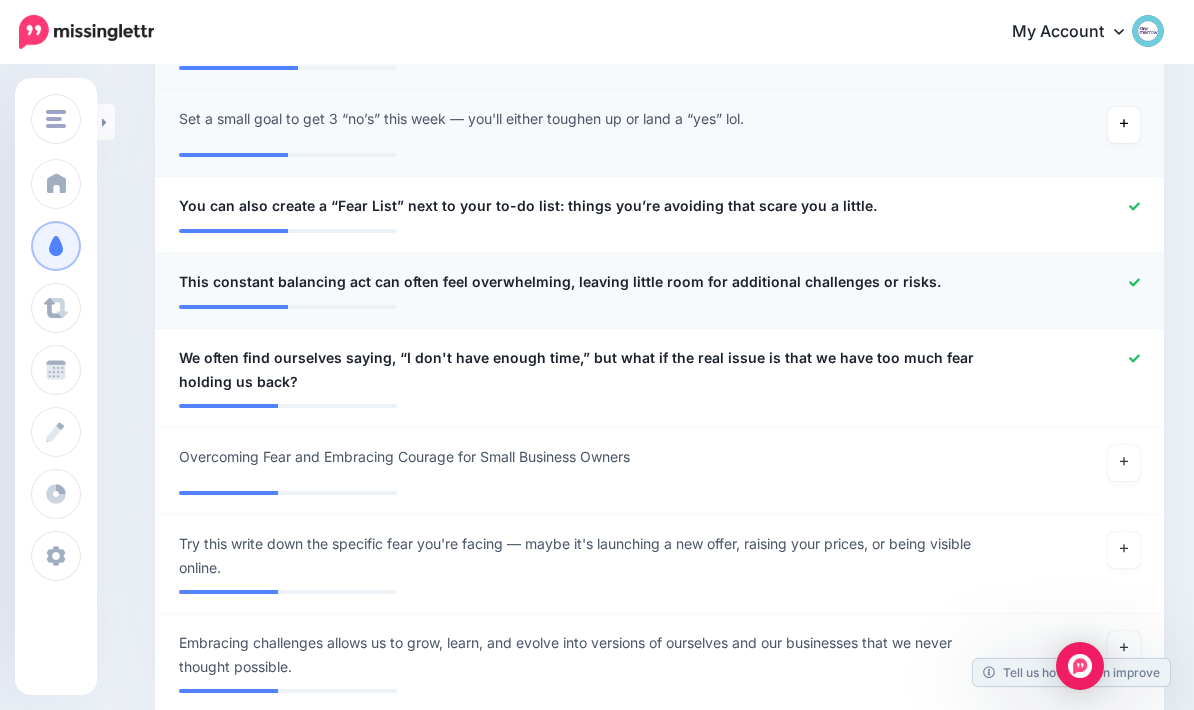 click 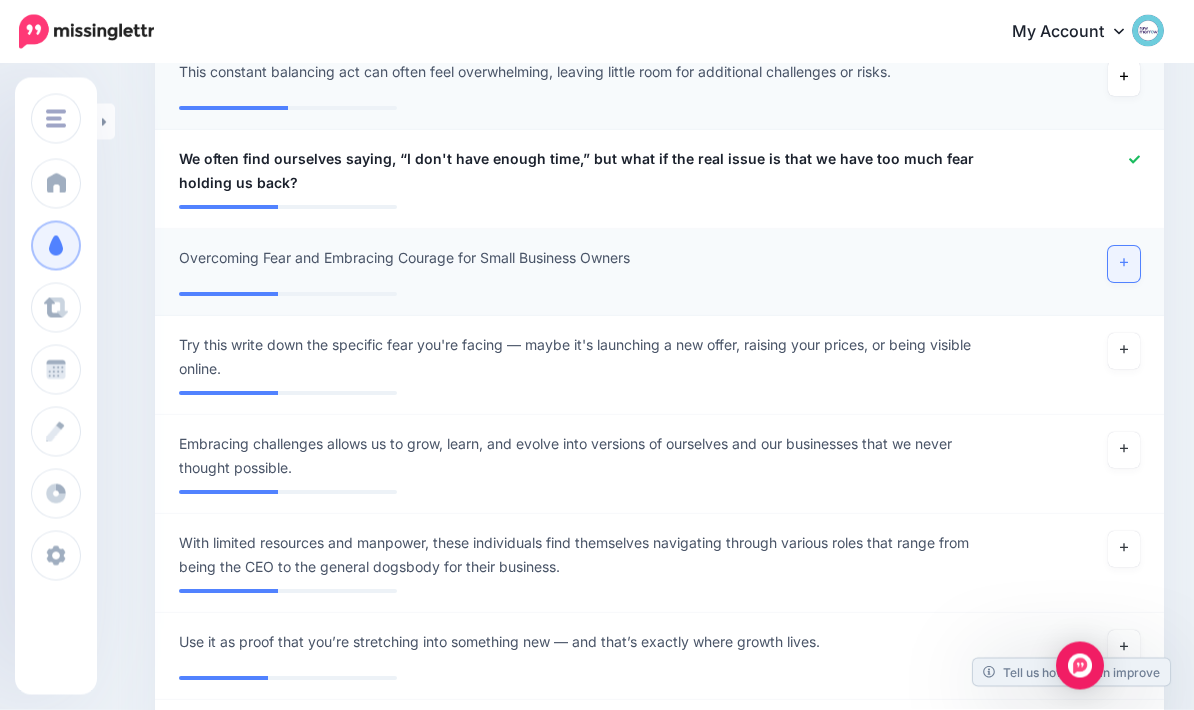 scroll, scrollTop: 1701, scrollLeft: 0, axis: vertical 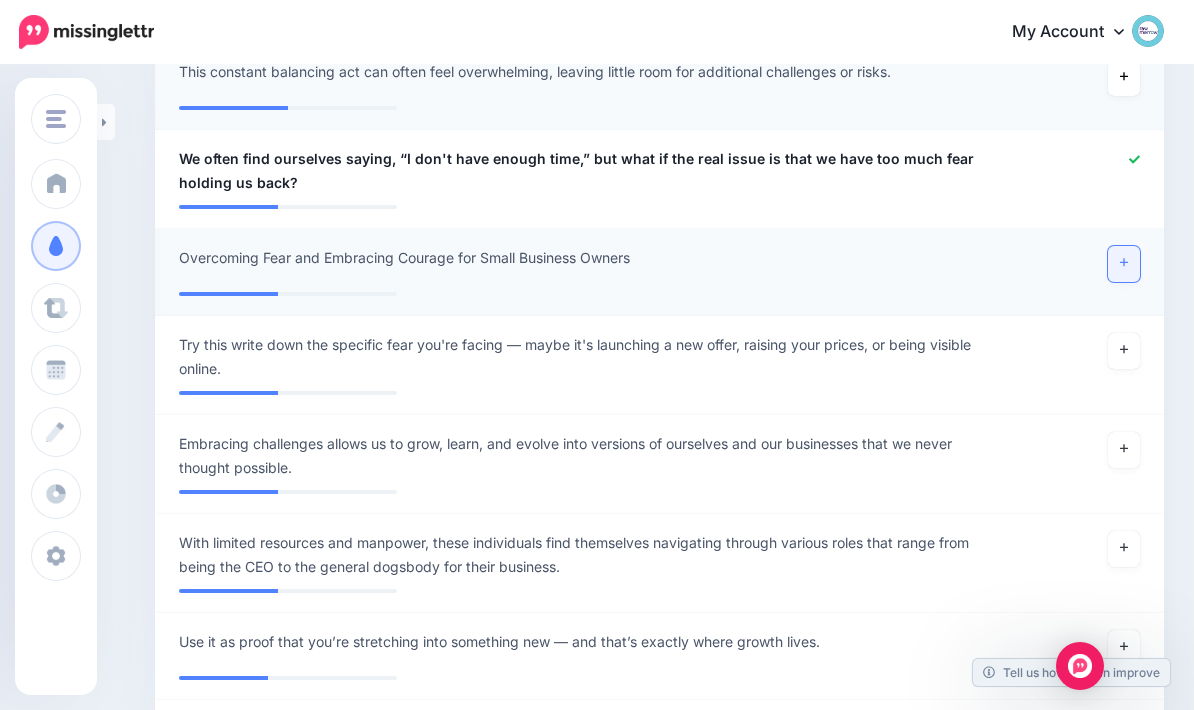 click at bounding box center [1124, 264] 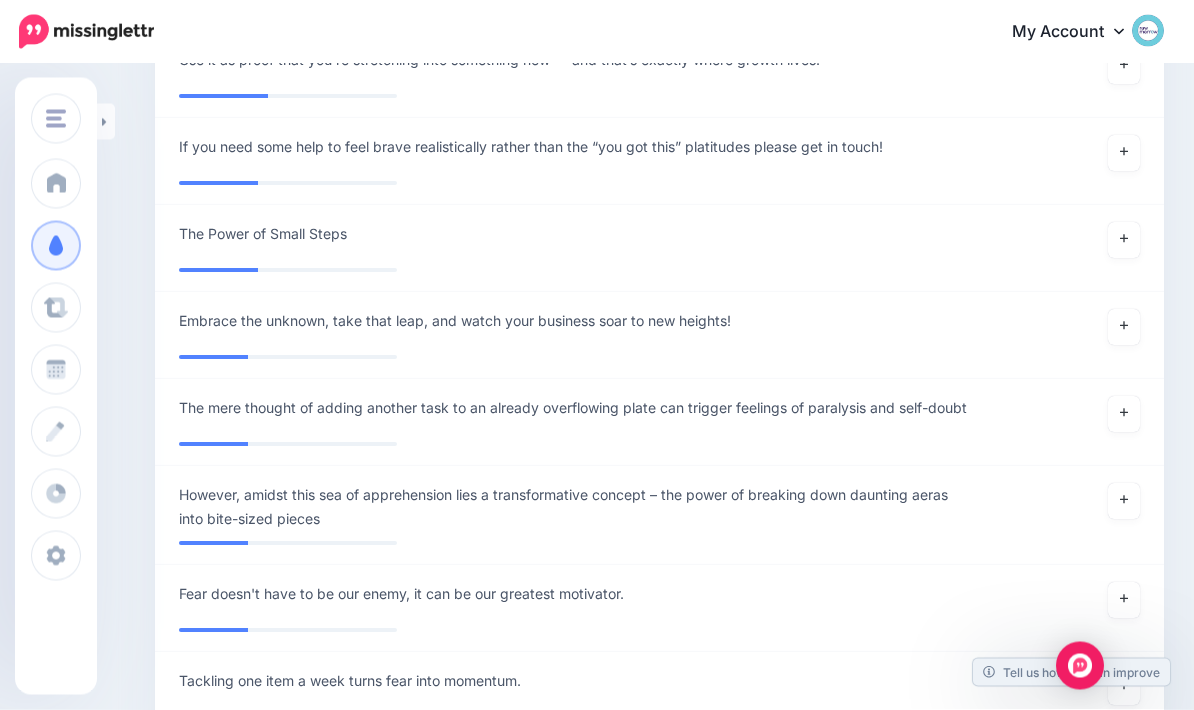 scroll, scrollTop: 2271, scrollLeft: 0, axis: vertical 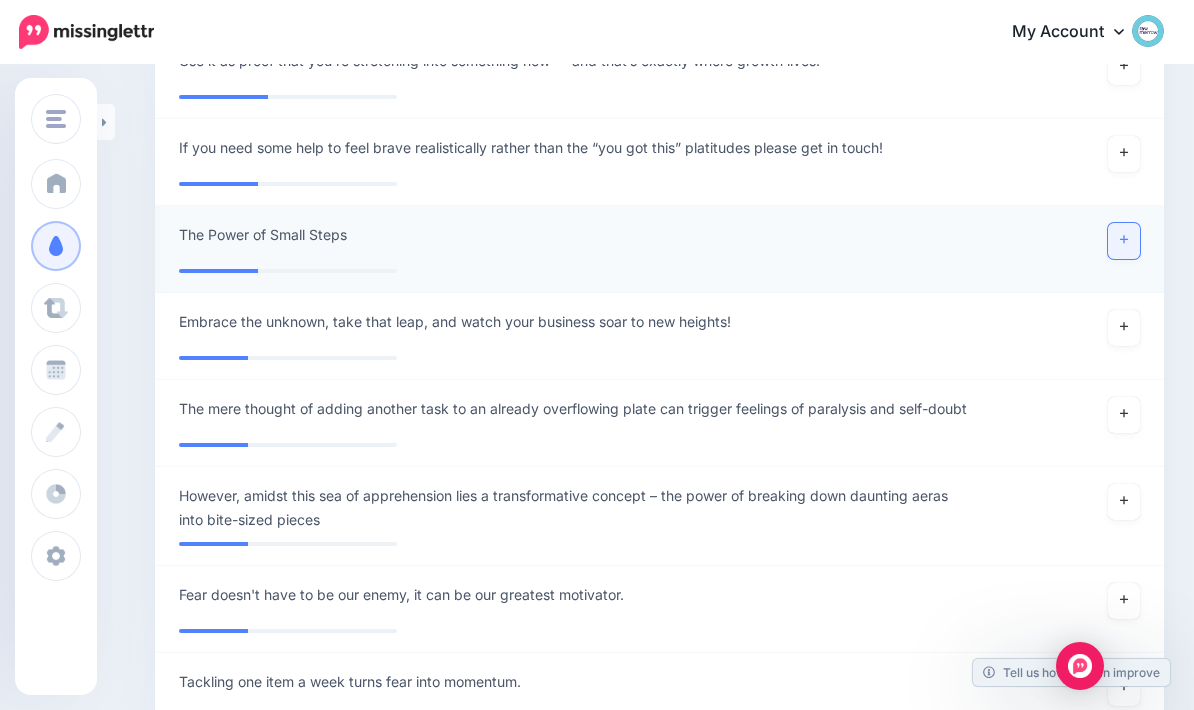 click at bounding box center [1124, 241] 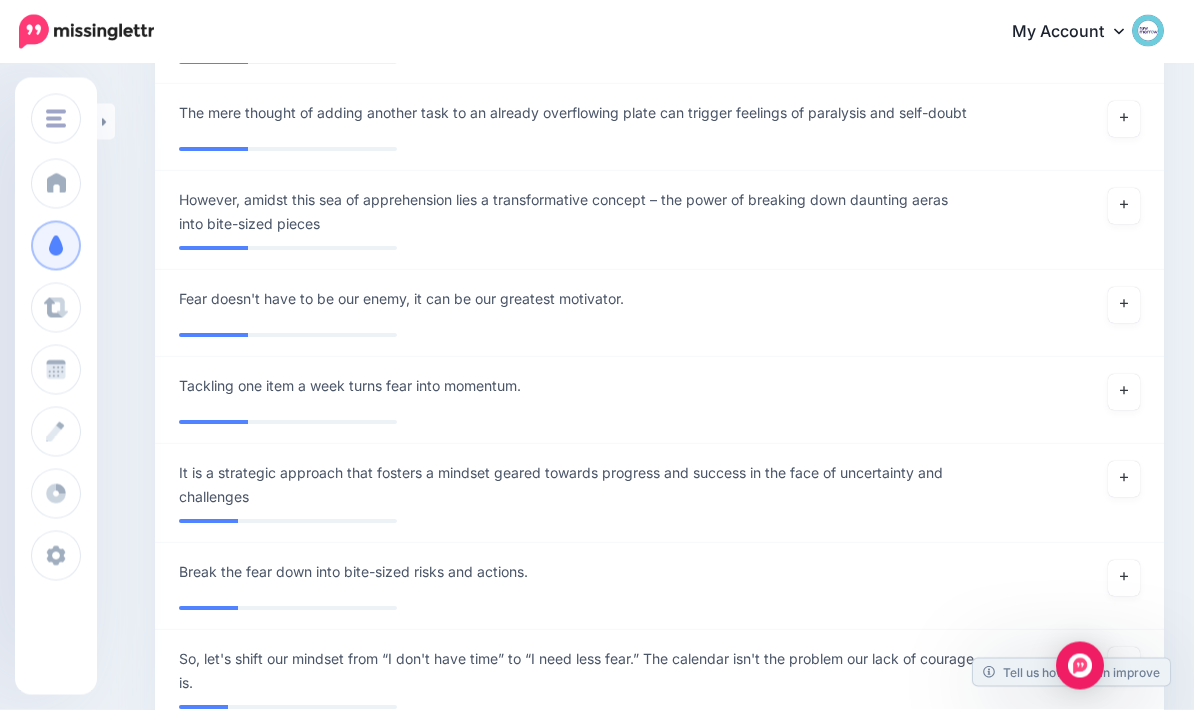 scroll, scrollTop: 2556, scrollLeft: 0, axis: vertical 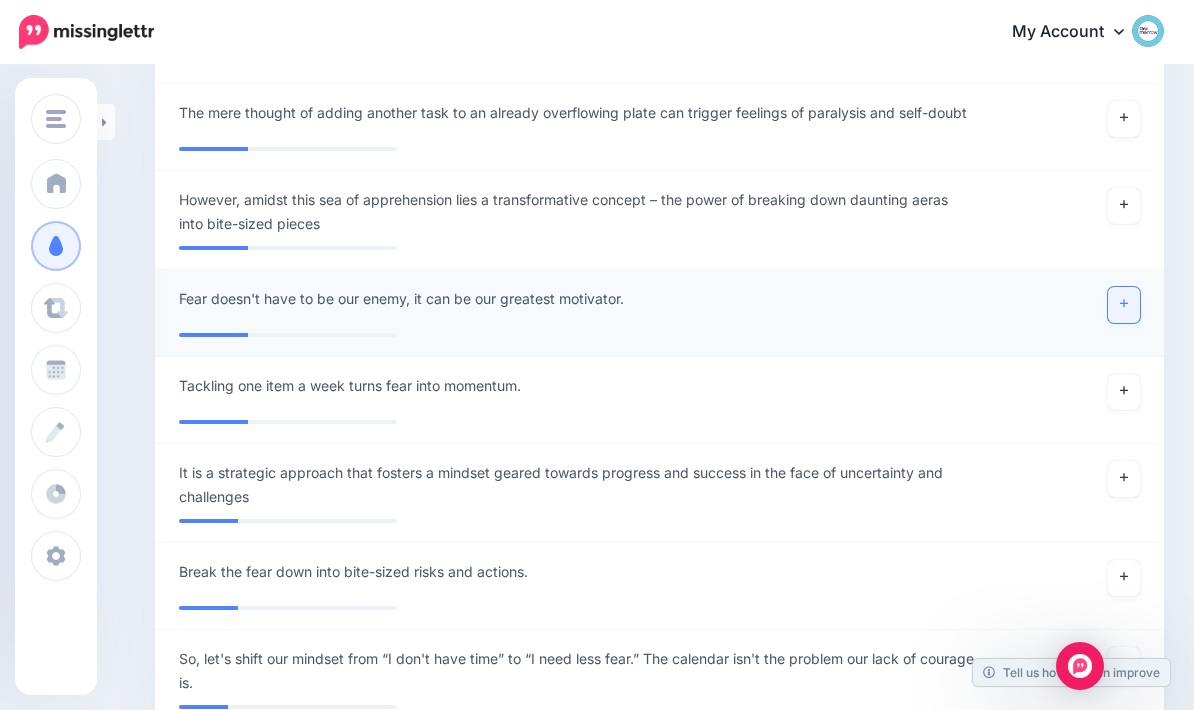 click at bounding box center [1124, 305] 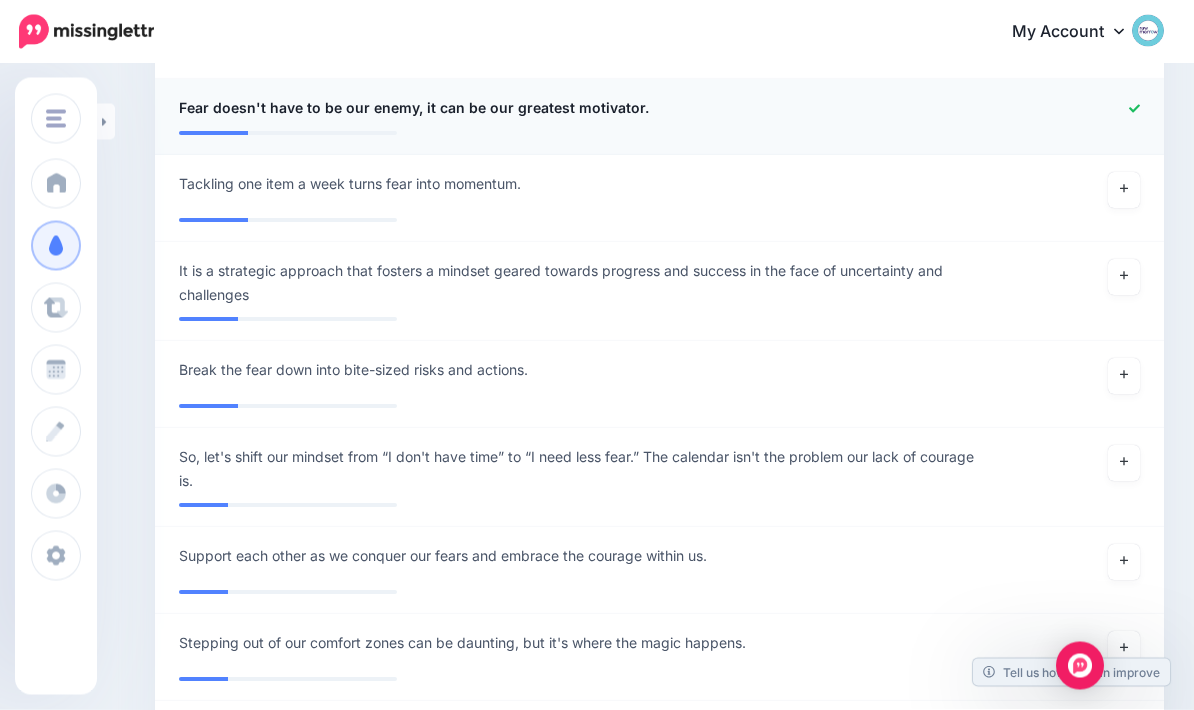 scroll, scrollTop: 2747, scrollLeft: 0, axis: vertical 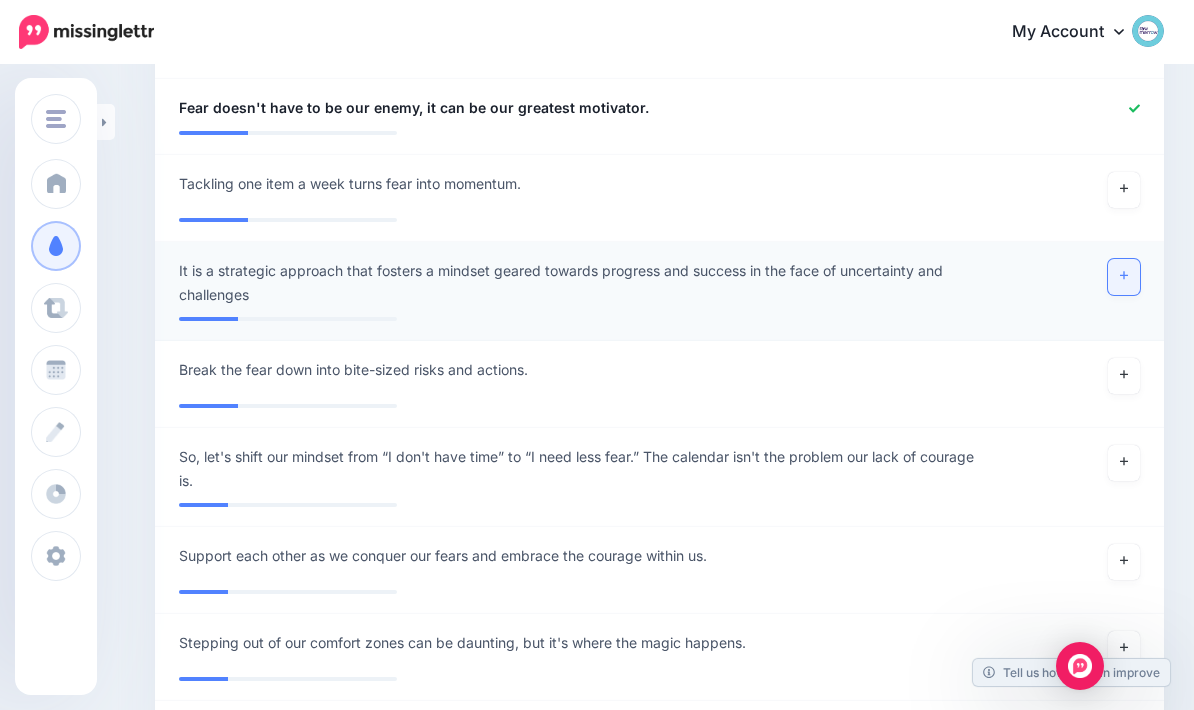 click at bounding box center (1124, 277) 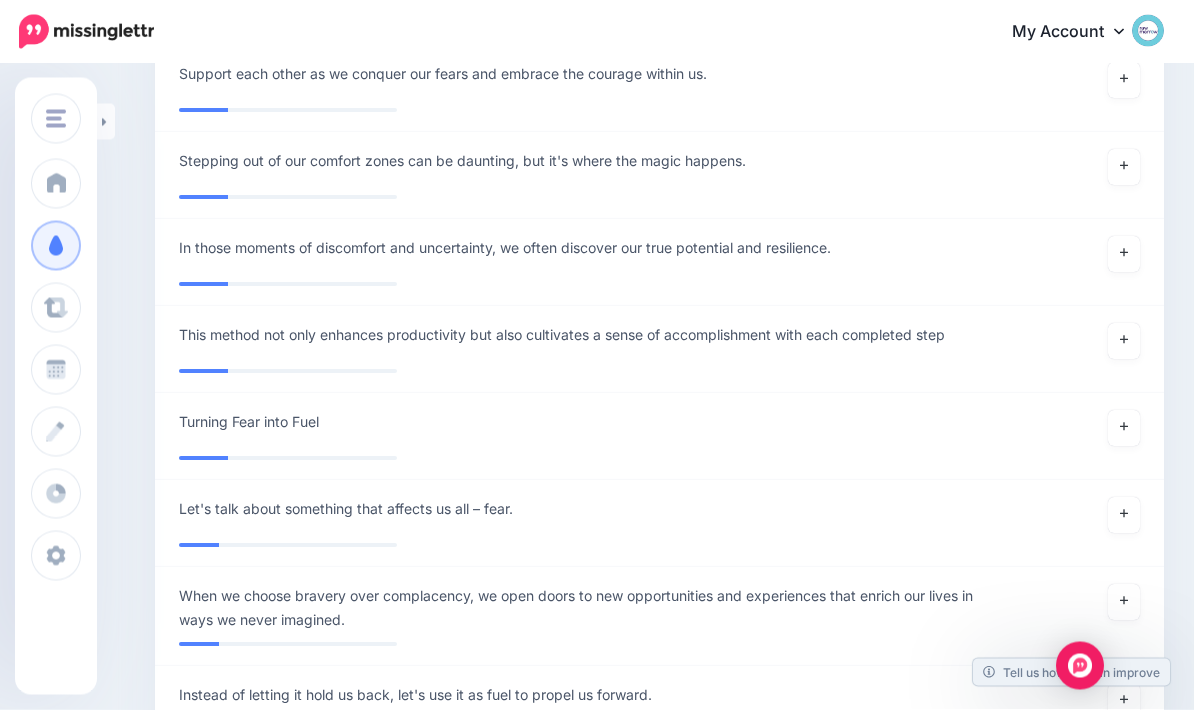scroll, scrollTop: 3238, scrollLeft: 0, axis: vertical 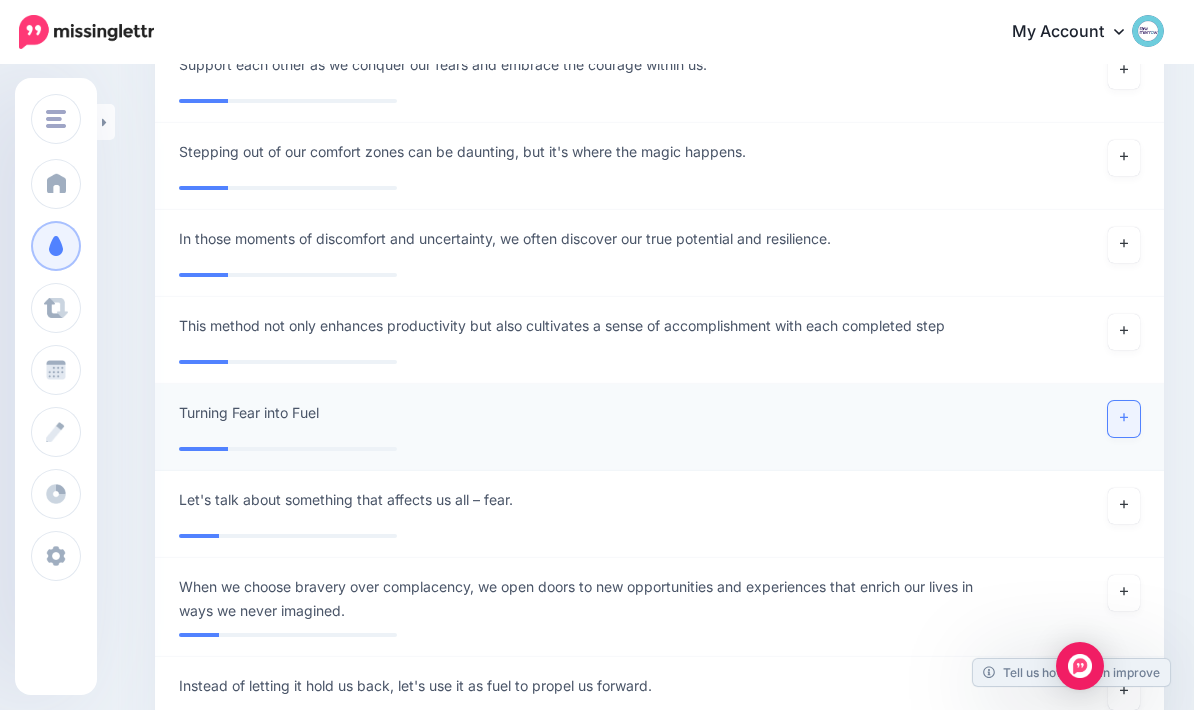 click at bounding box center (1124, 419) 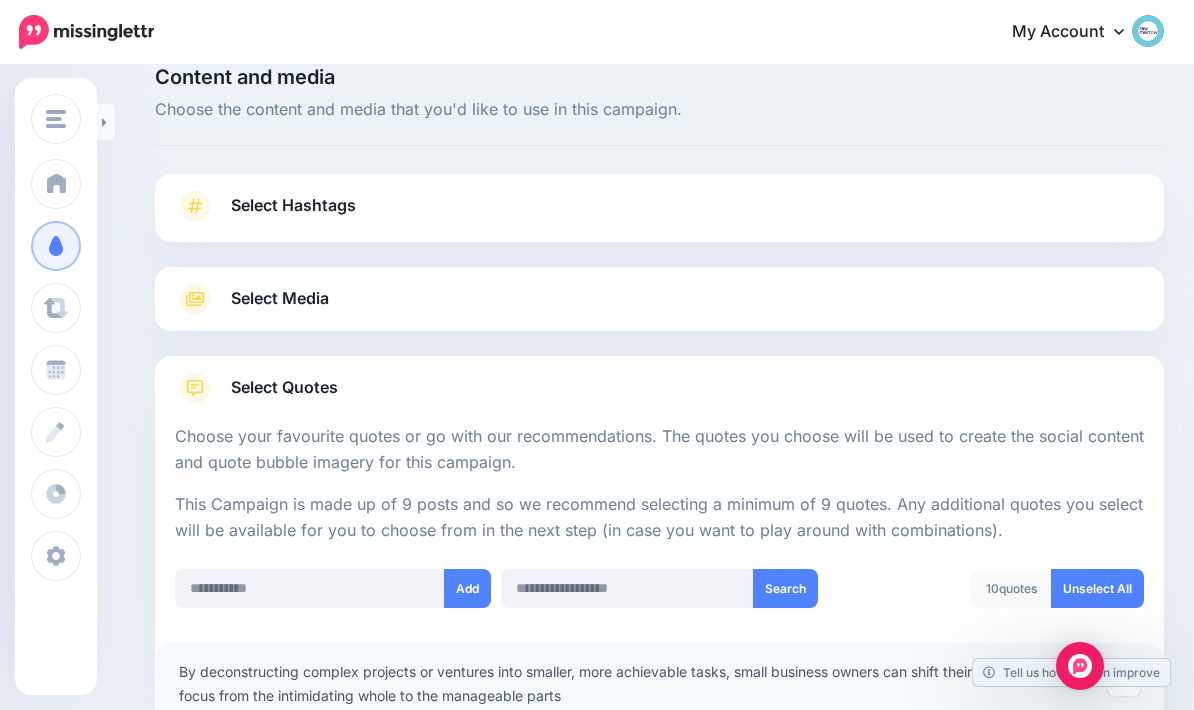 scroll, scrollTop: 28, scrollLeft: 0, axis: vertical 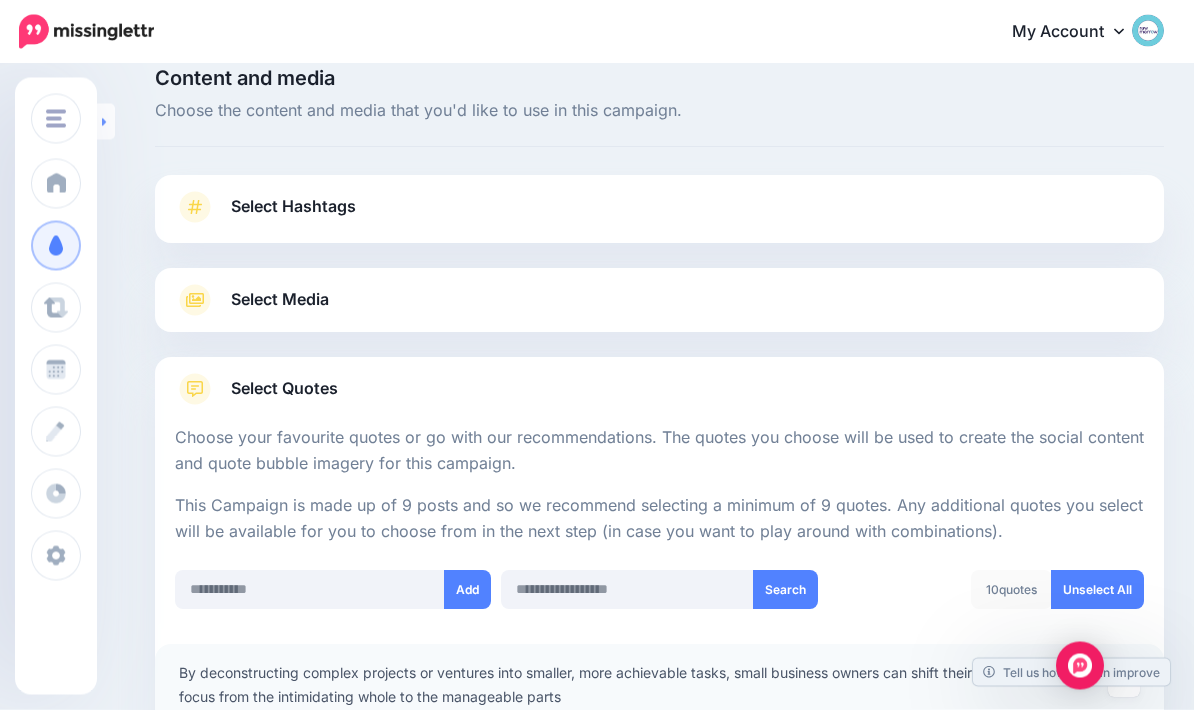 click at bounding box center [106, 122] 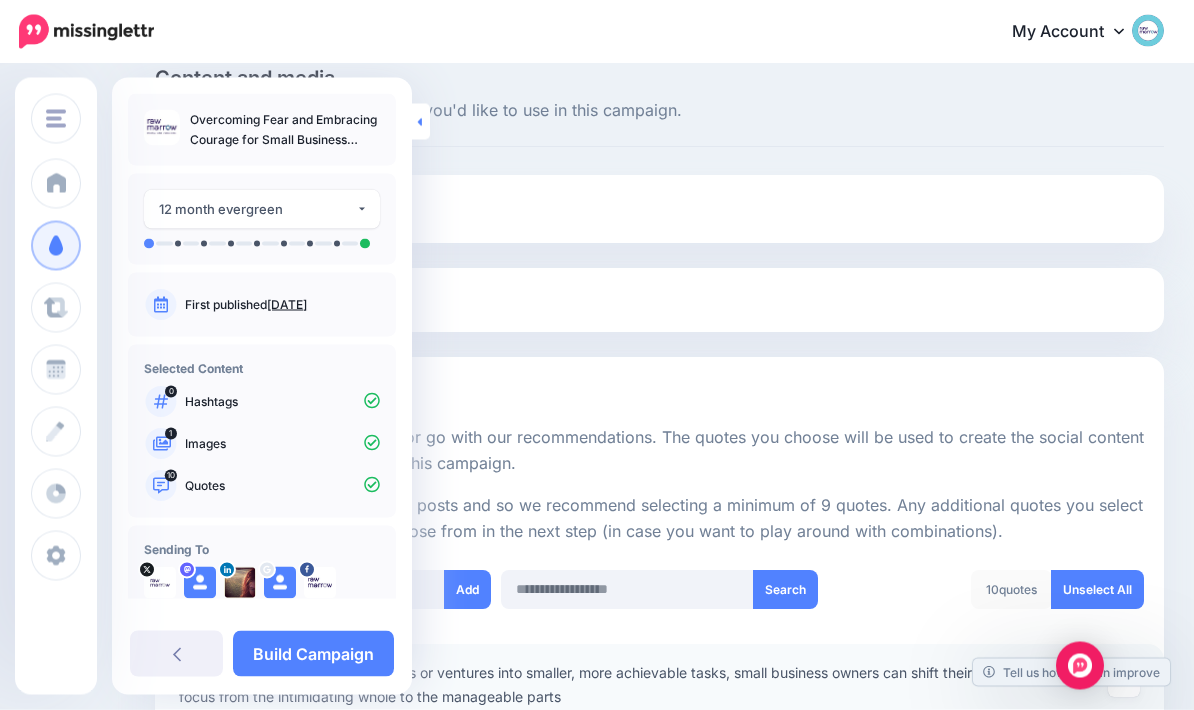 scroll, scrollTop: 29, scrollLeft: 0, axis: vertical 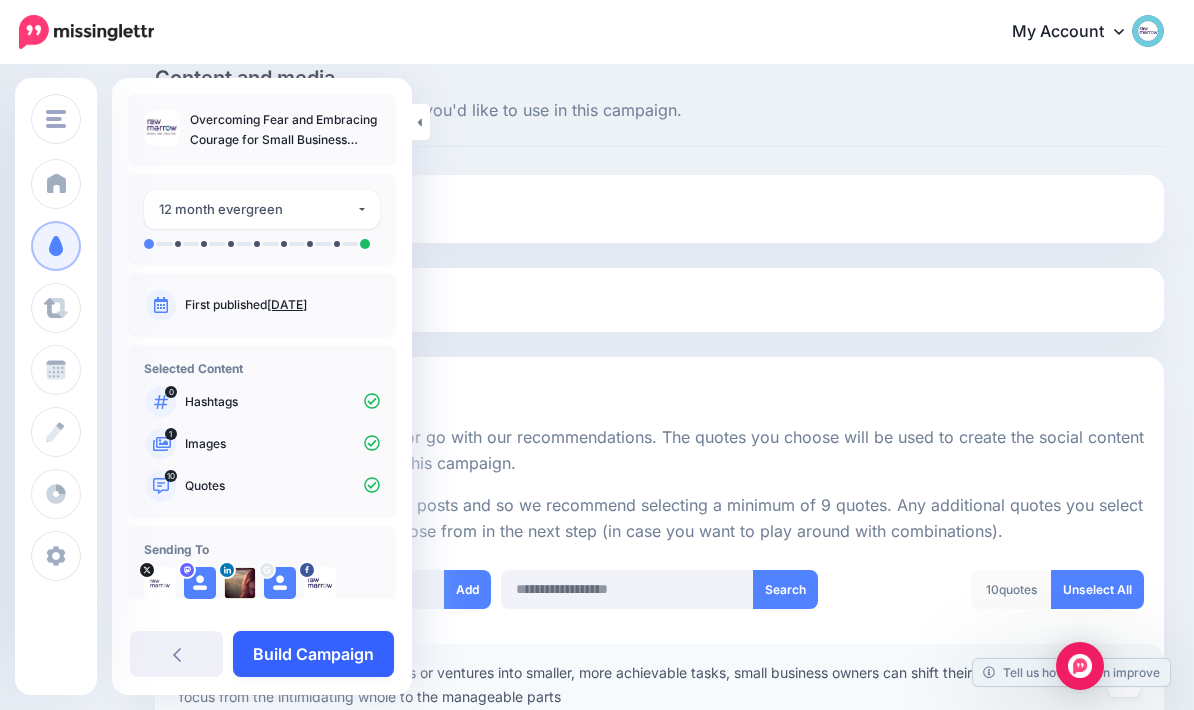 click on "Build Campaign" at bounding box center [313, 654] 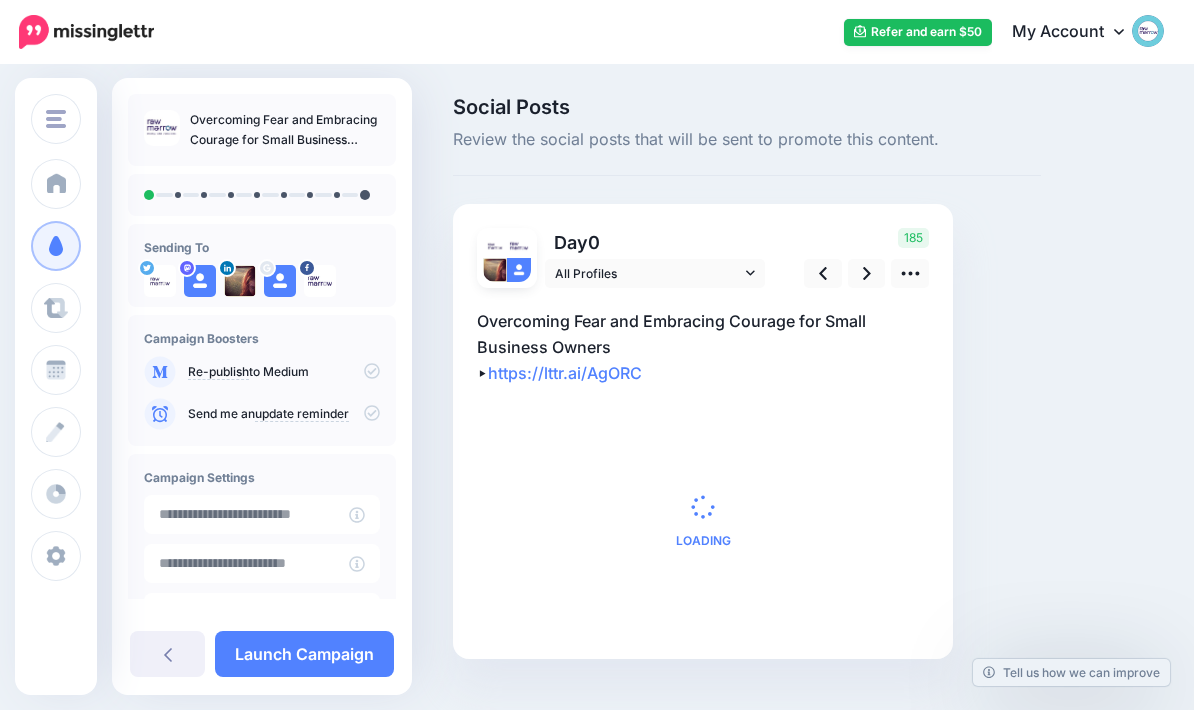 scroll, scrollTop: 0, scrollLeft: 0, axis: both 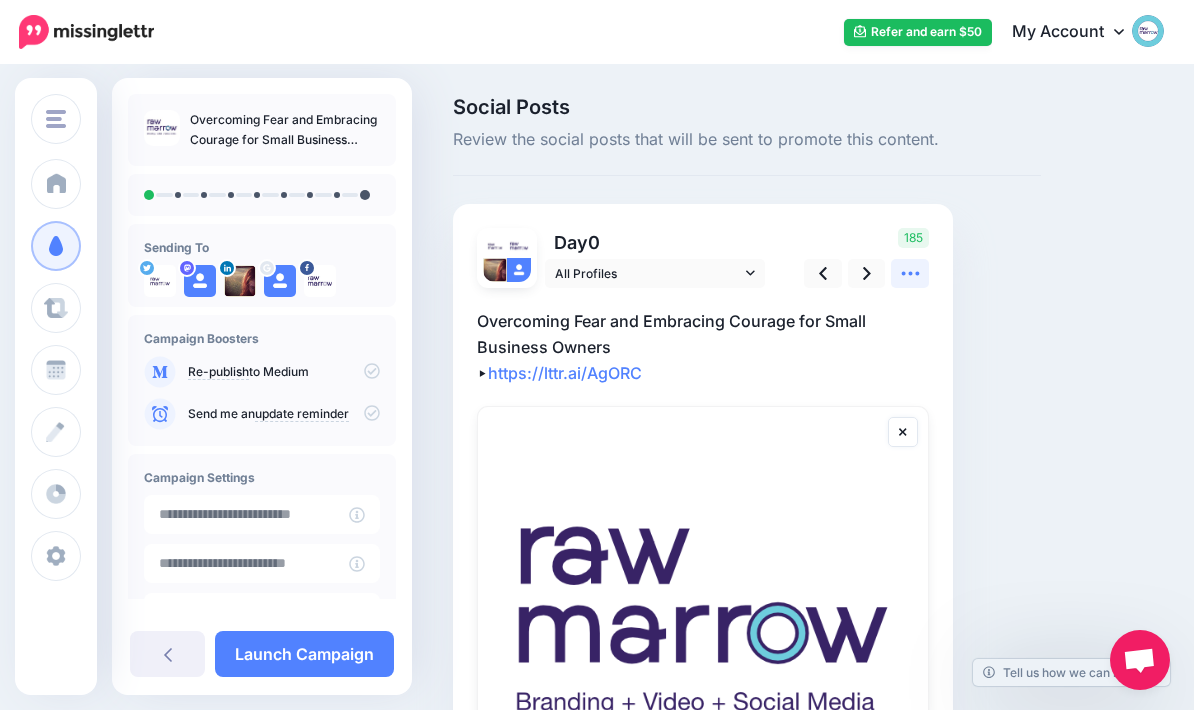 click 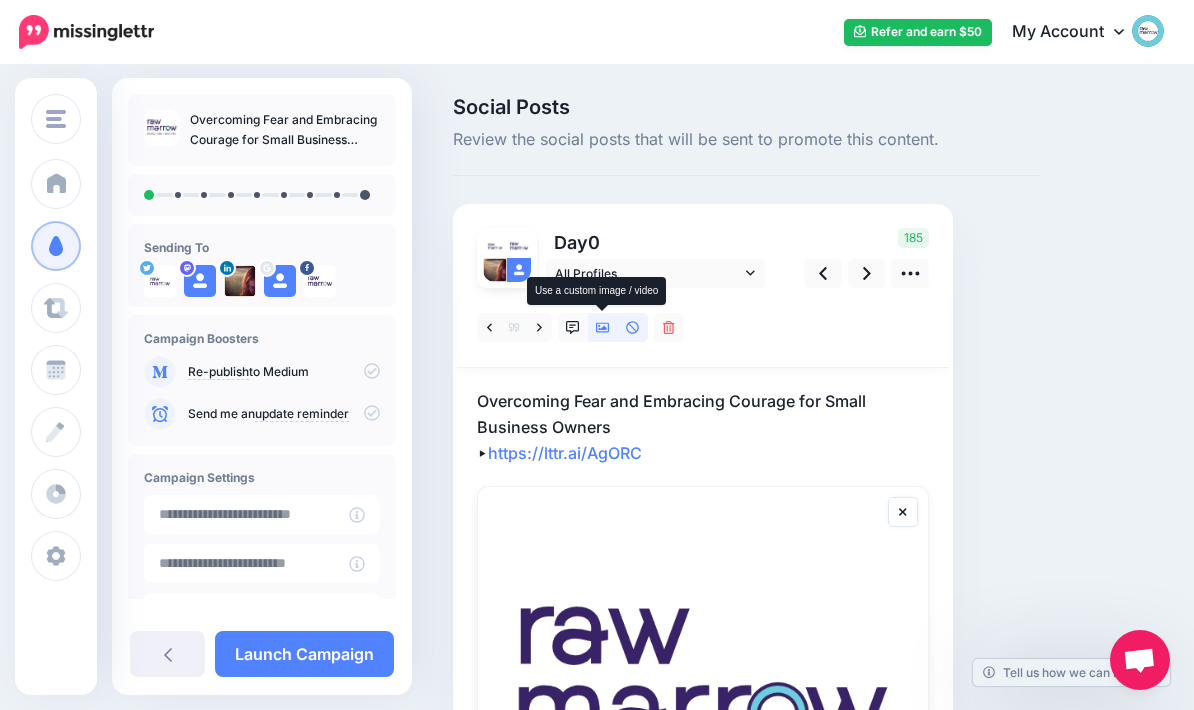 click at bounding box center [603, 327] 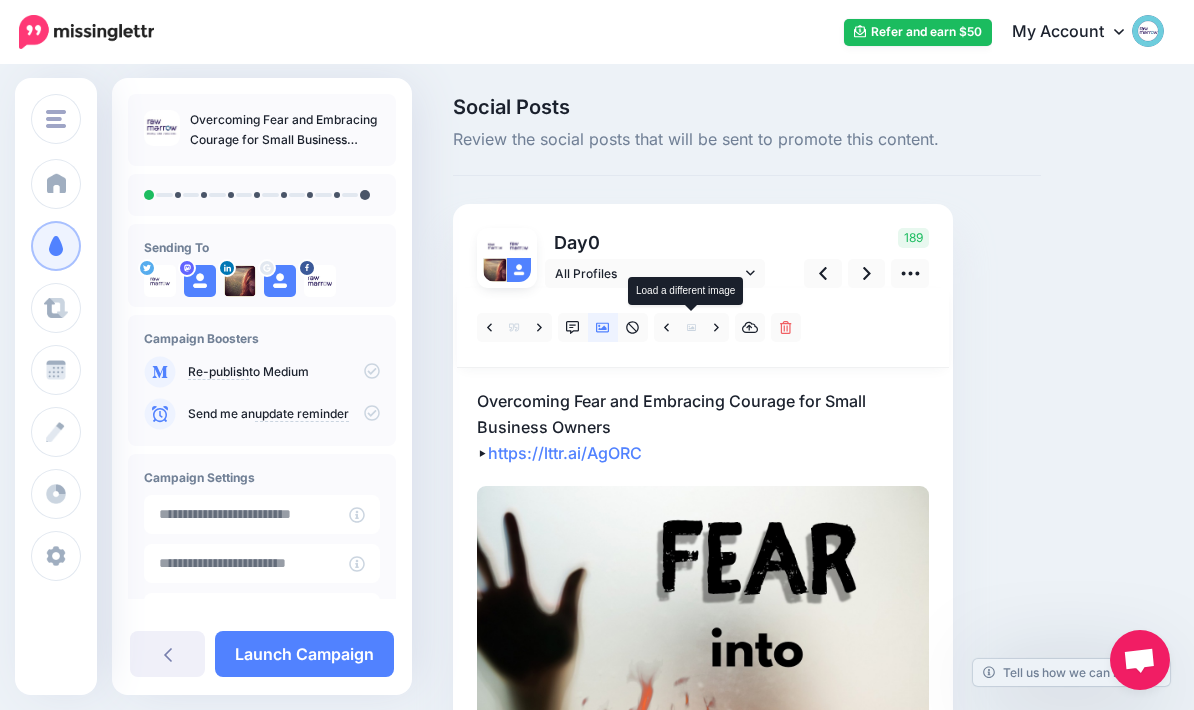 click at bounding box center [691, 327] 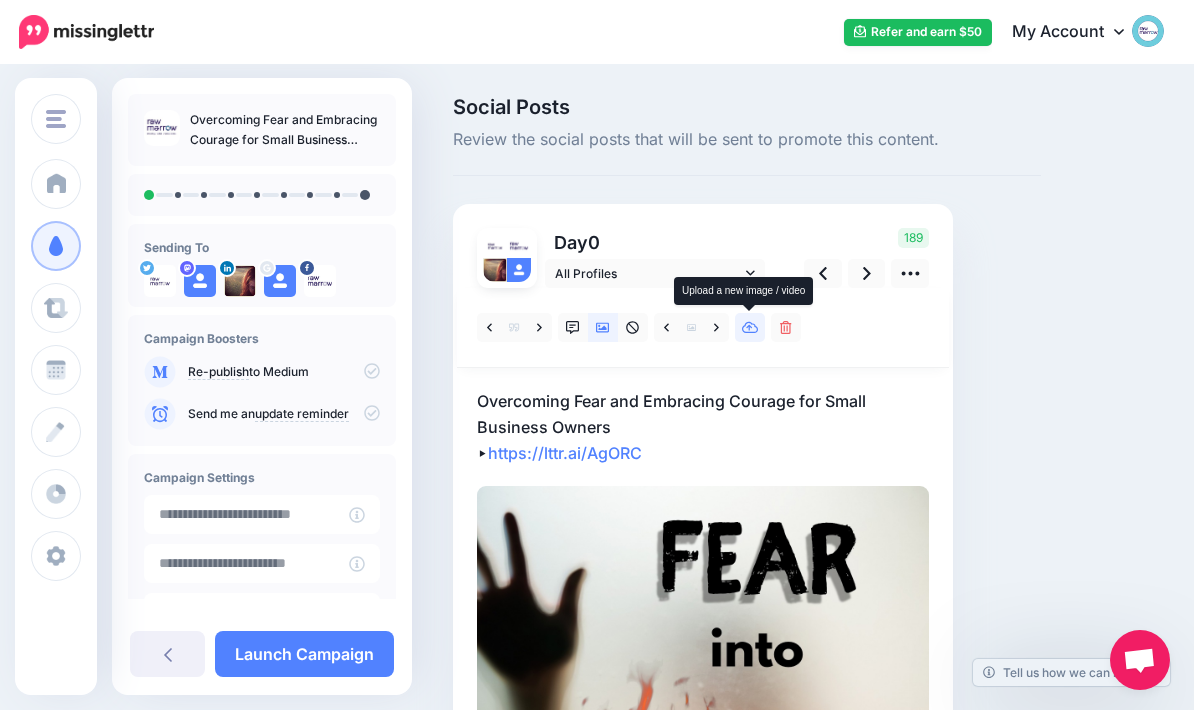 click 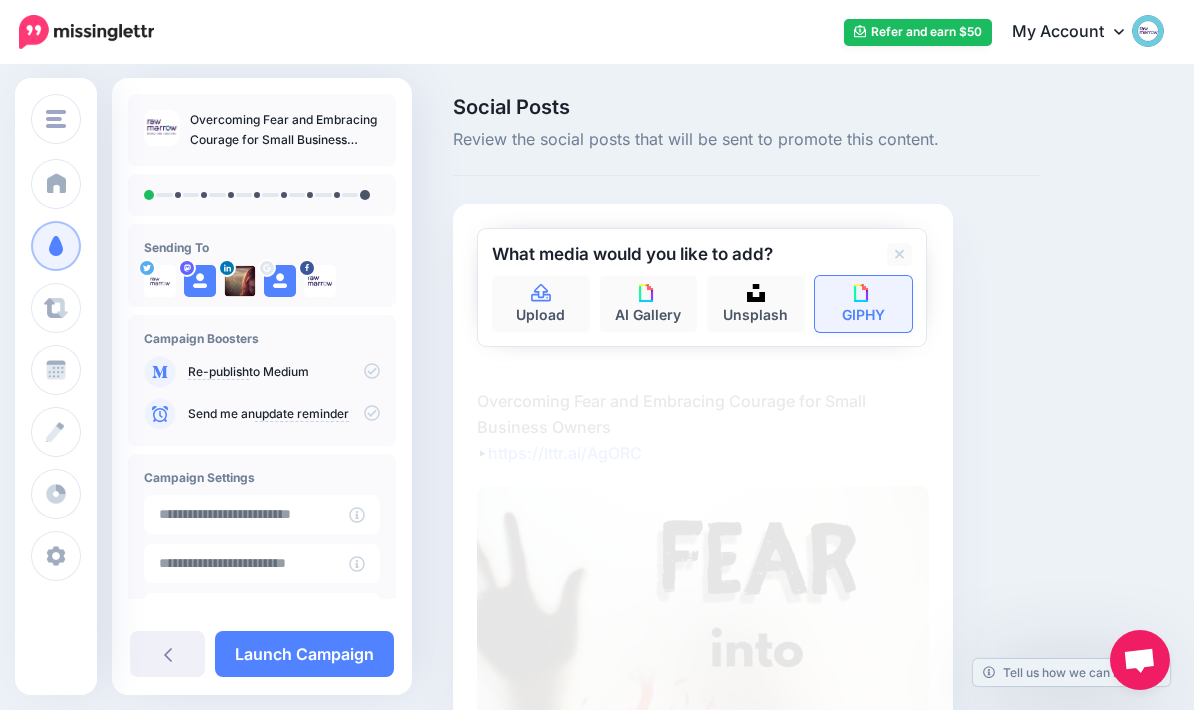 click at bounding box center (863, 293) 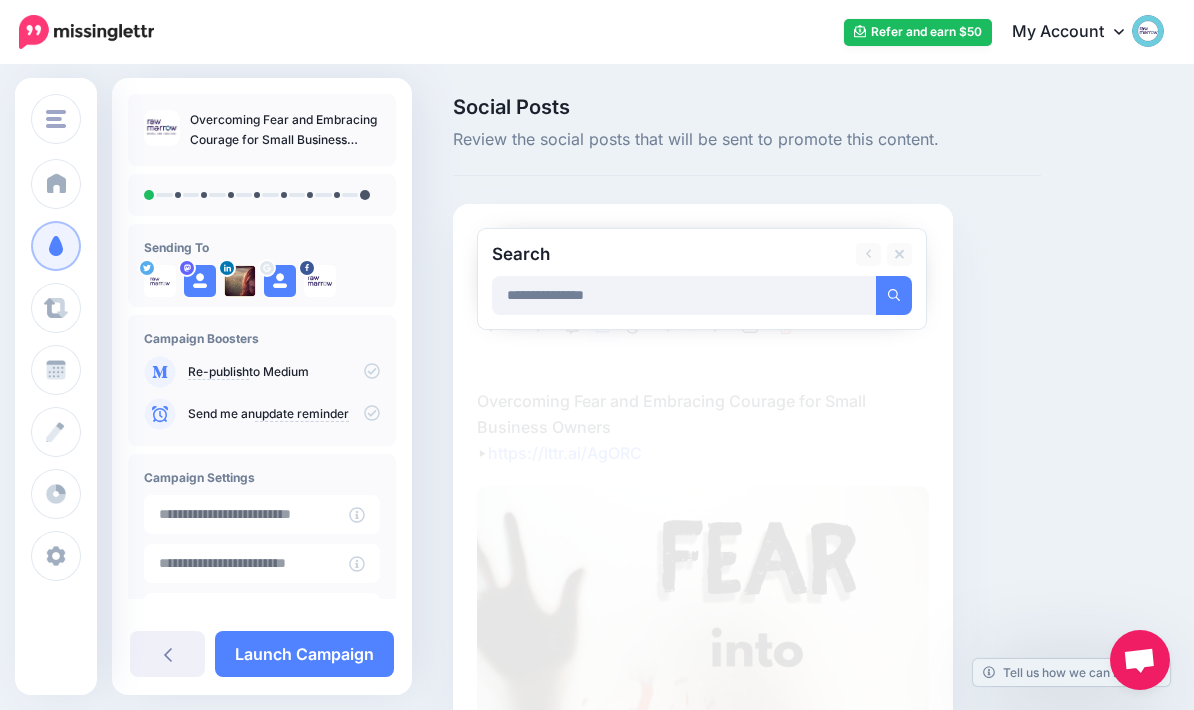 click at bounding box center [894, 295] 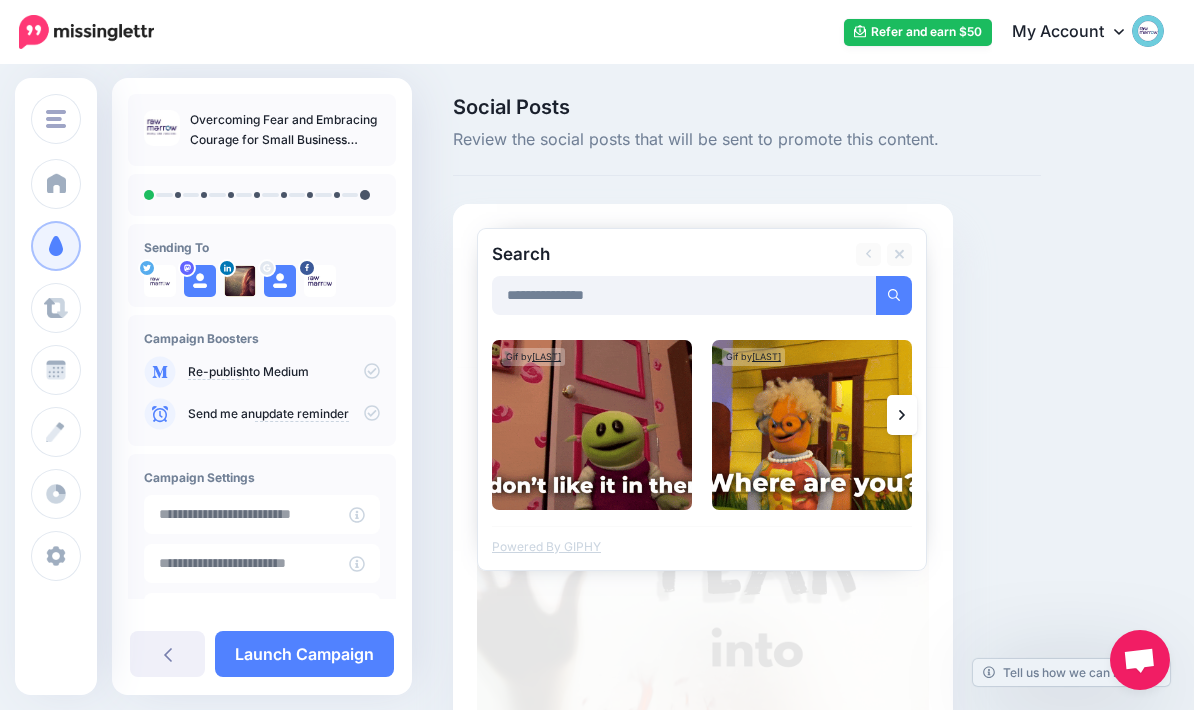 click at bounding box center [902, 415] 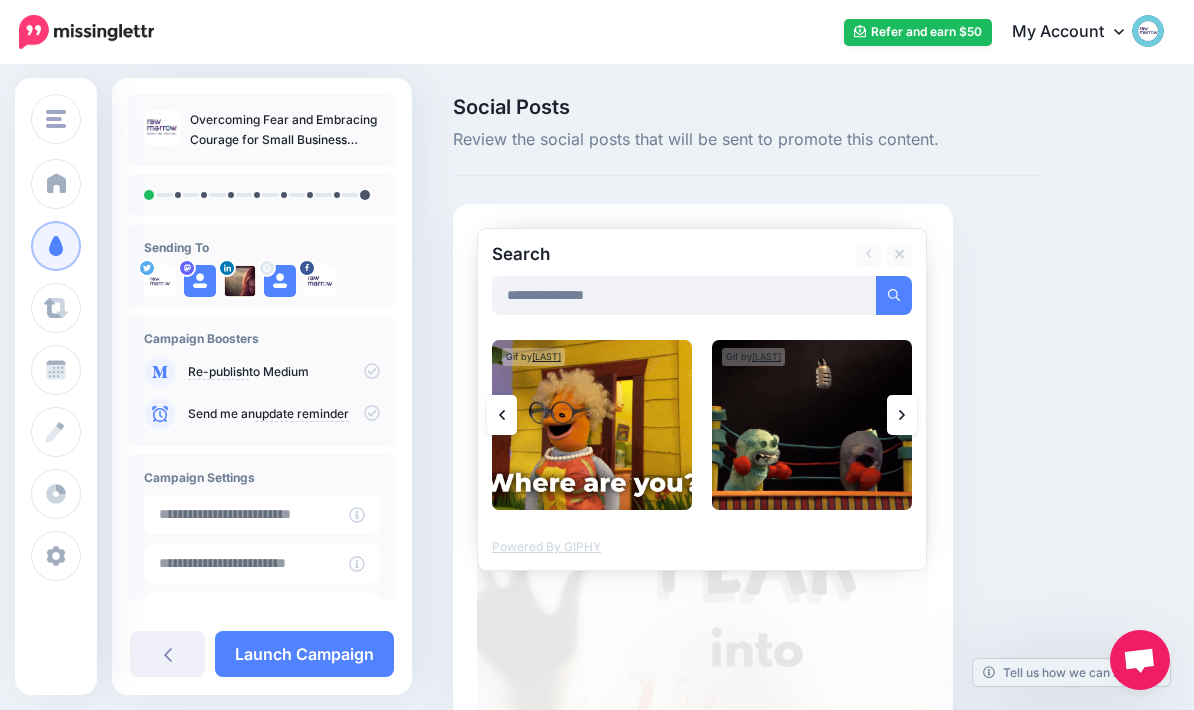 click 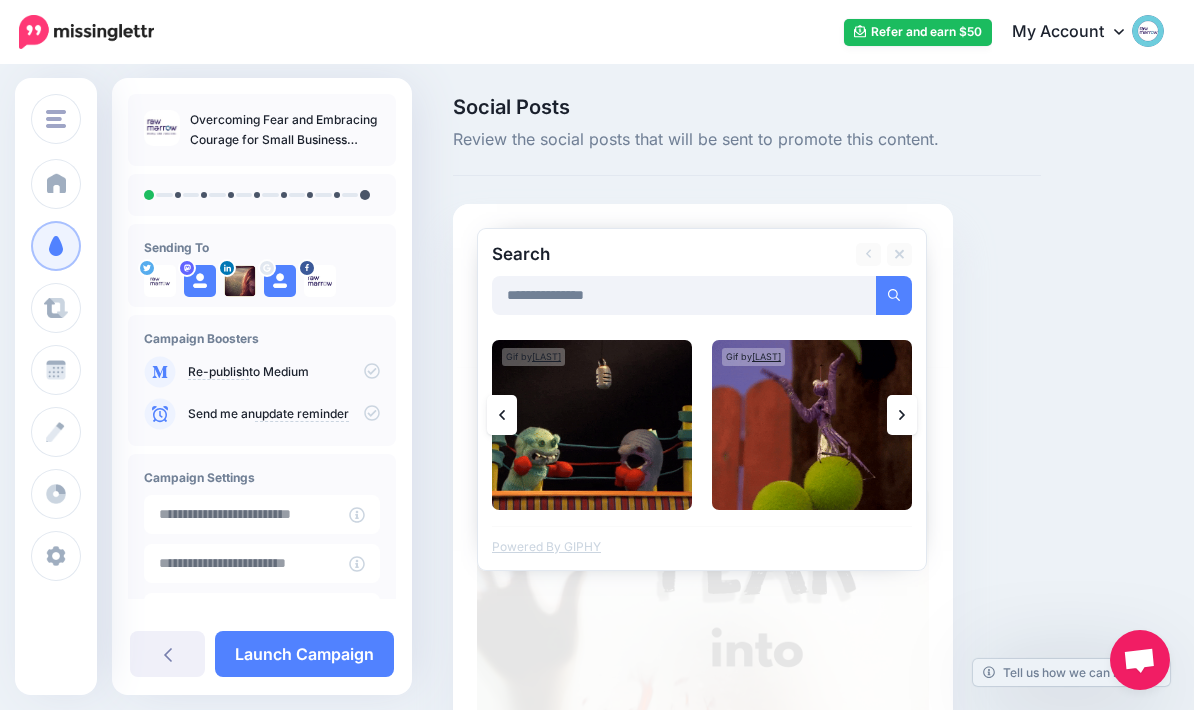 click at bounding box center [902, 415] 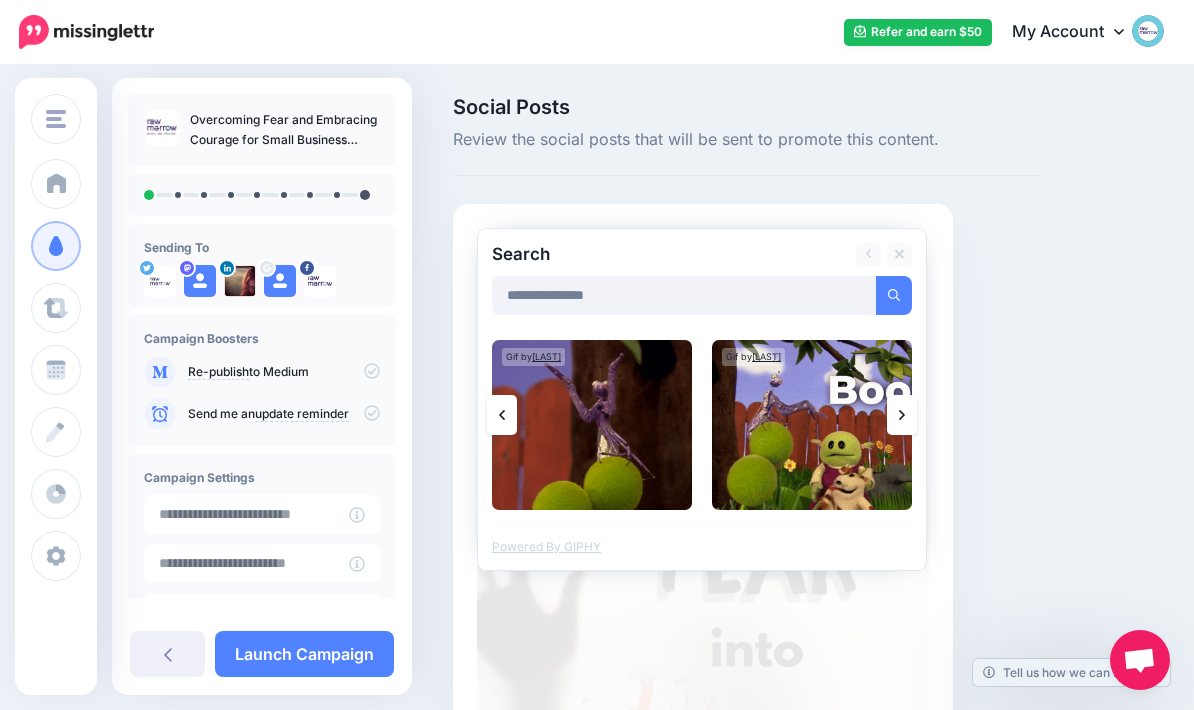 click at bounding box center (902, 415) 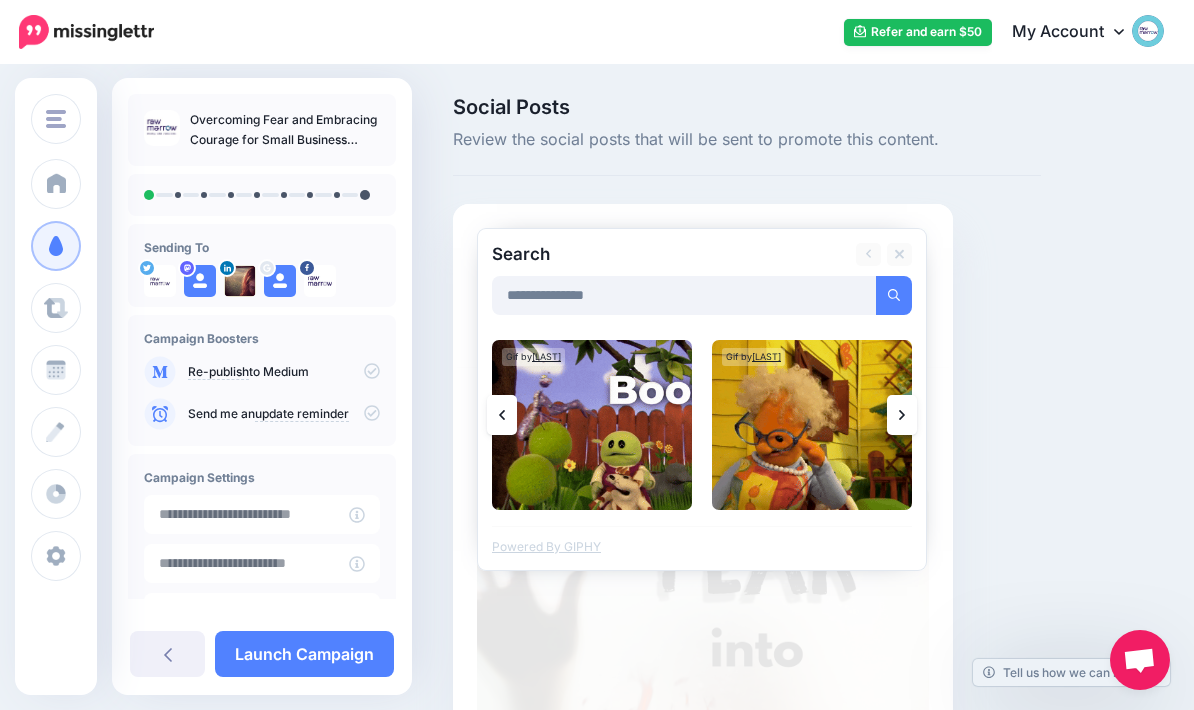 click at bounding box center [902, 415] 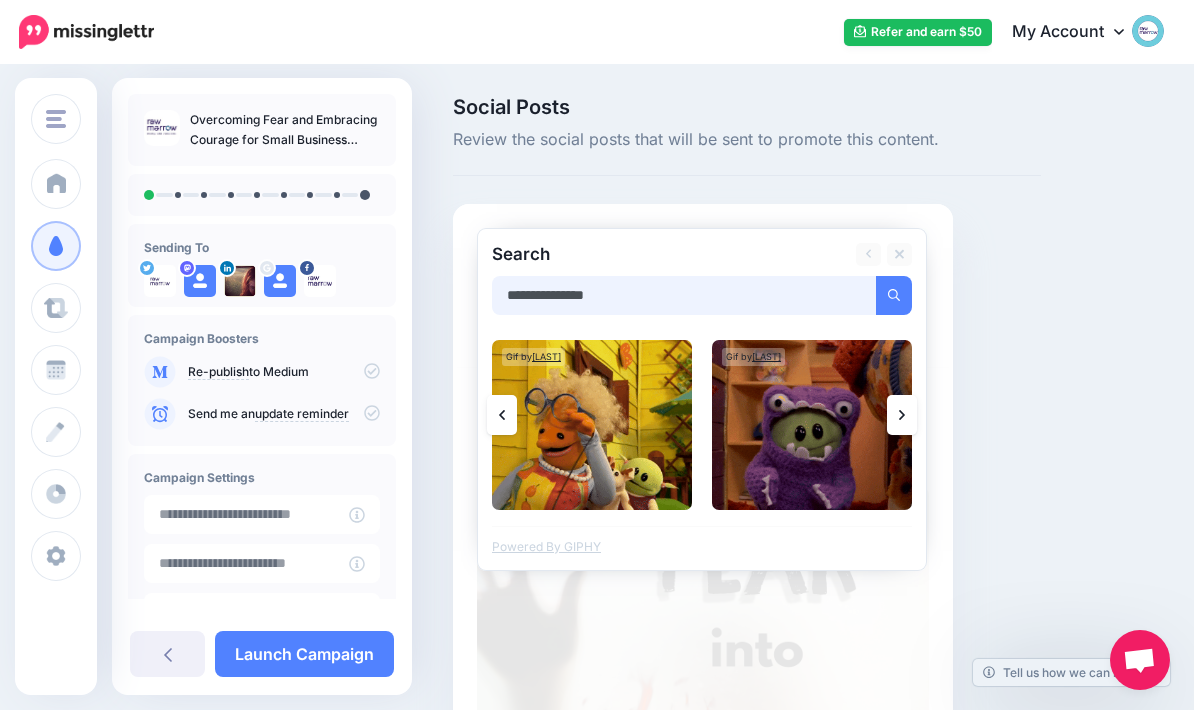 click on "**********" at bounding box center [684, 295] 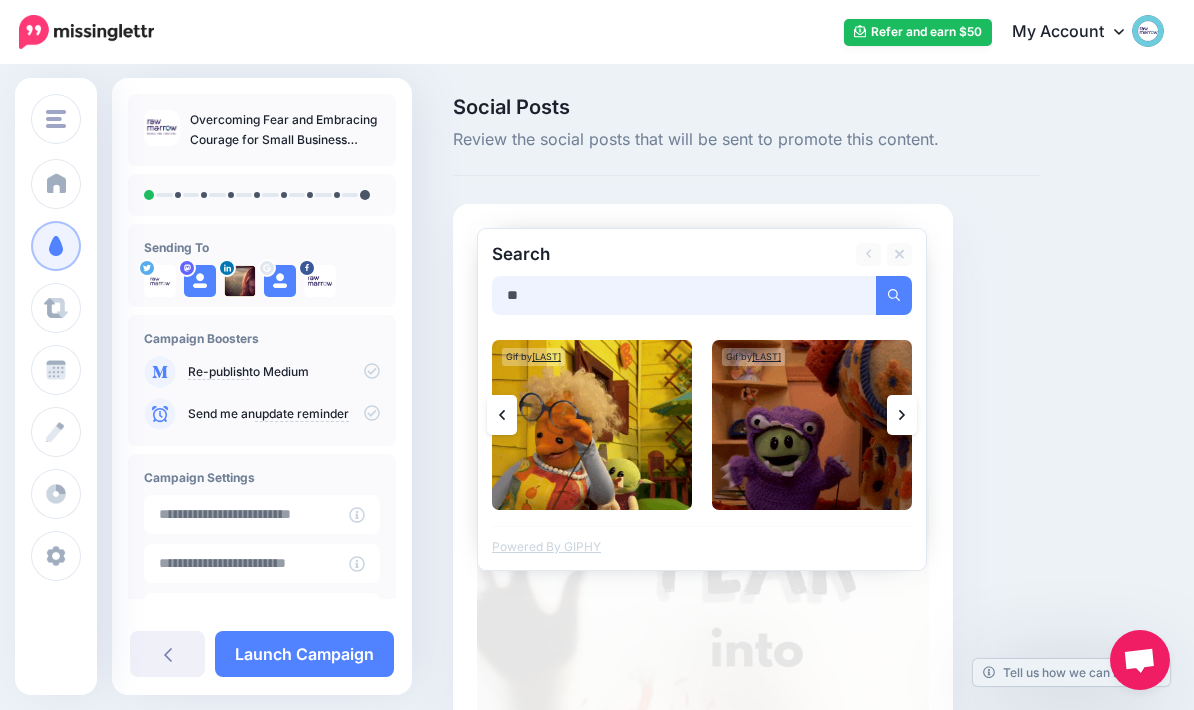 type on "*" 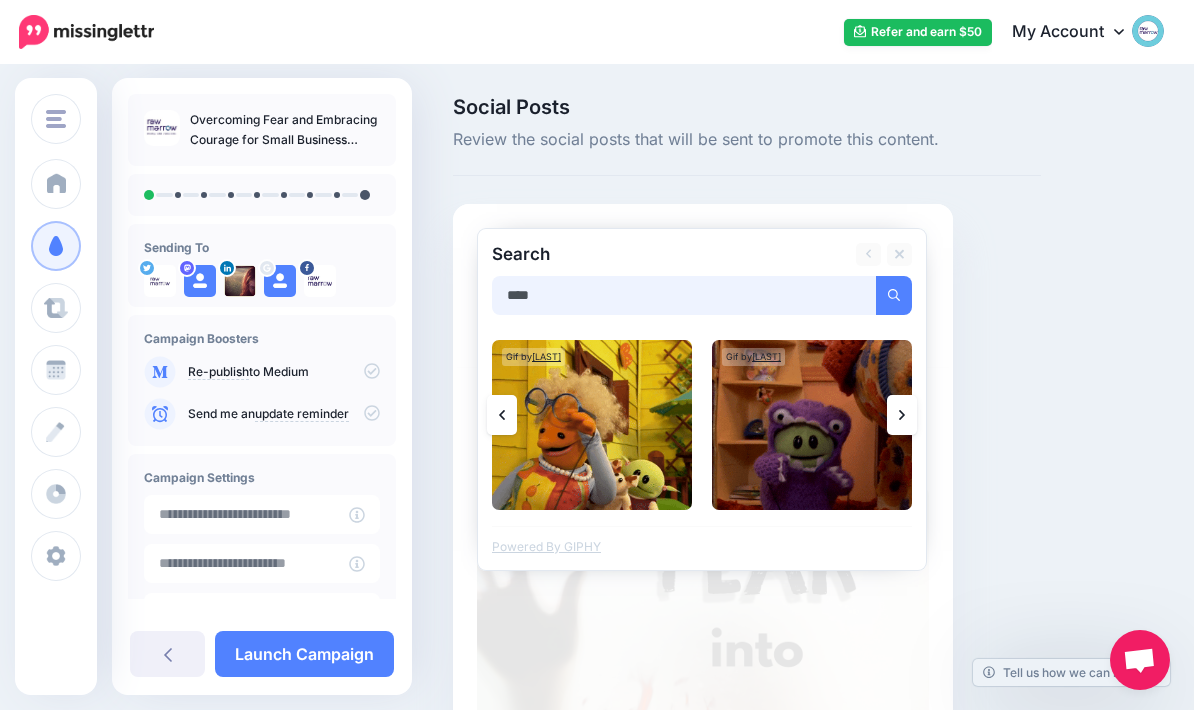 type on "****" 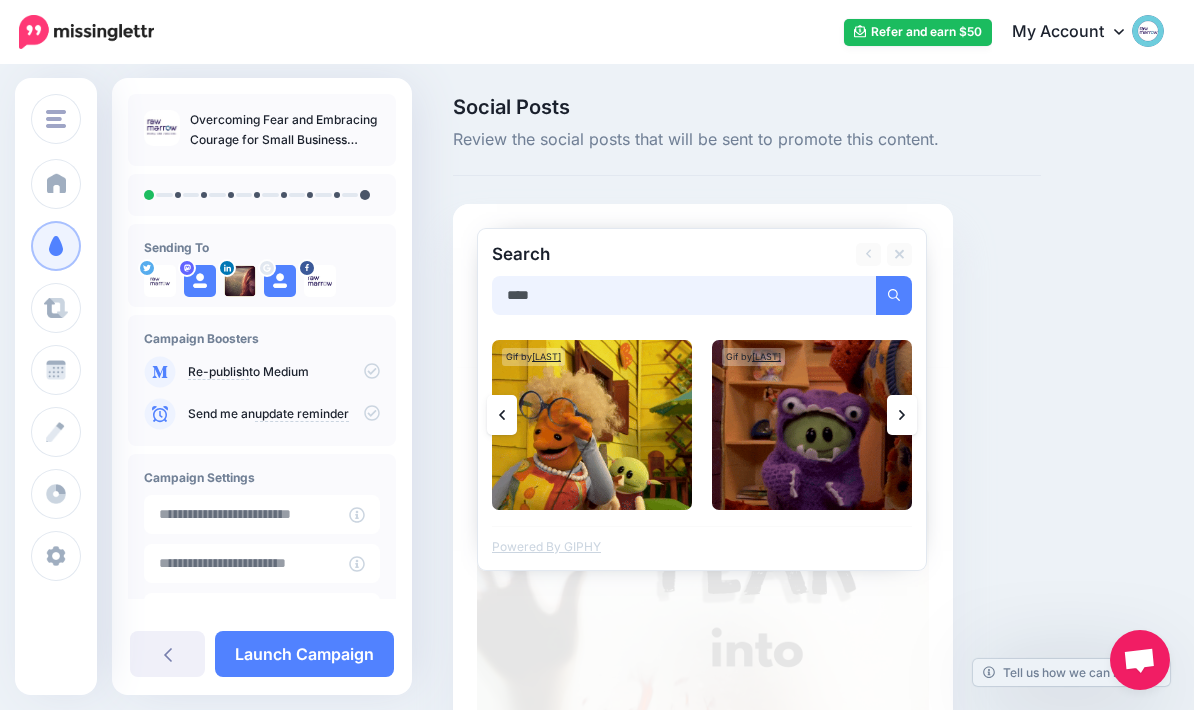 click at bounding box center (894, 295) 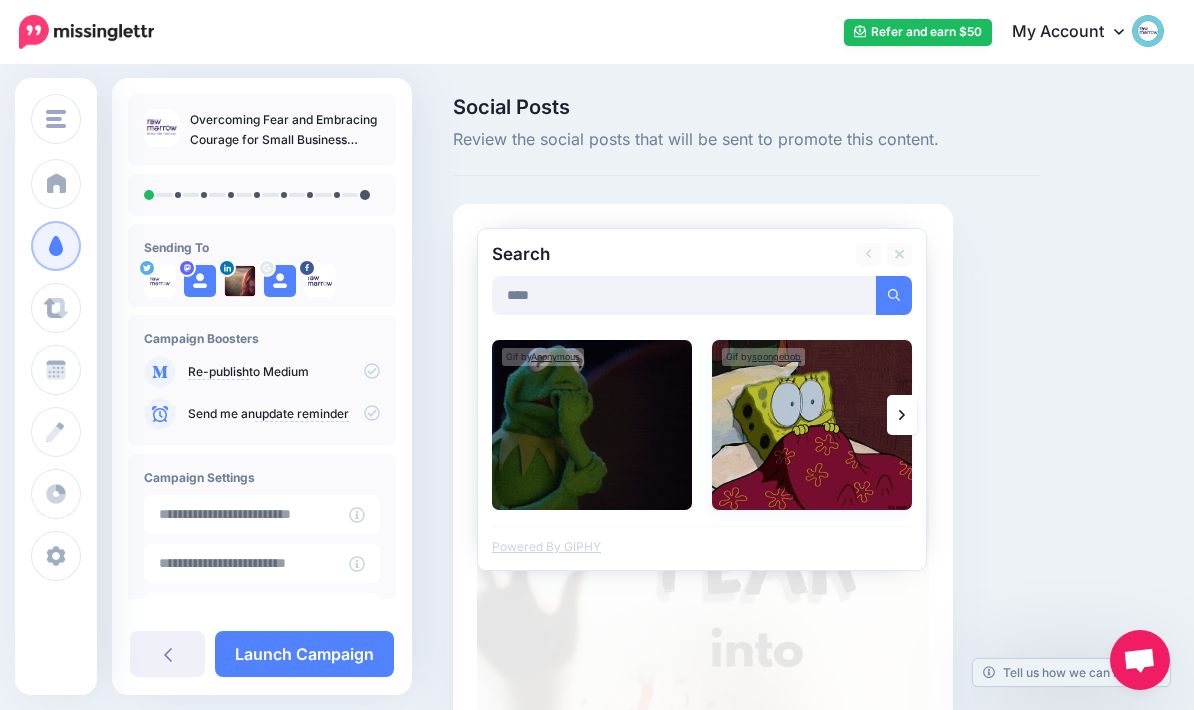 click at bounding box center (812, 425) 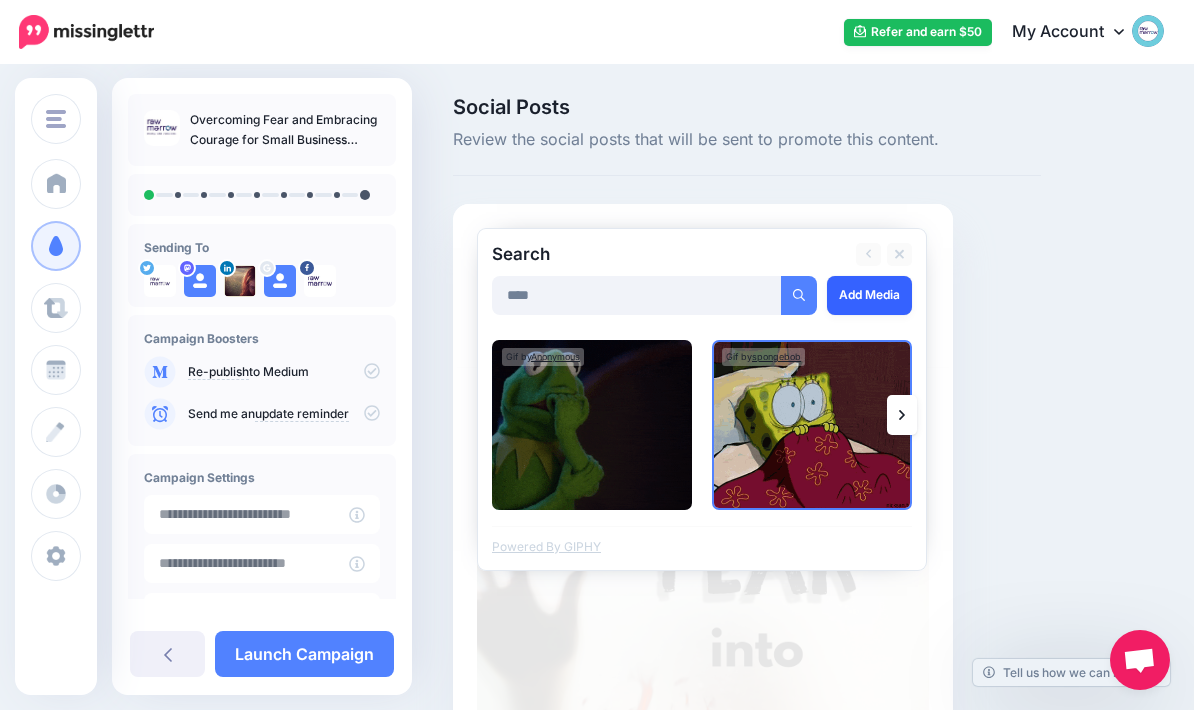 click on "Add Media" at bounding box center [869, 295] 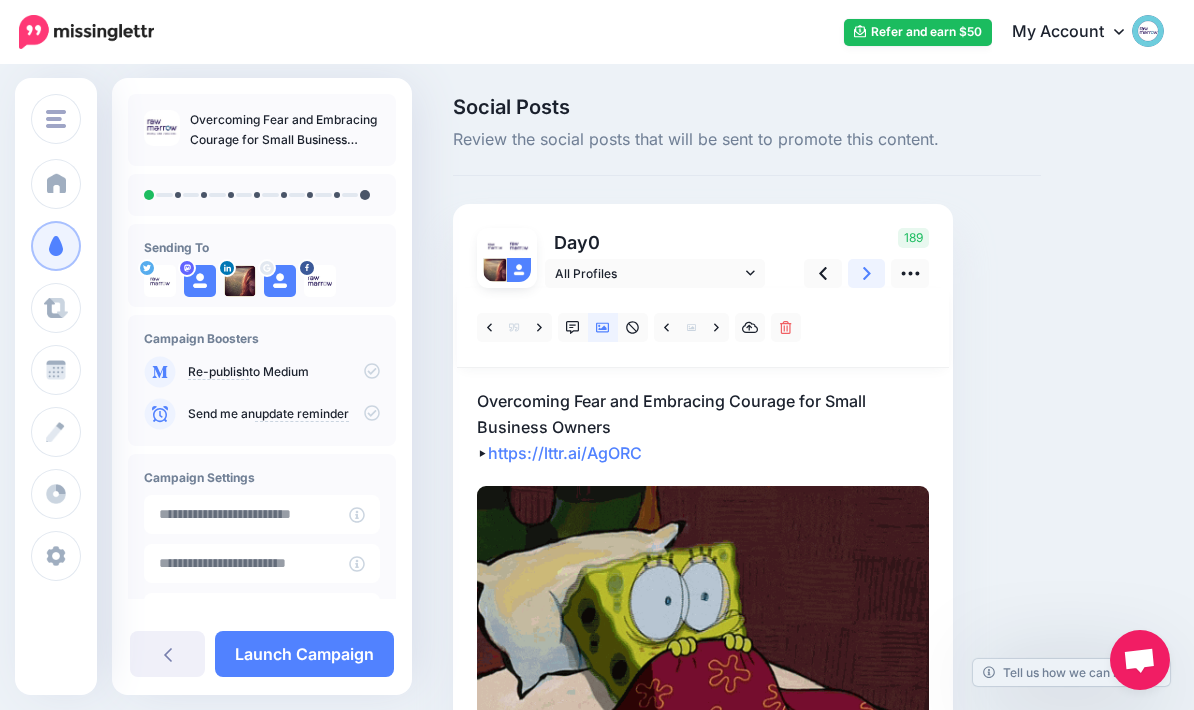 click at bounding box center [867, 273] 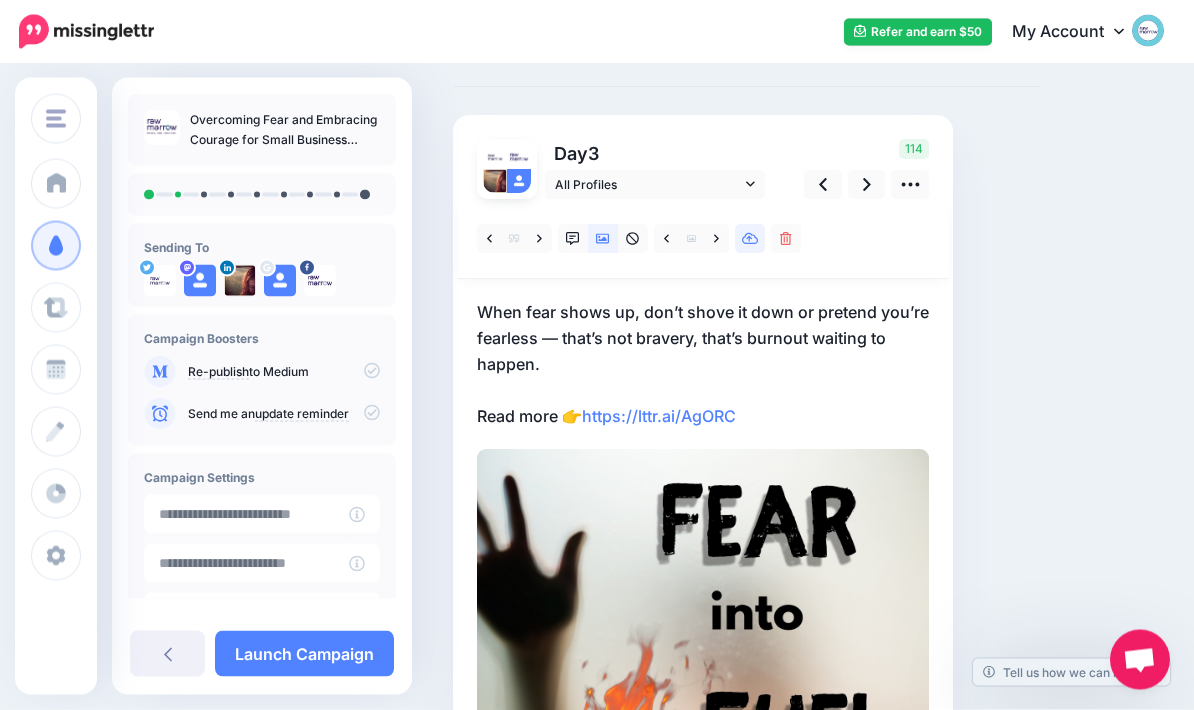 scroll, scrollTop: 89, scrollLeft: 0, axis: vertical 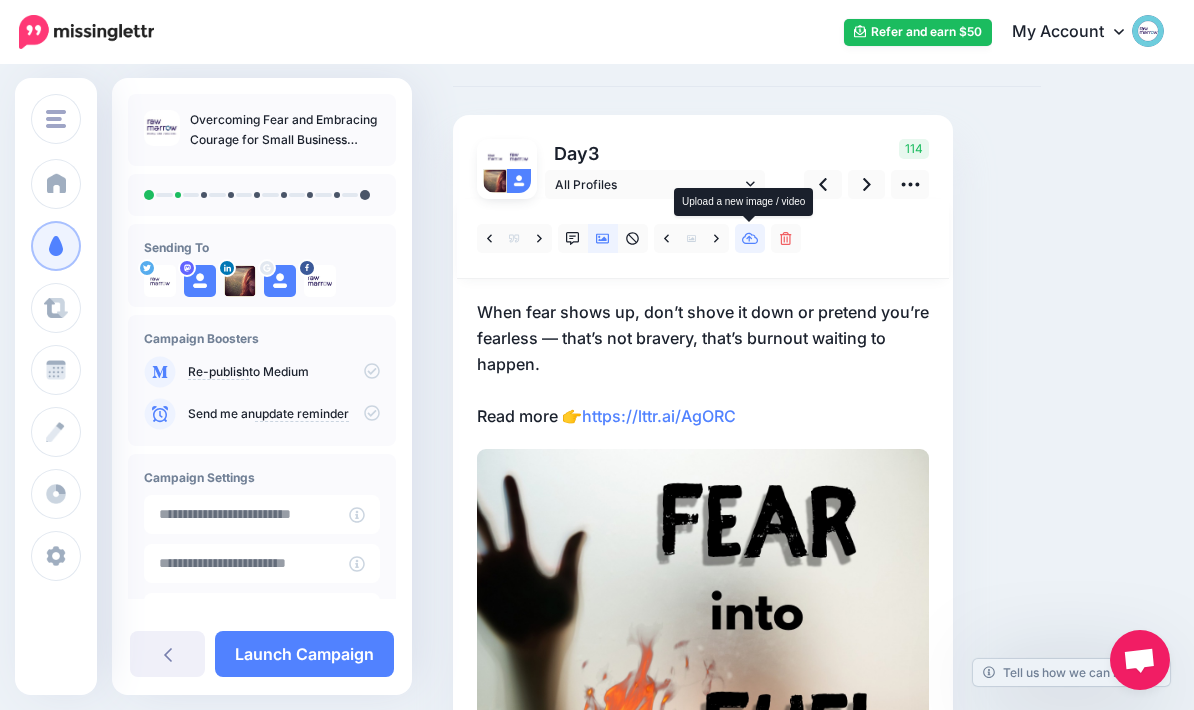 click 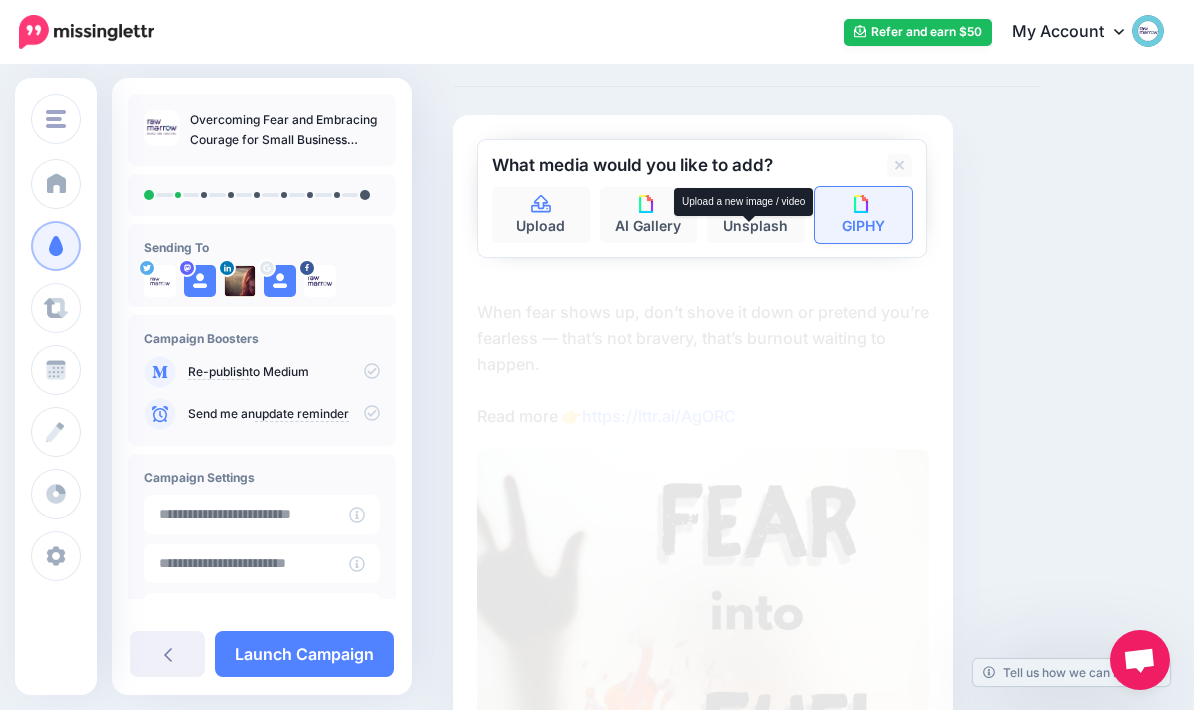 click on "GIPHY" at bounding box center [864, 215] 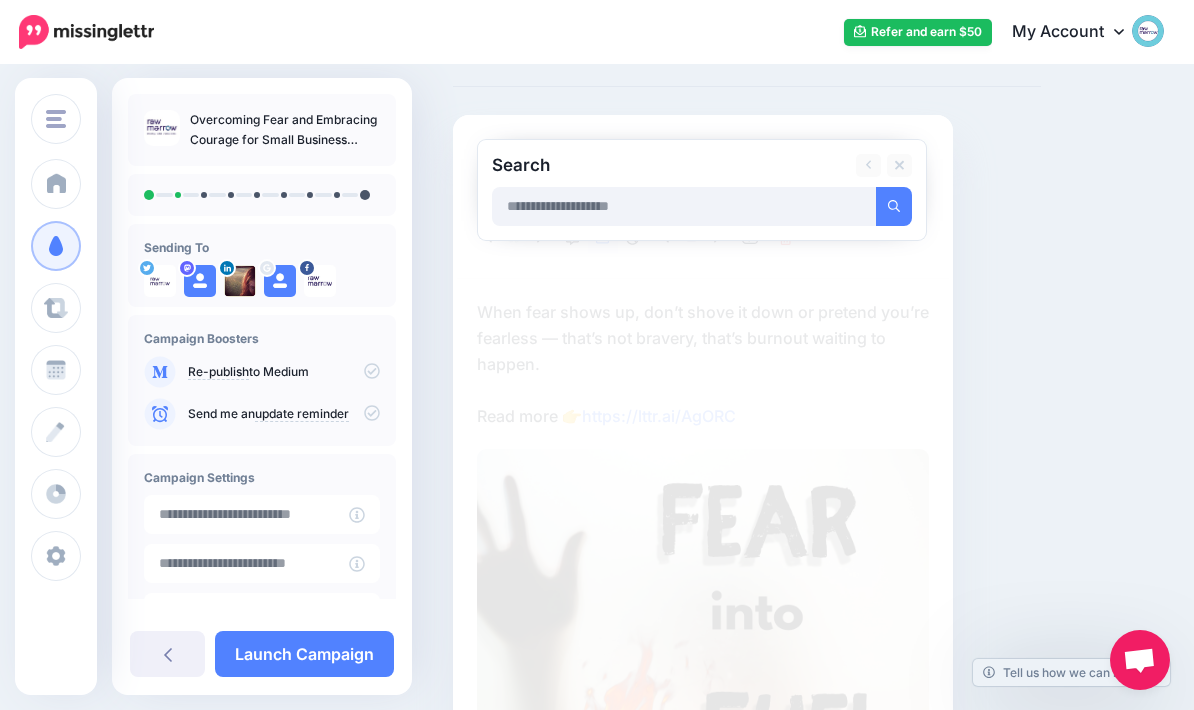 scroll, scrollTop: 88, scrollLeft: 0, axis: vertical 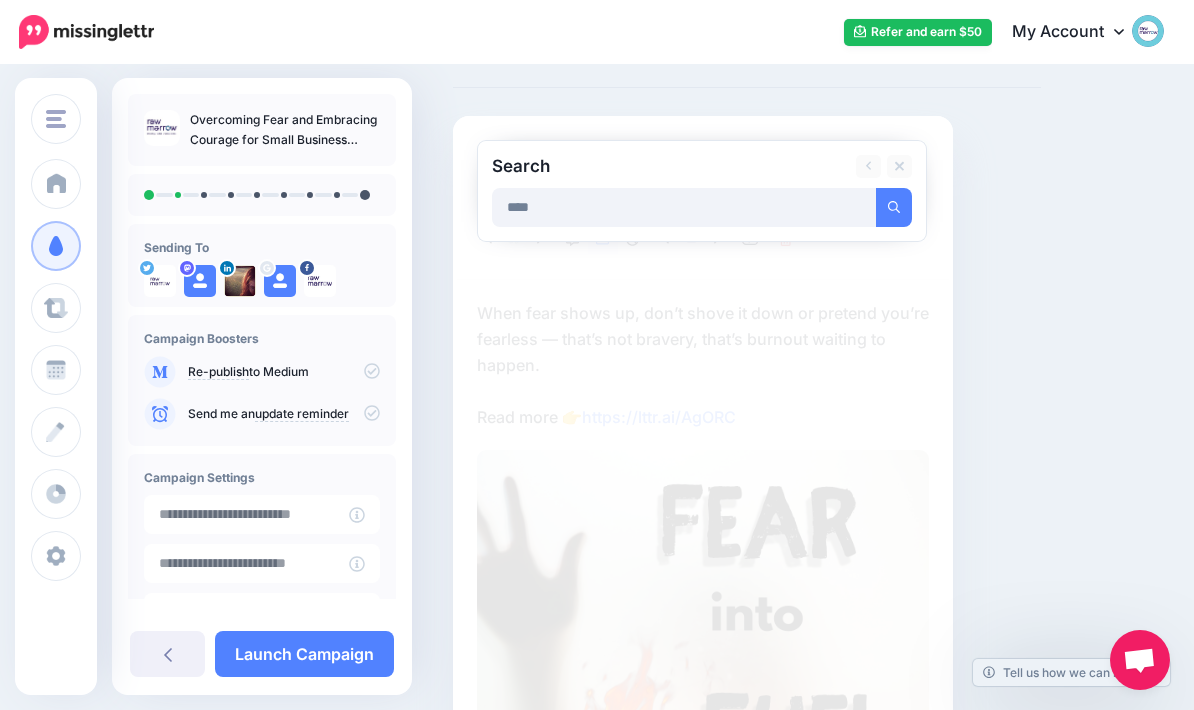 type on "****" 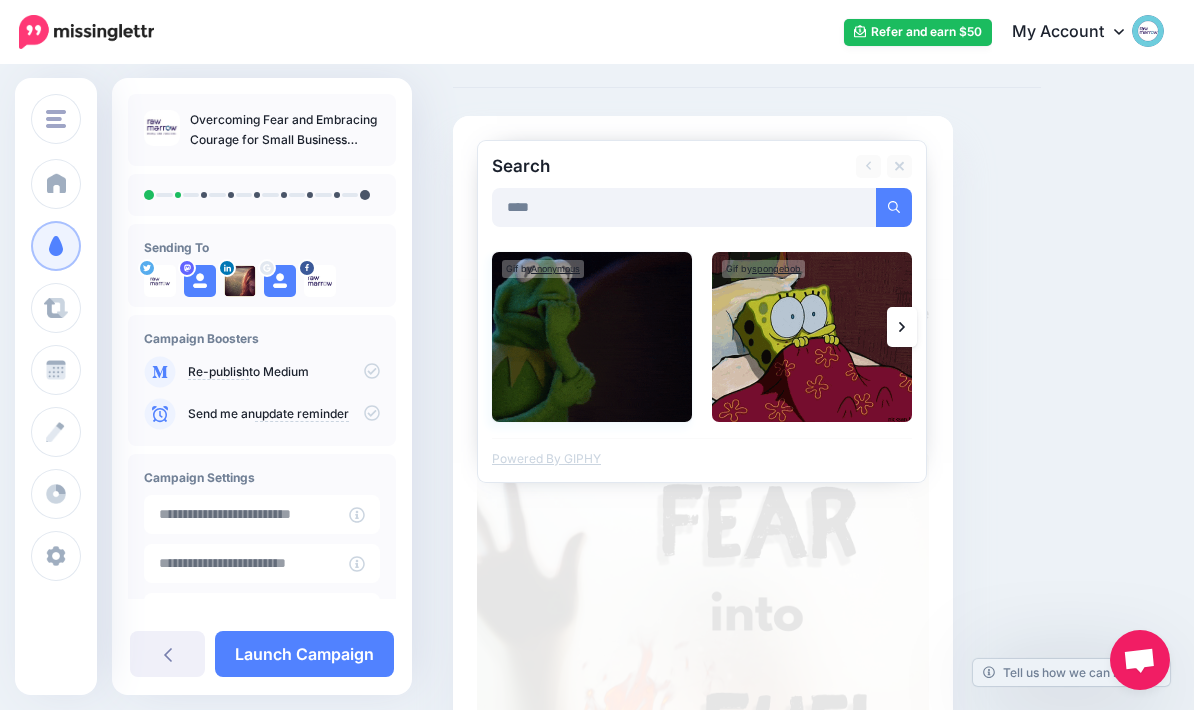 click at bounding box center [592, 337] 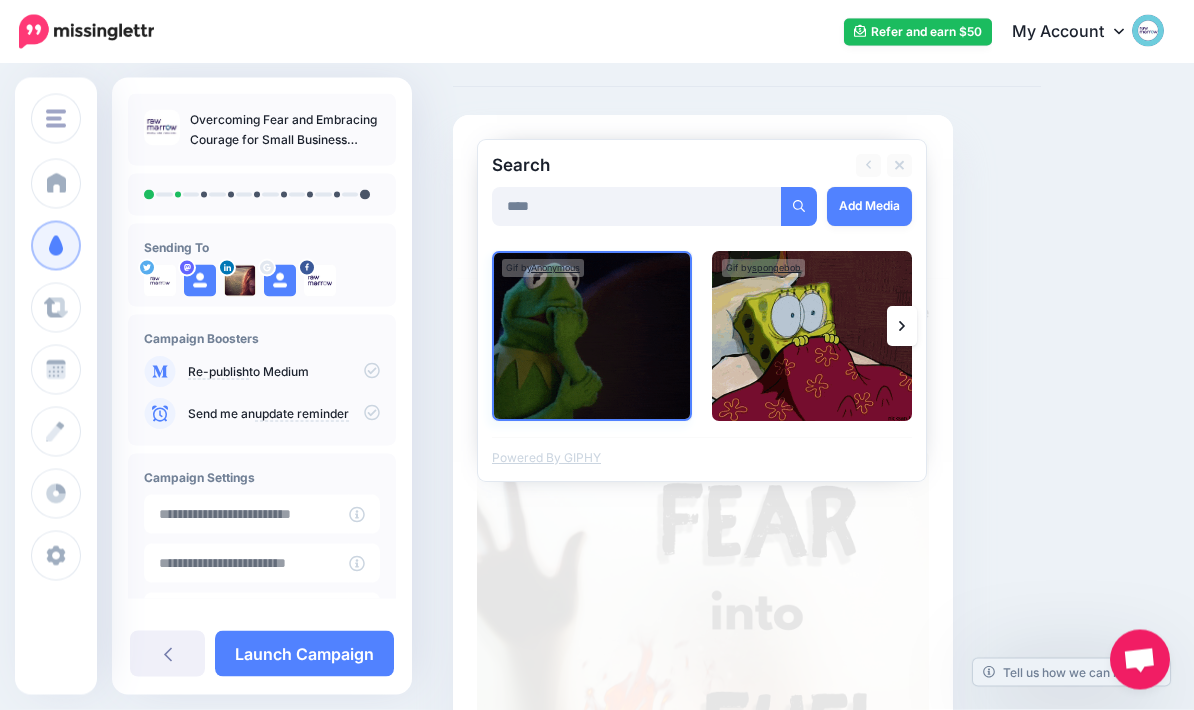 scroll, scrollTop: 89, scrollLeft: 0, axis: vertical 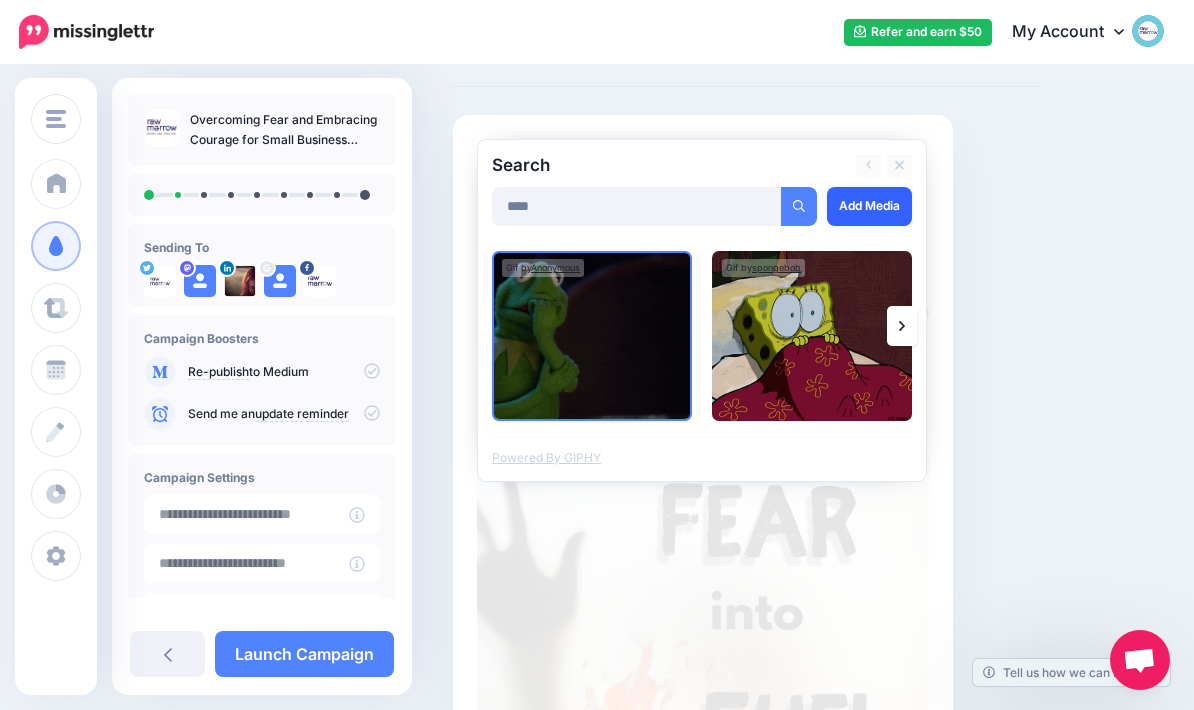 click on "Add Media" at bounding box center (869, 206) 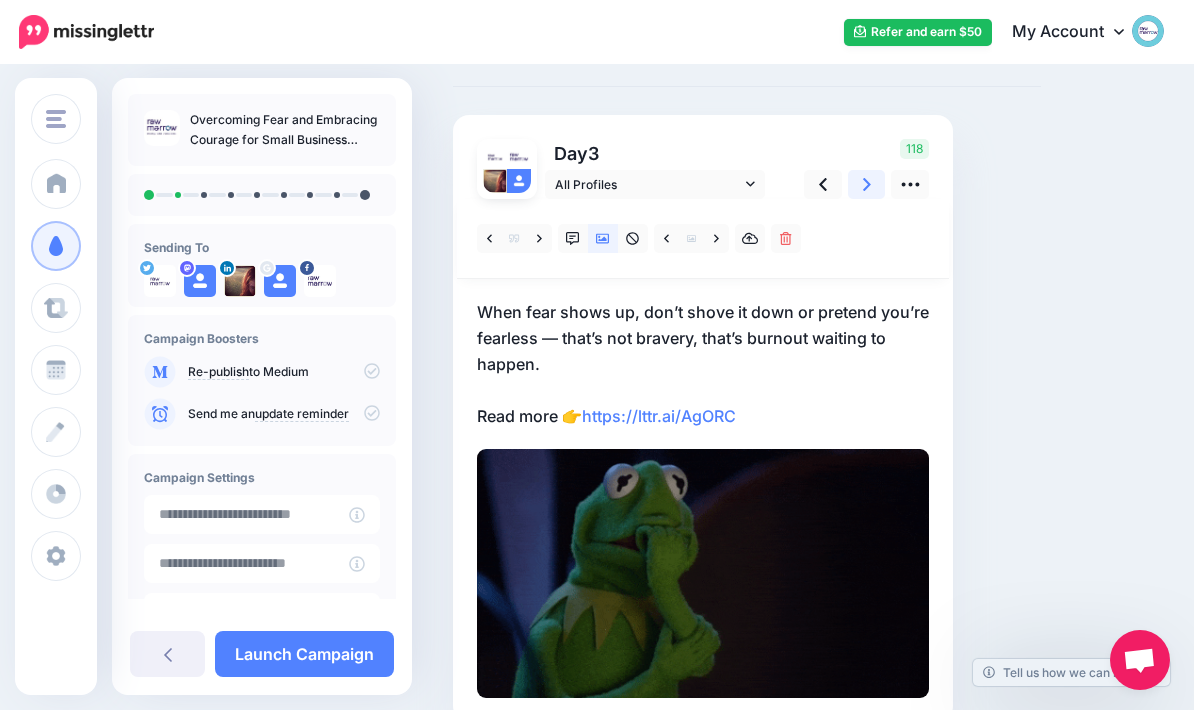 click 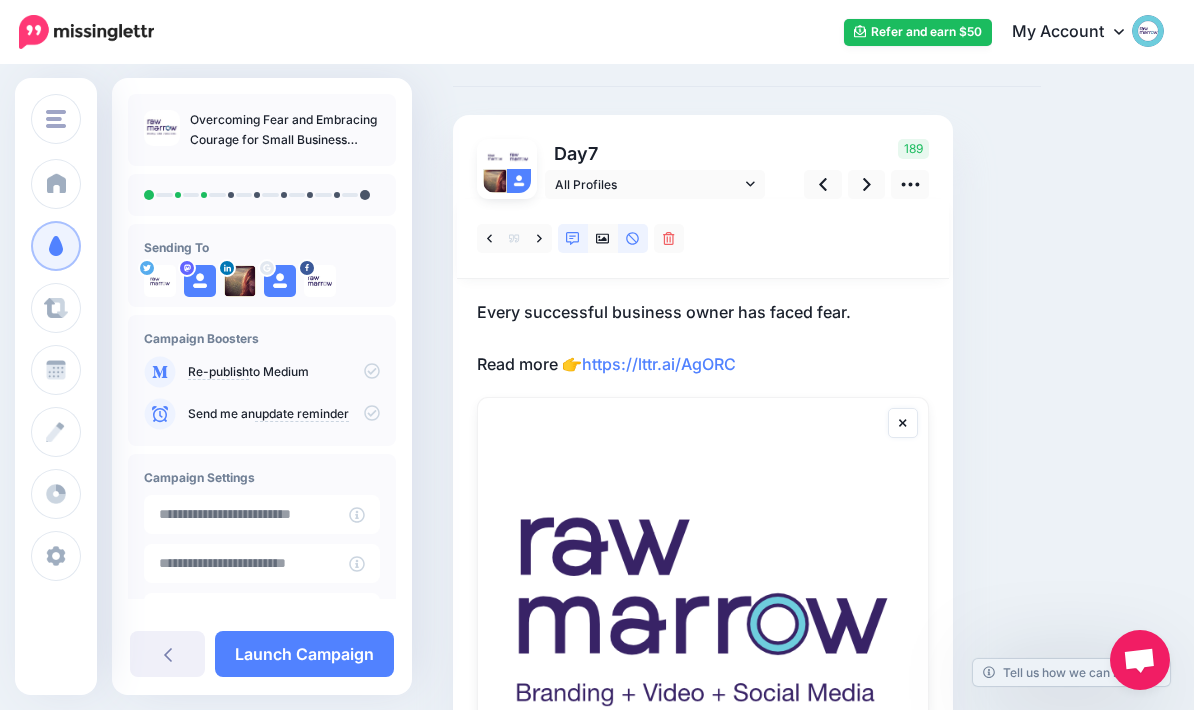 click 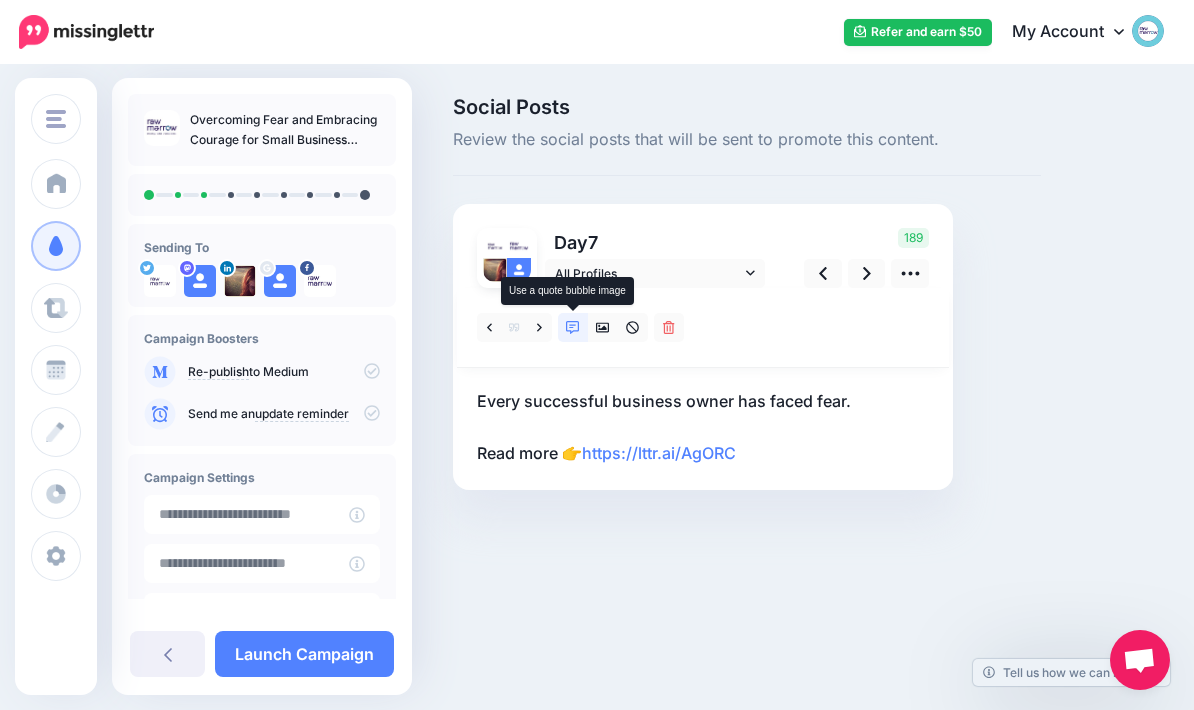 scroll, scrollTop: 80, scrollLeft: 0, axis: vertical 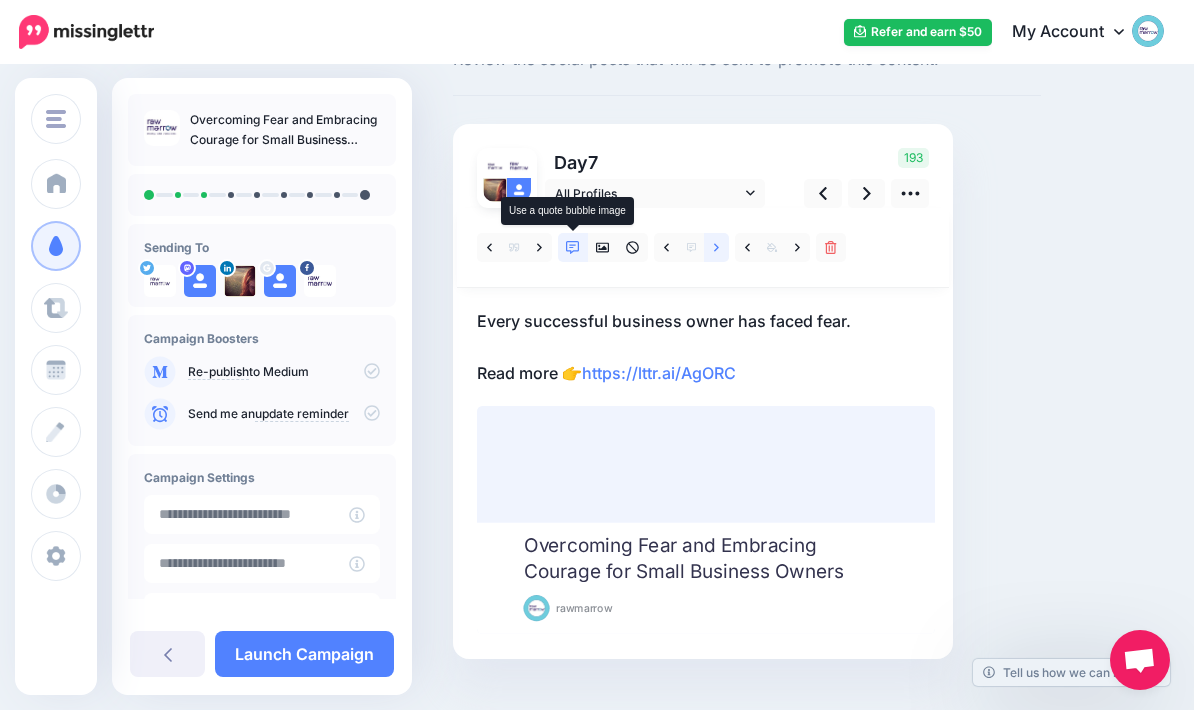 click 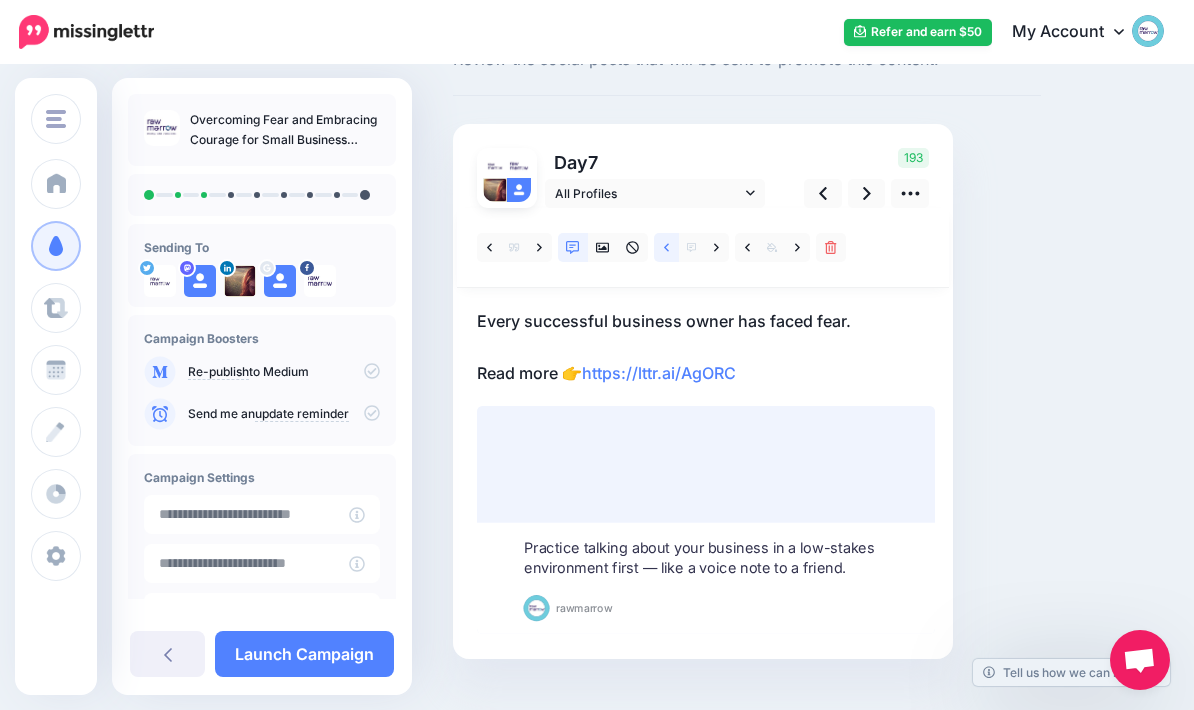 click 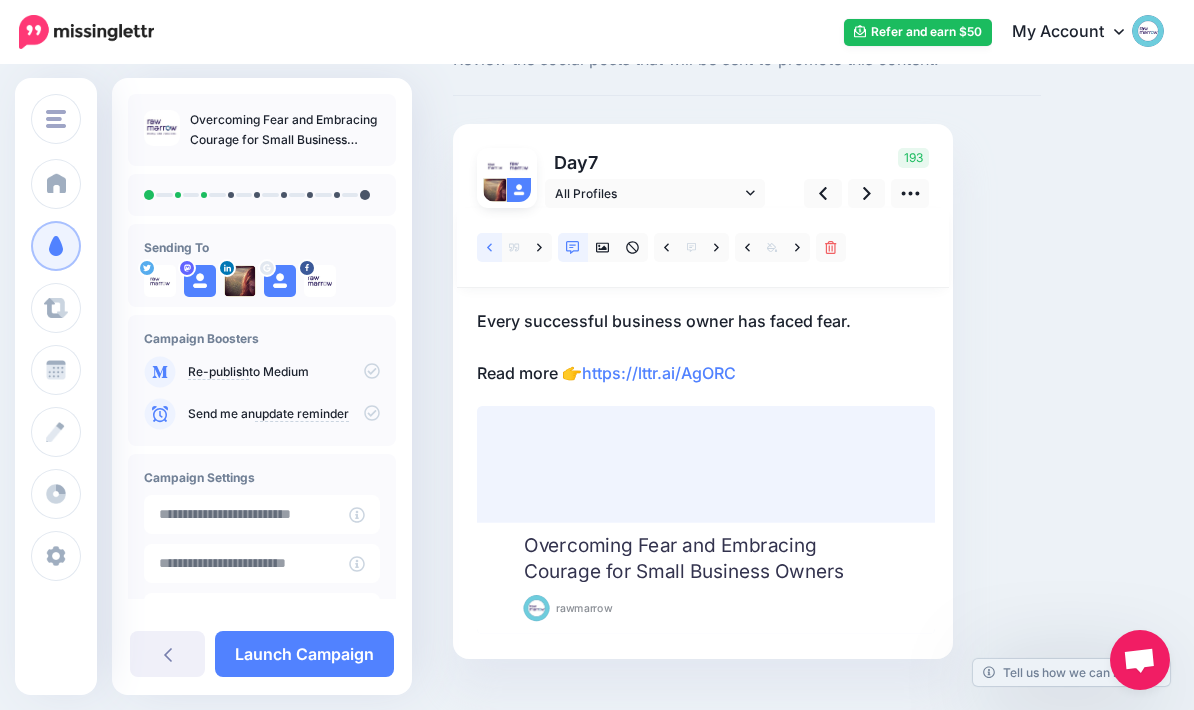click at bounding box center [489, 247] 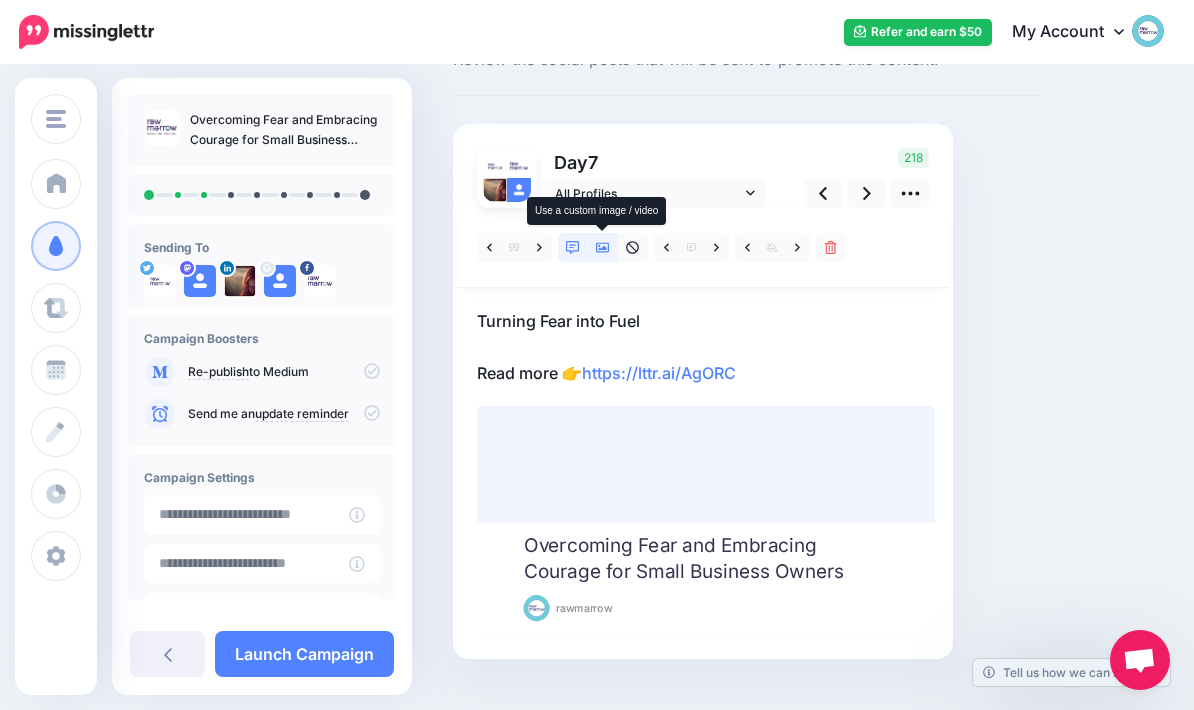 click at bounding box center [603, 247] 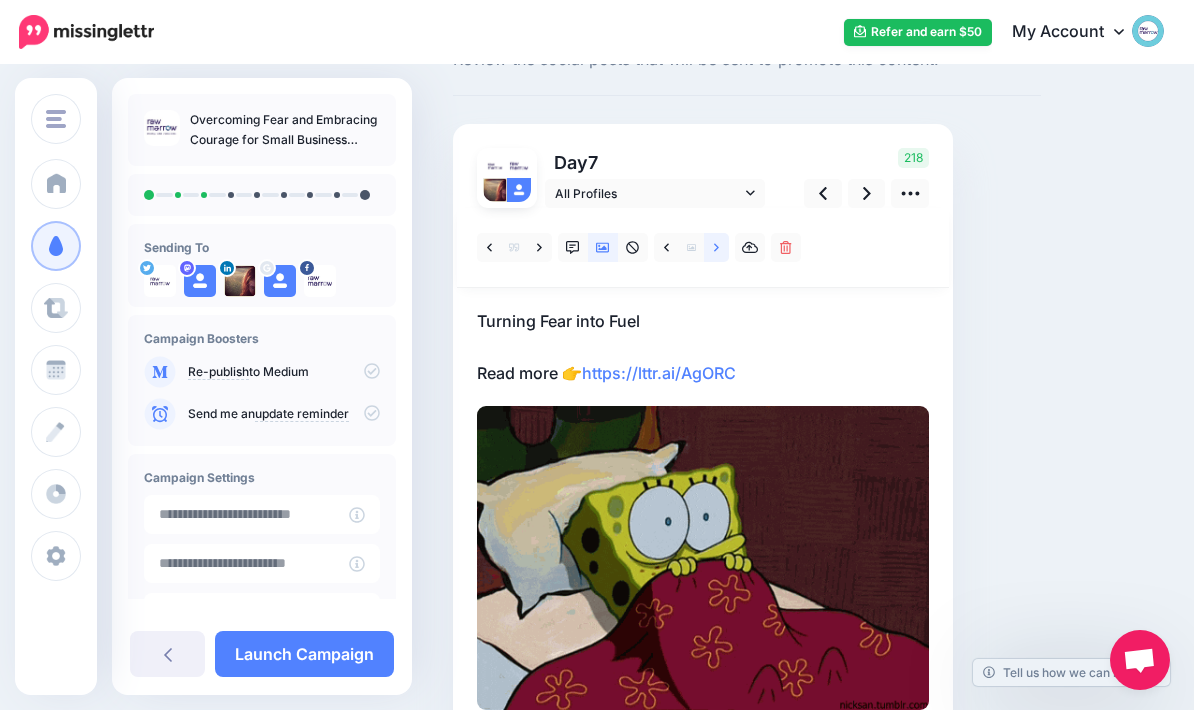 click at bounding box center (716, 247) 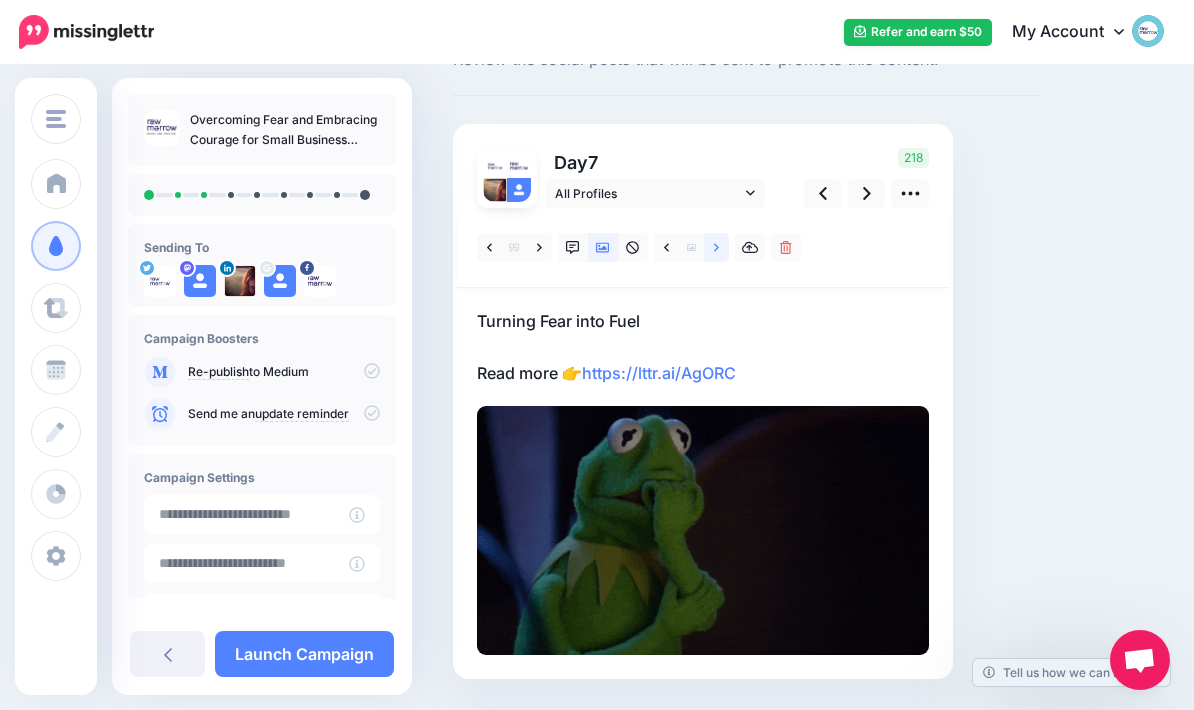 click at bounding box center [716, 247] 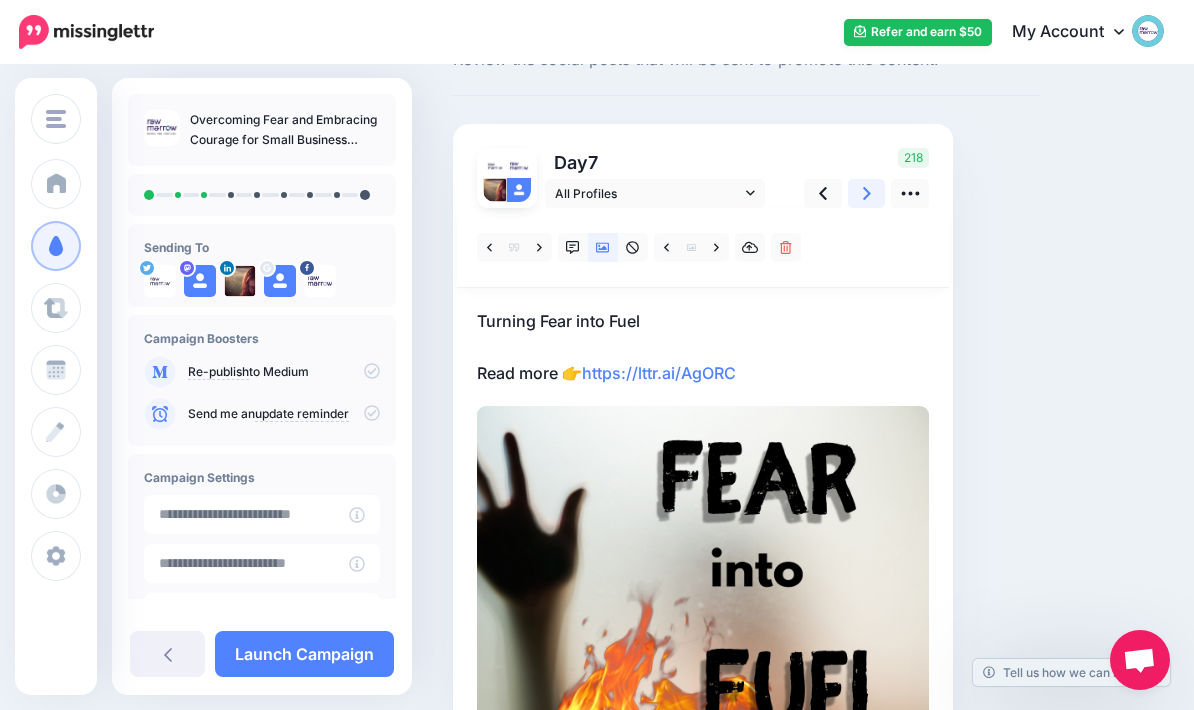 click at bounding box center [867, 193] 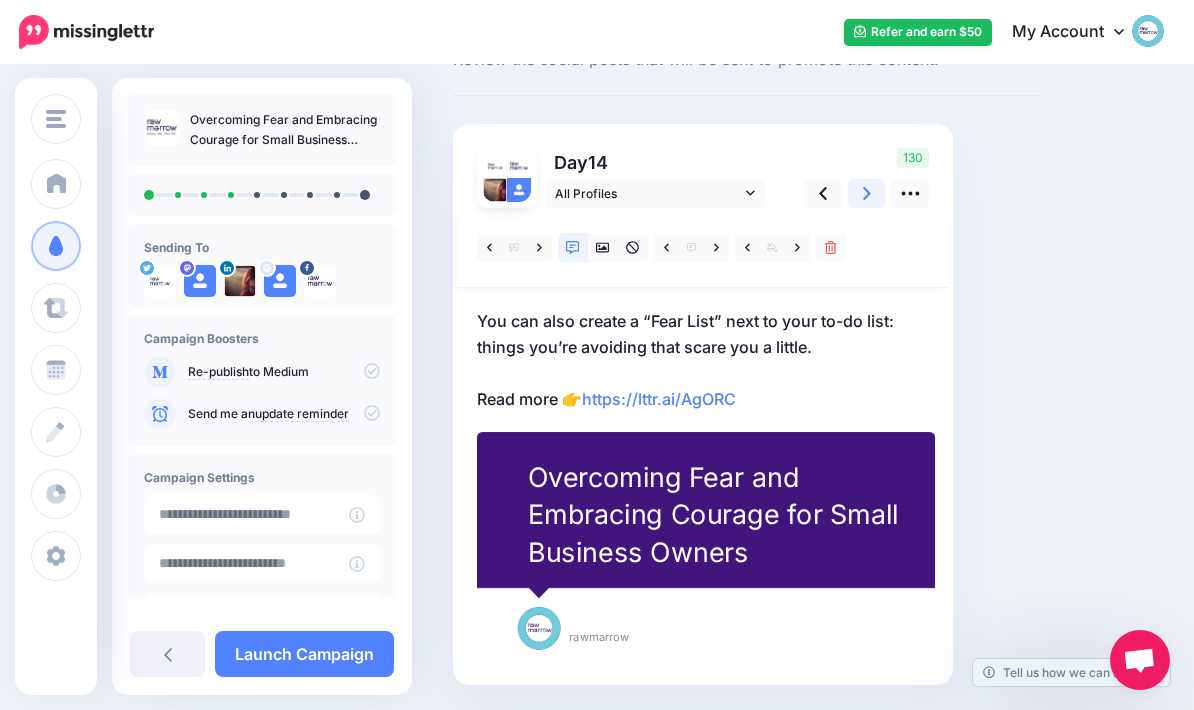 click 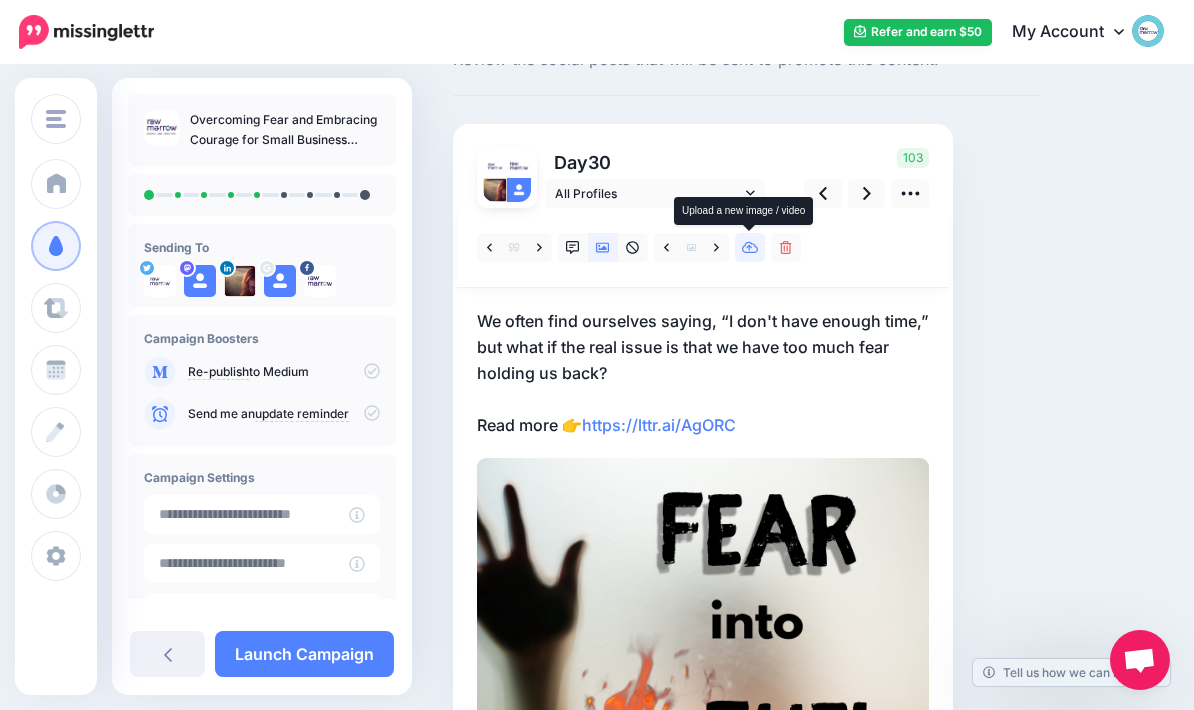 click at bounding box center [750, 247] 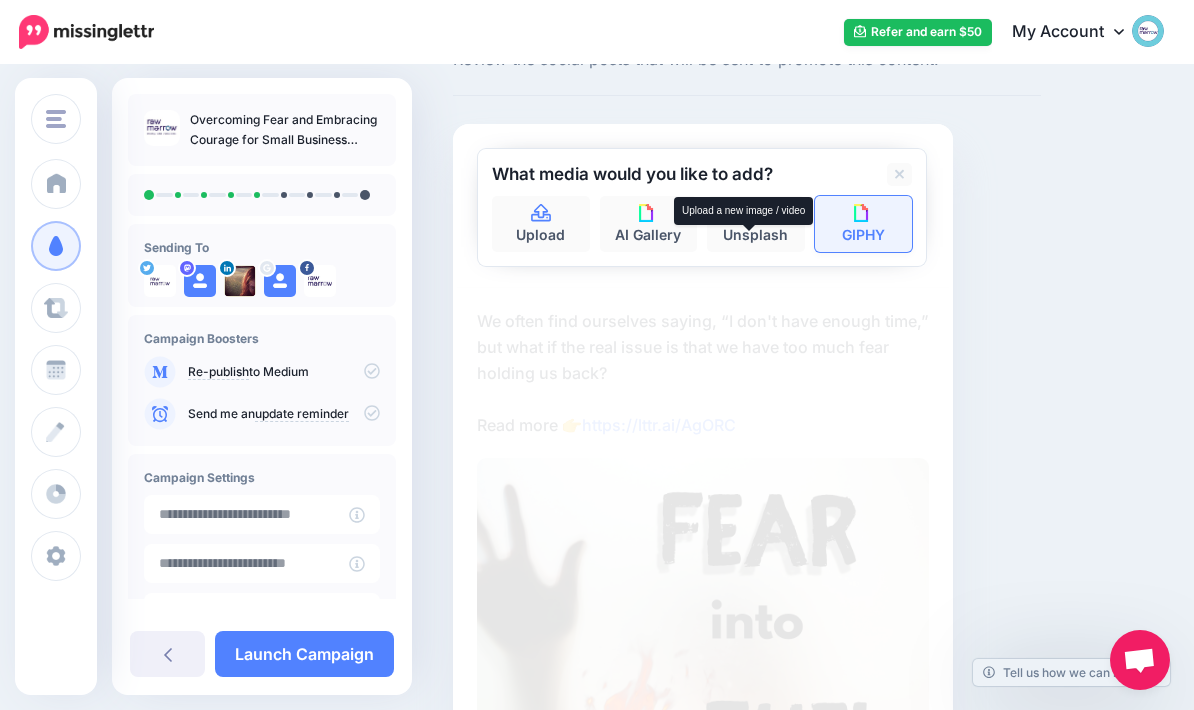 click at bounding box center (863, 213) 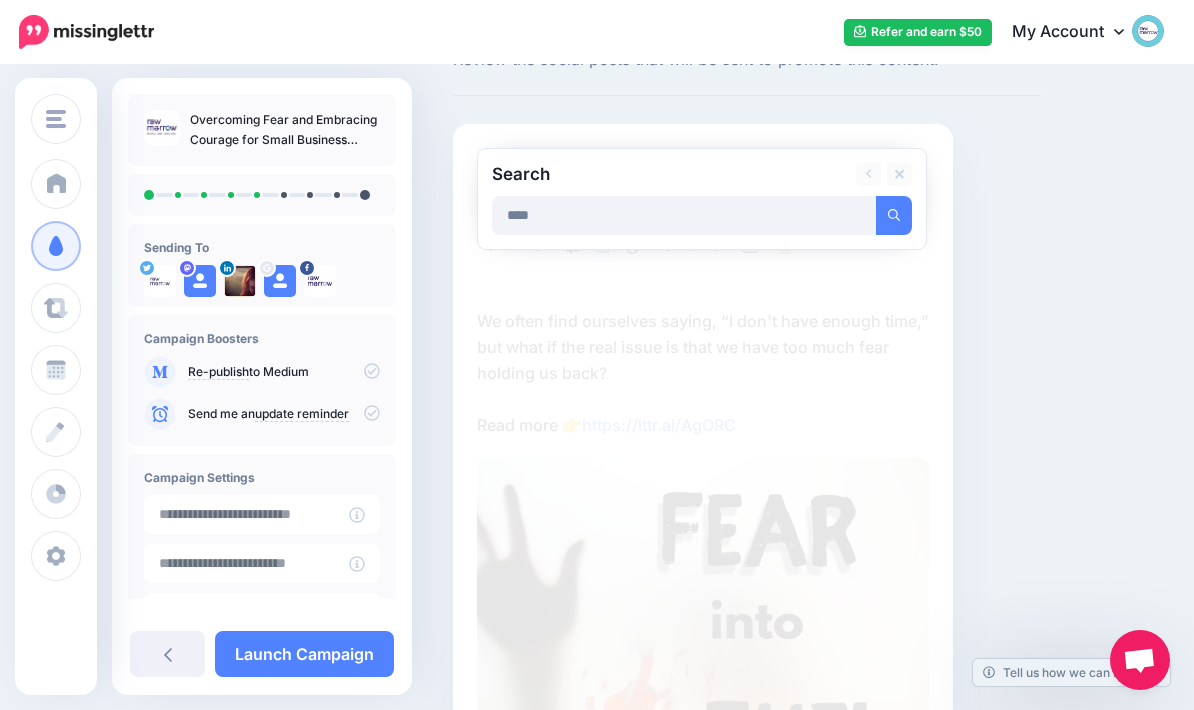 type on "****" 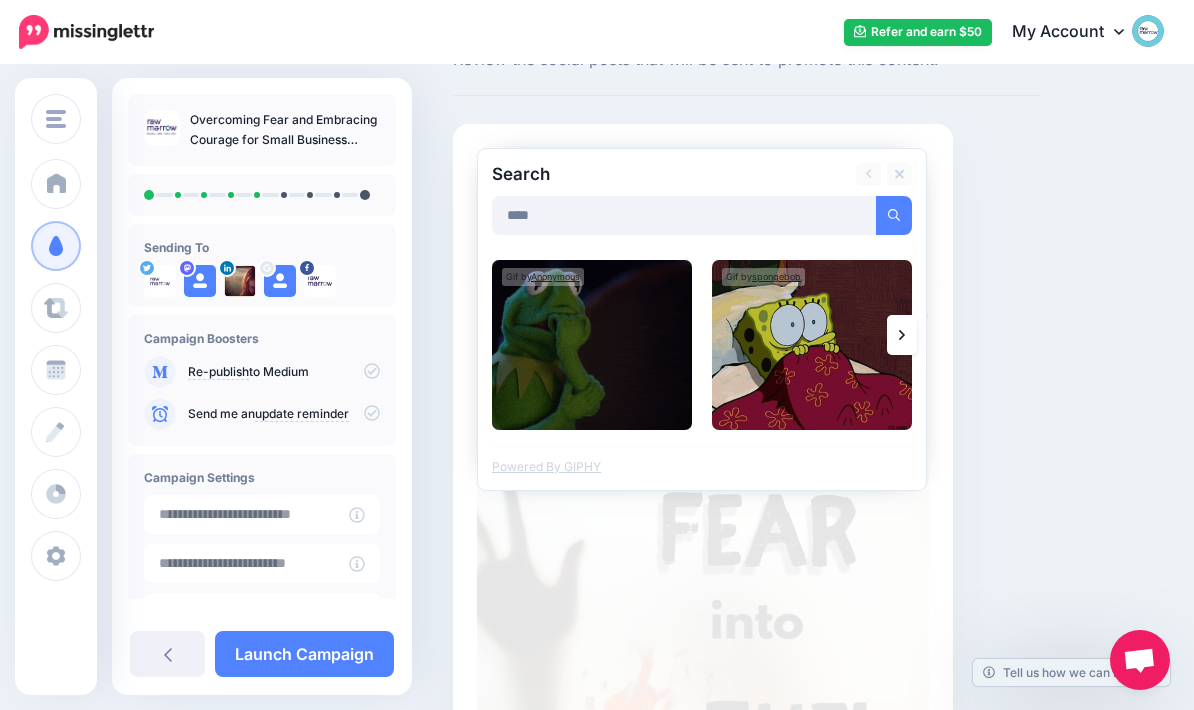 click at bounding box center (902, 335) 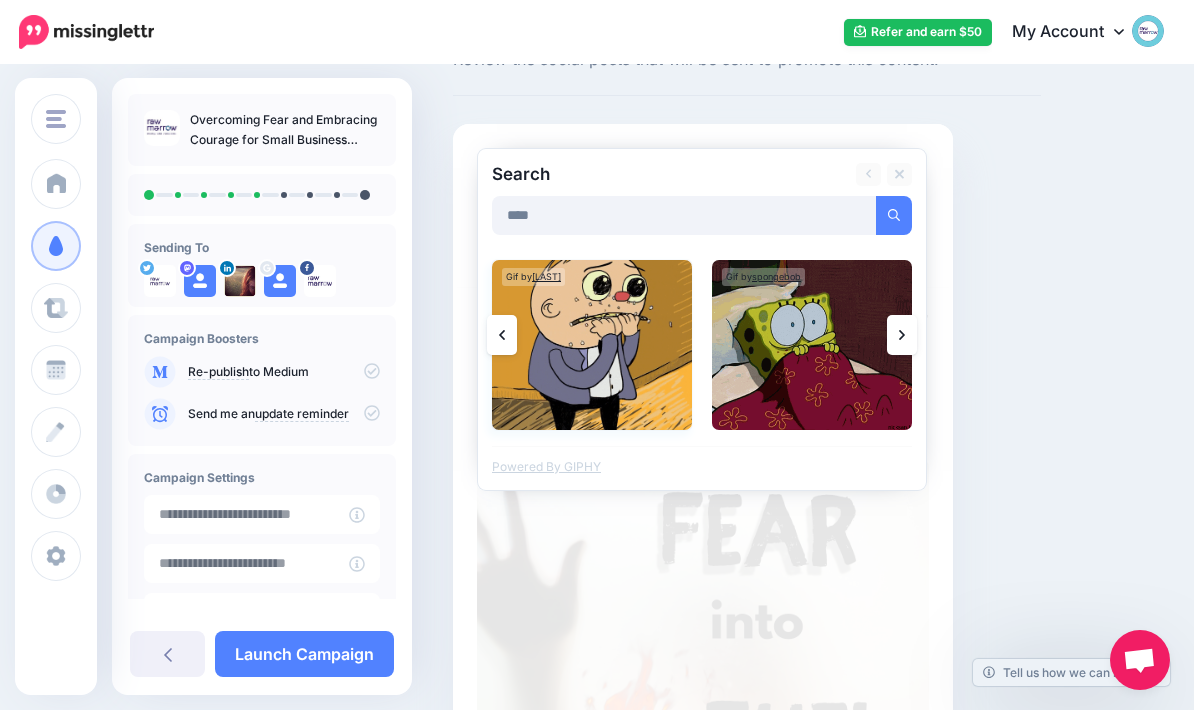 click at bounding box center (592, 345) 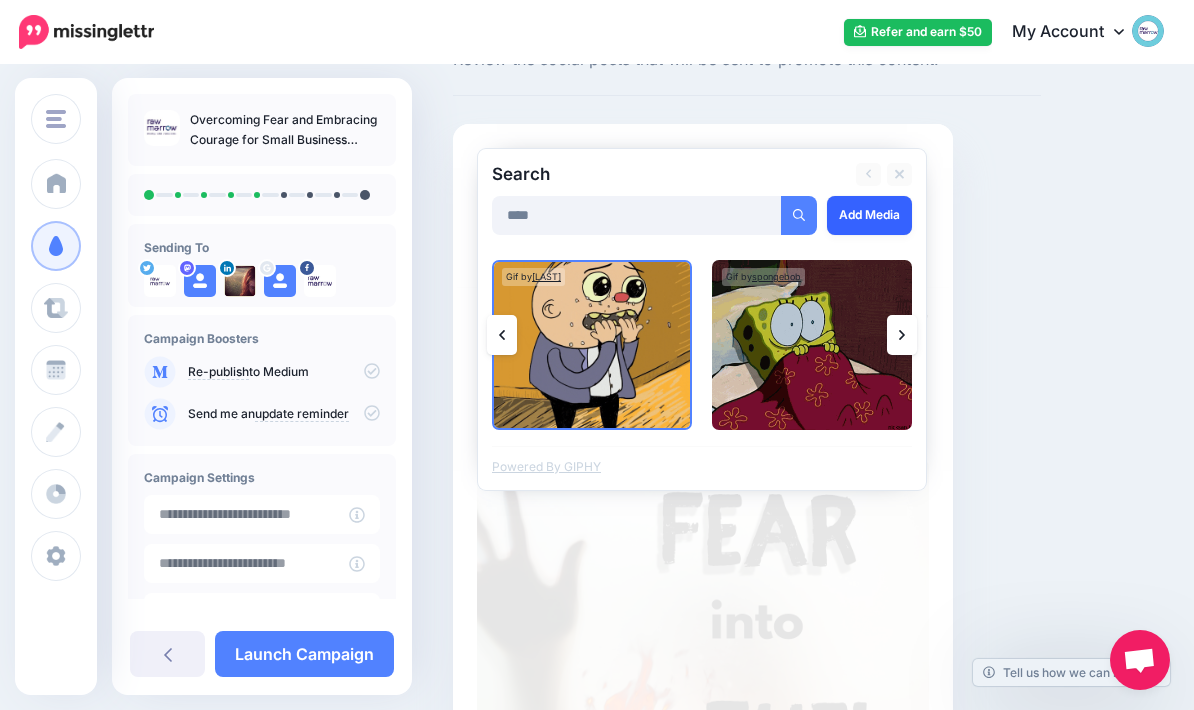 click on "Add Media" at bounding box center [869, 215] 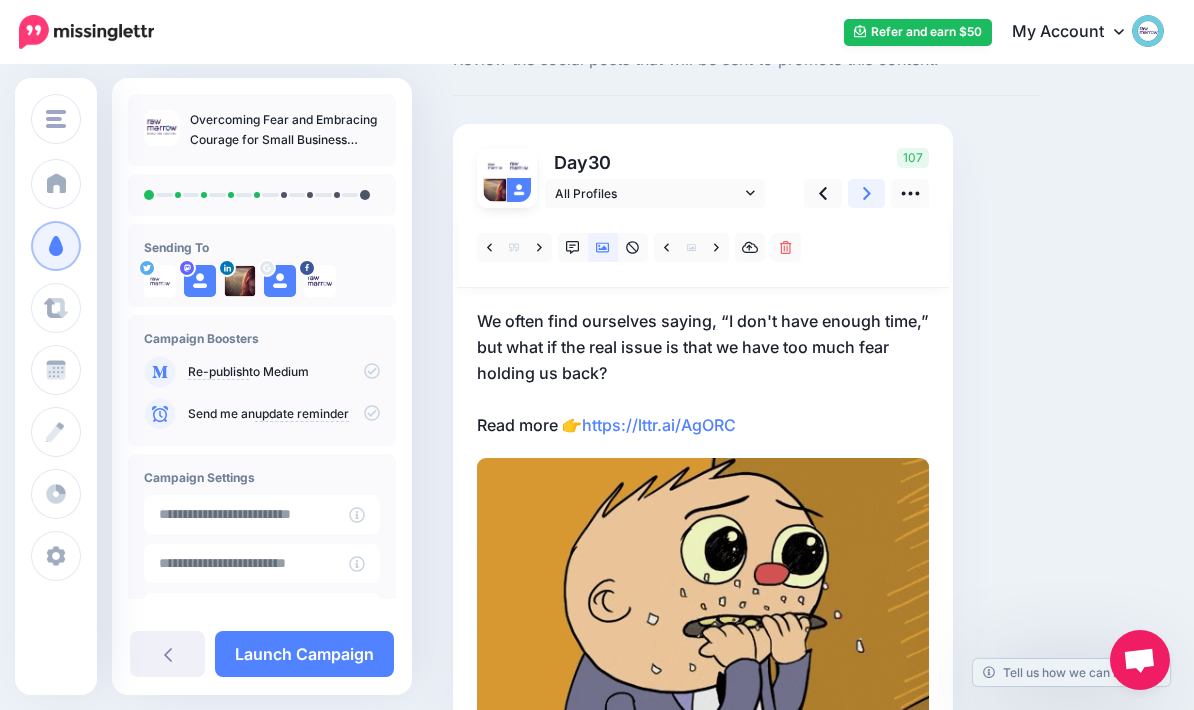 click 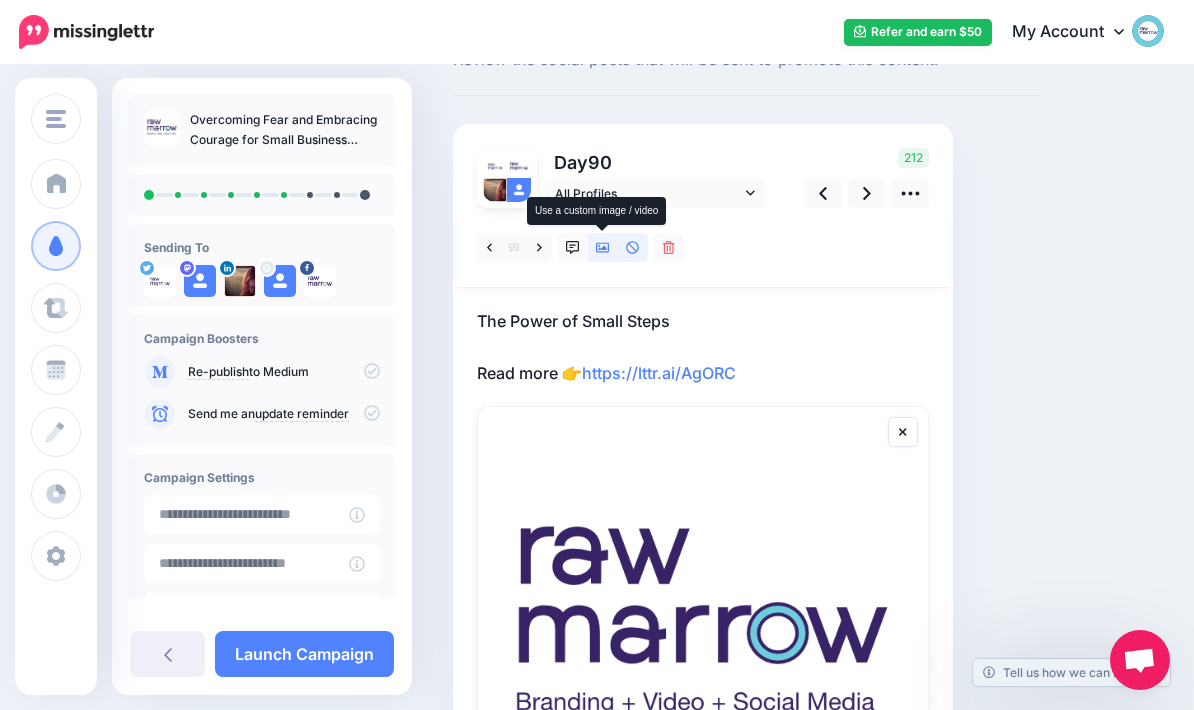 click at bounding box center (603, 247) 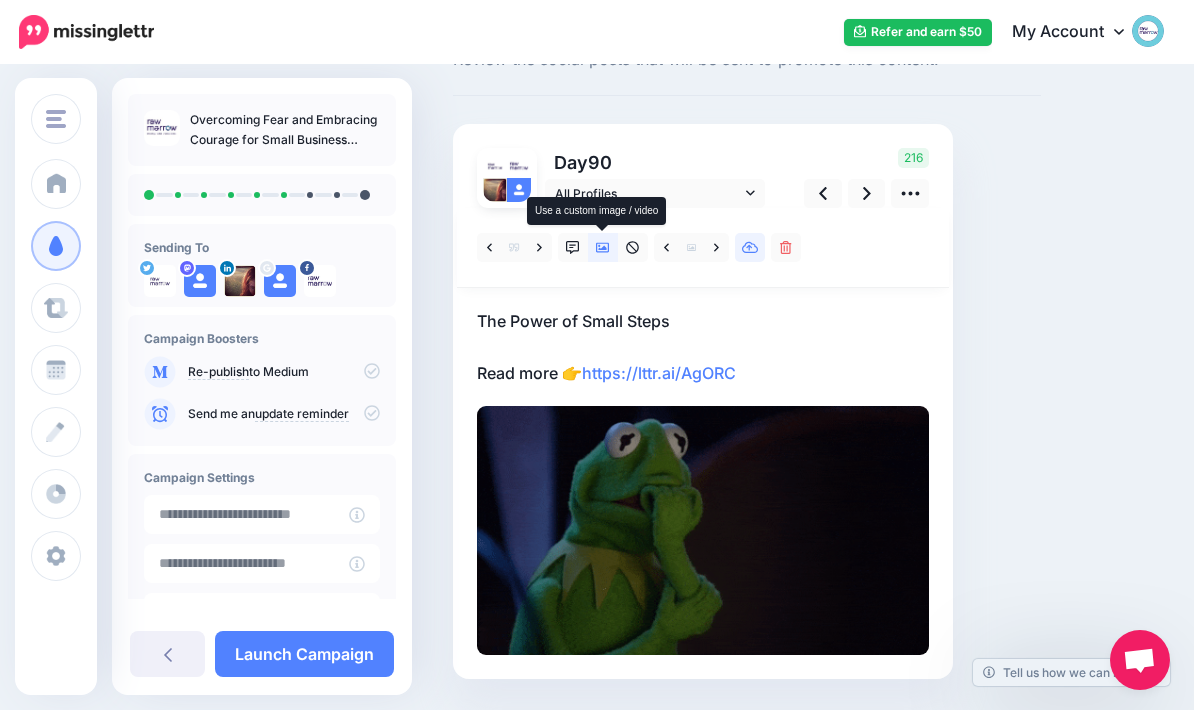 click 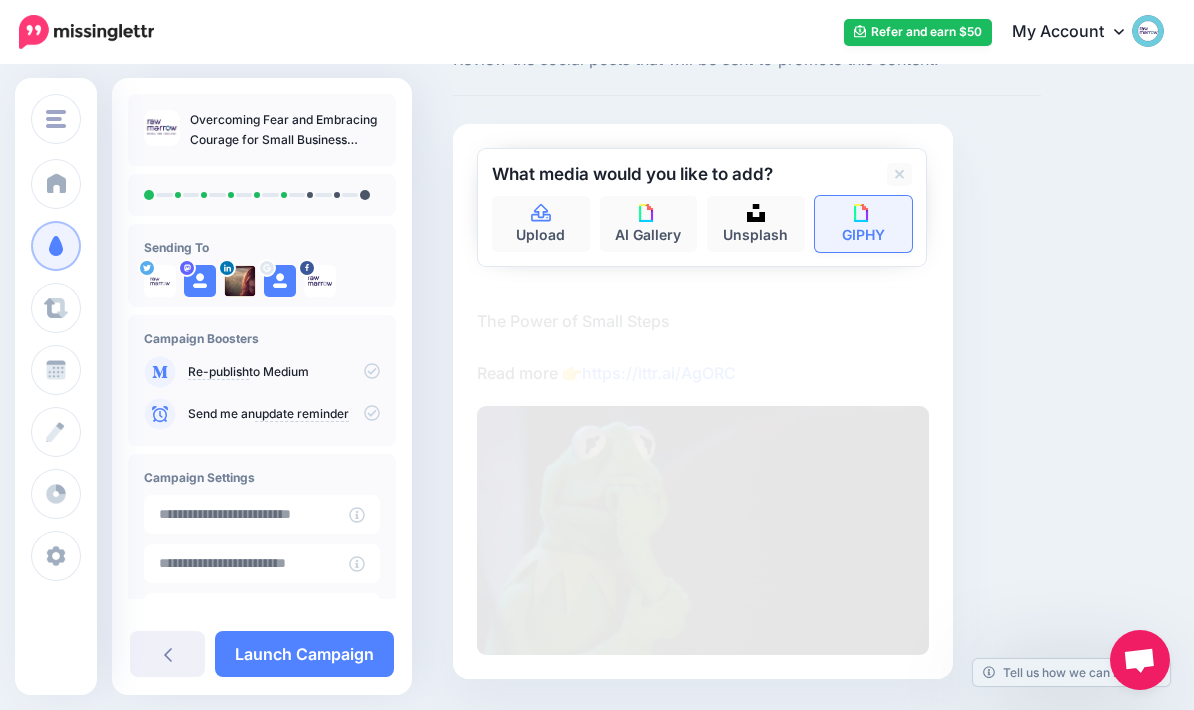 click at bounding box center (863, 213) 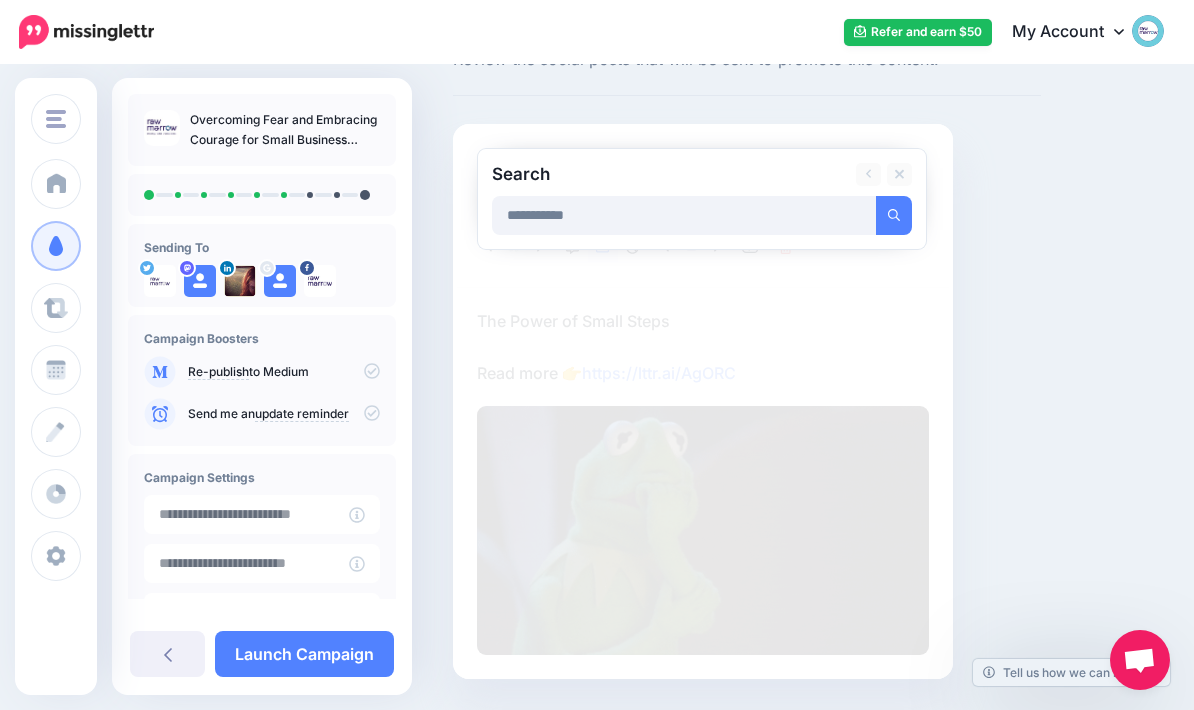 type on "**********" 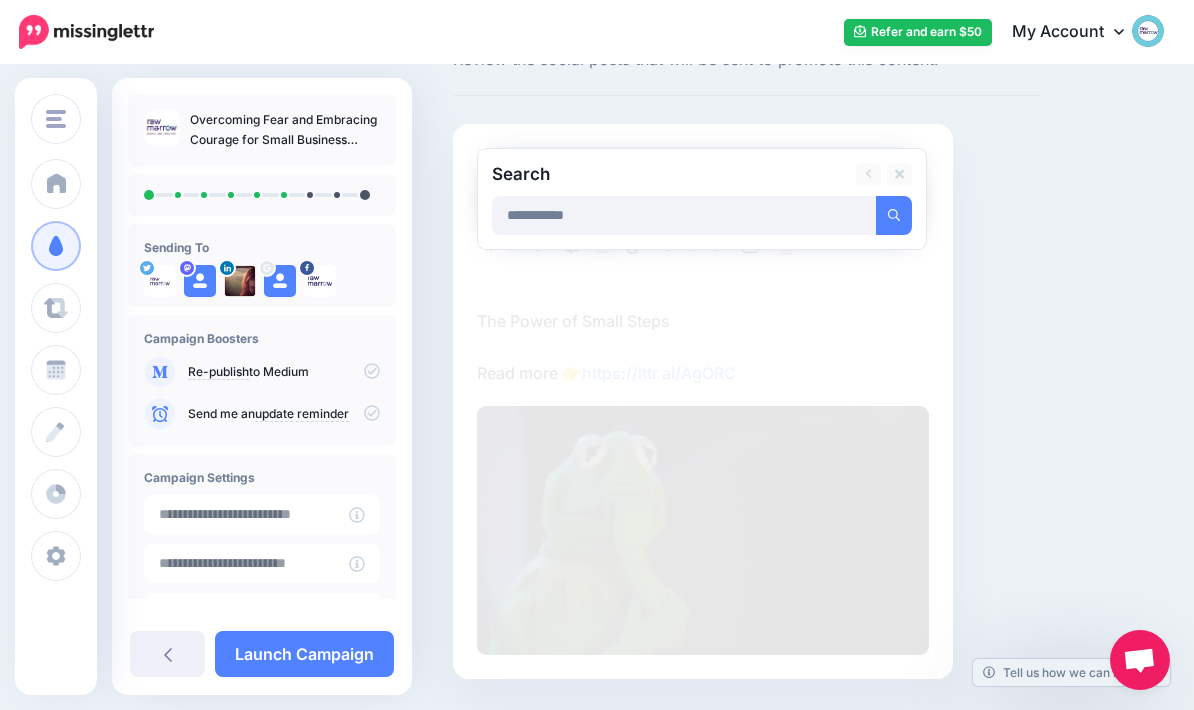 click at bounding box center (894, 215) 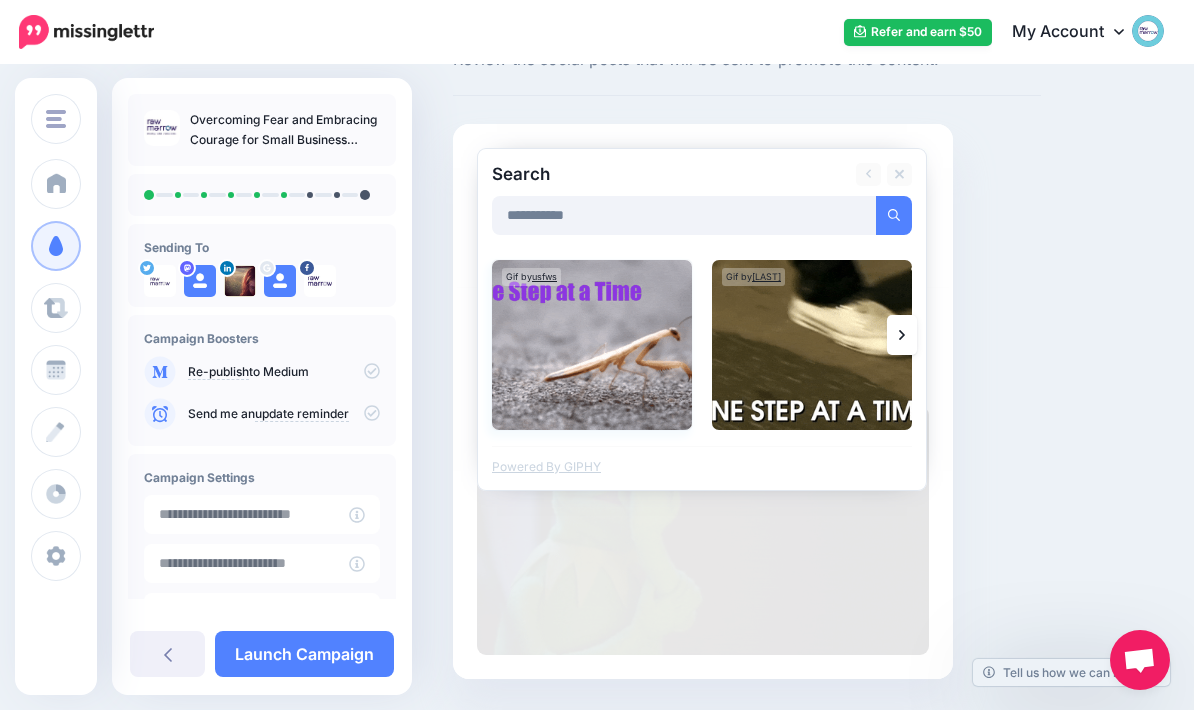 click at bounding box center [592, 345] 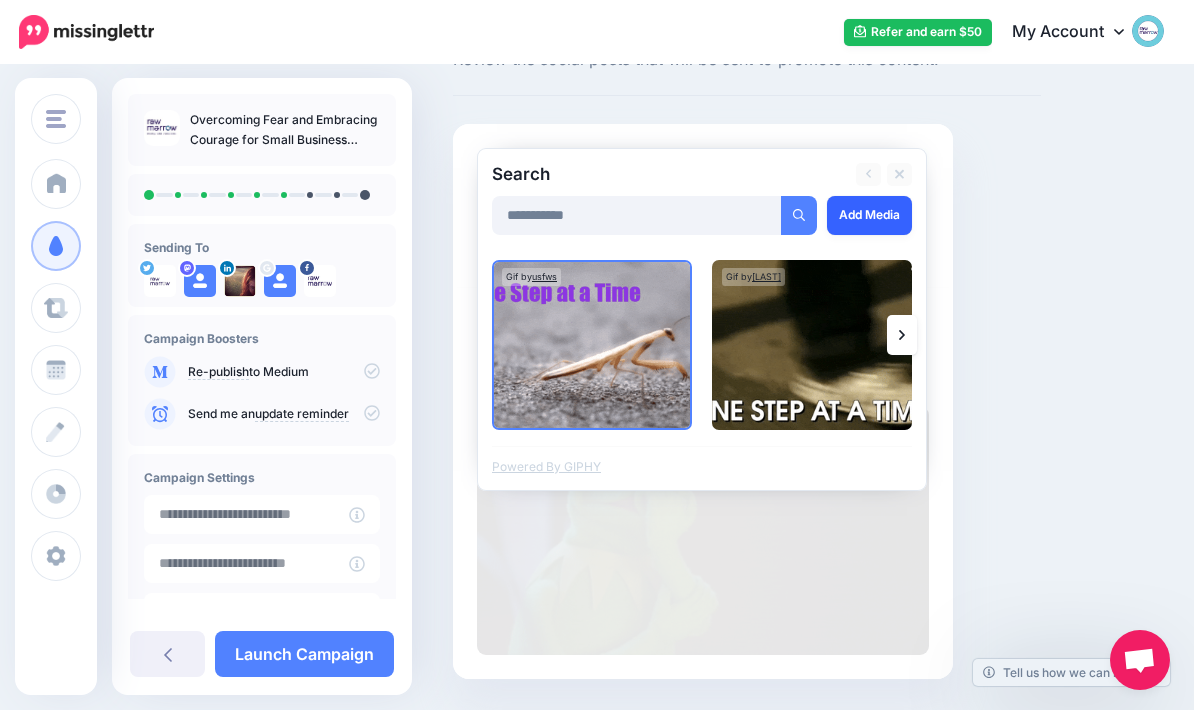 click on "Add Media" at bounding box center (869, 215) 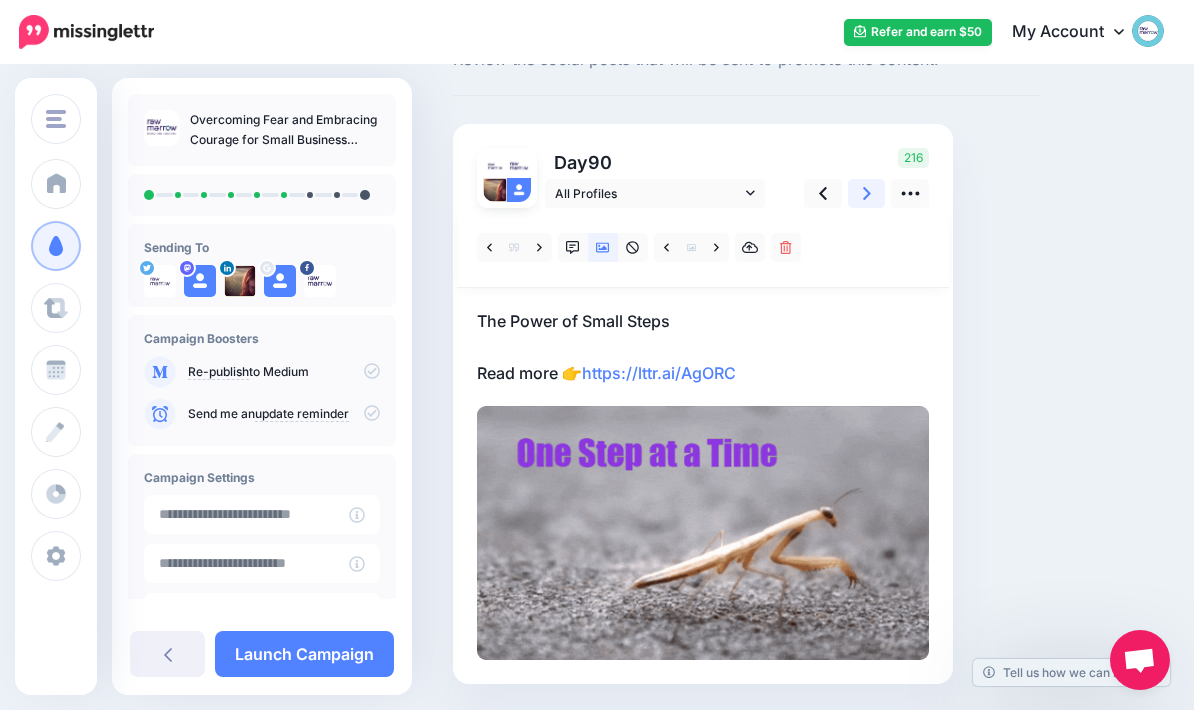 click at bounding box center [867, 193] 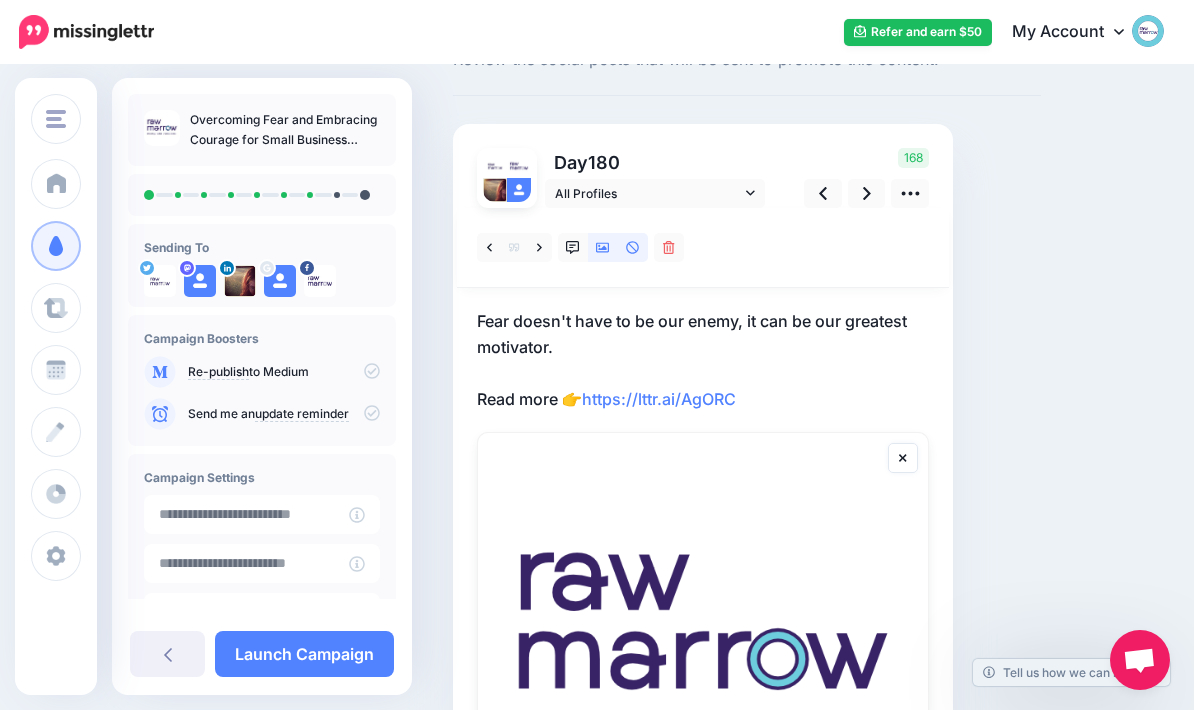 click 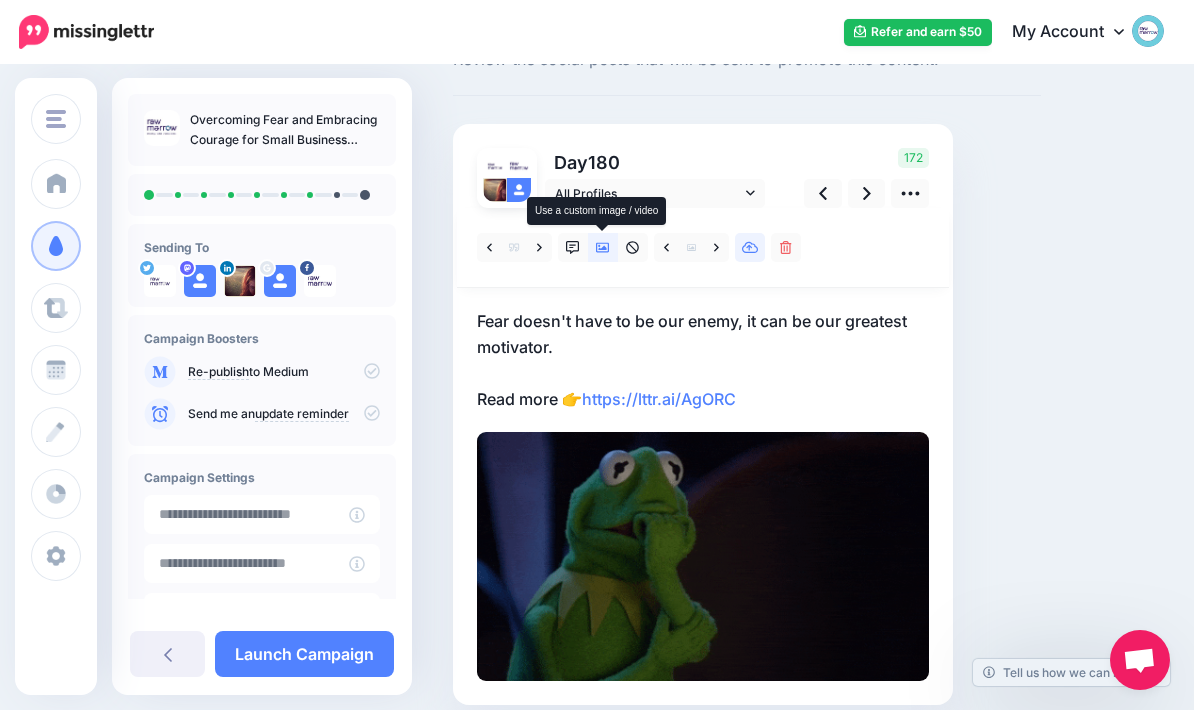 click 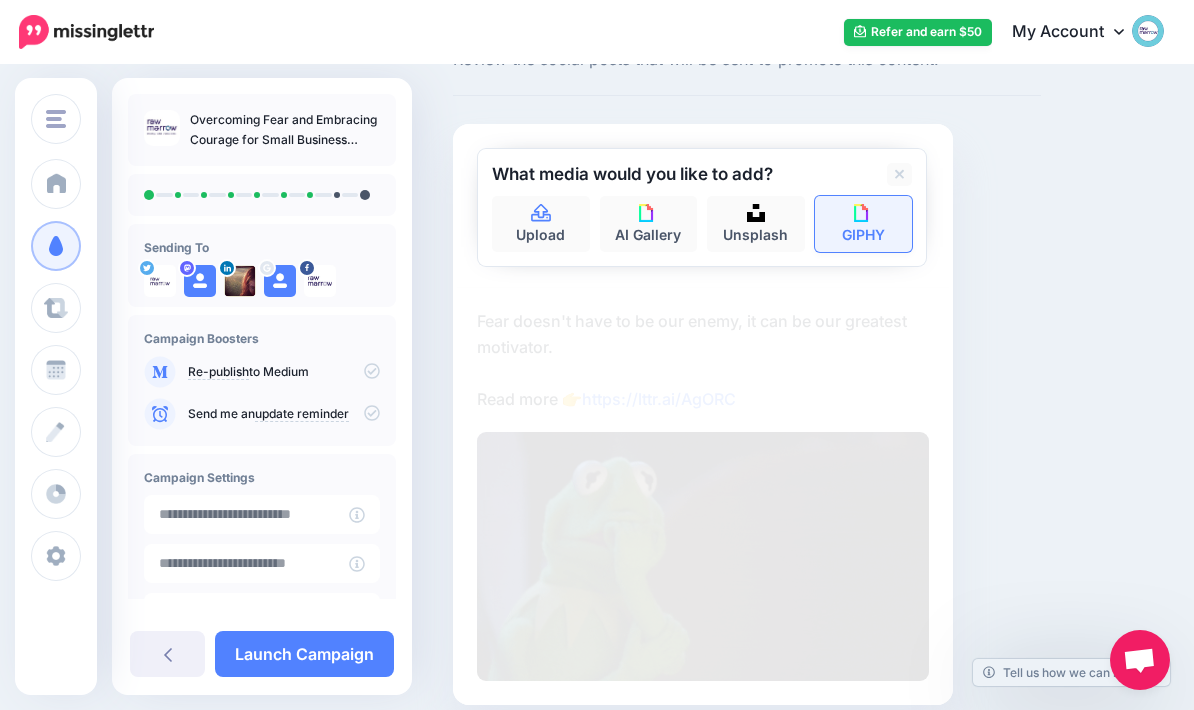 click on "GIPHY" at bounding box center (864, 224) 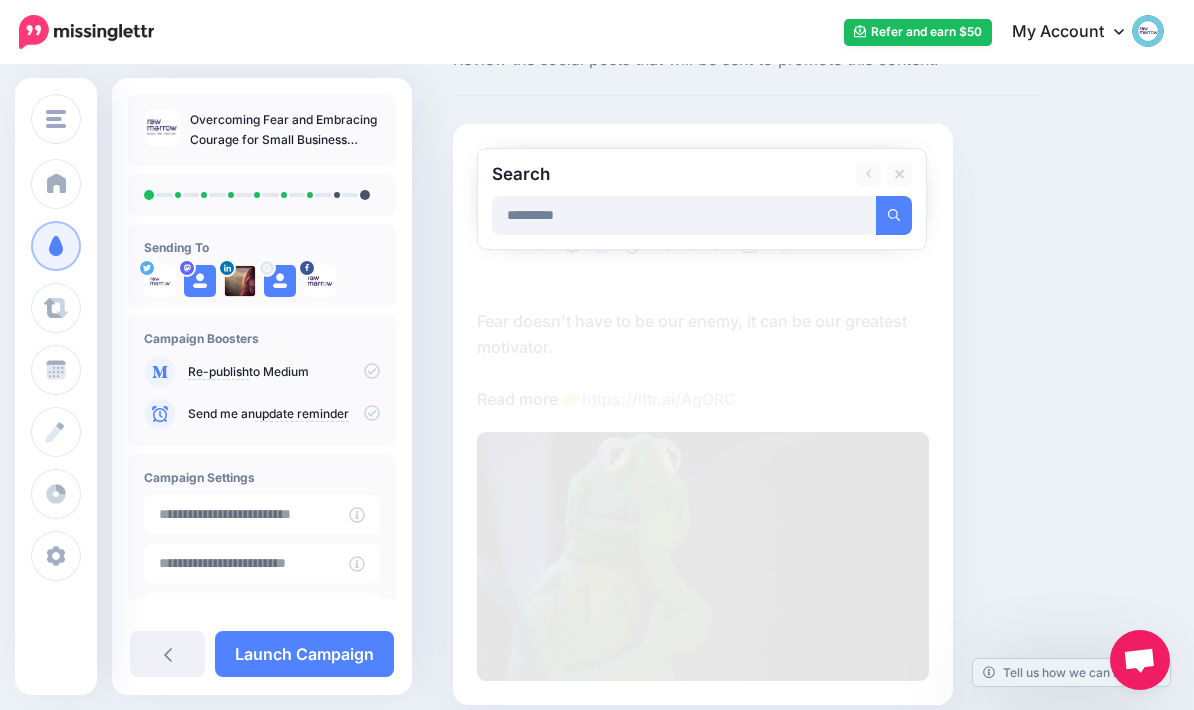 type on "*********" 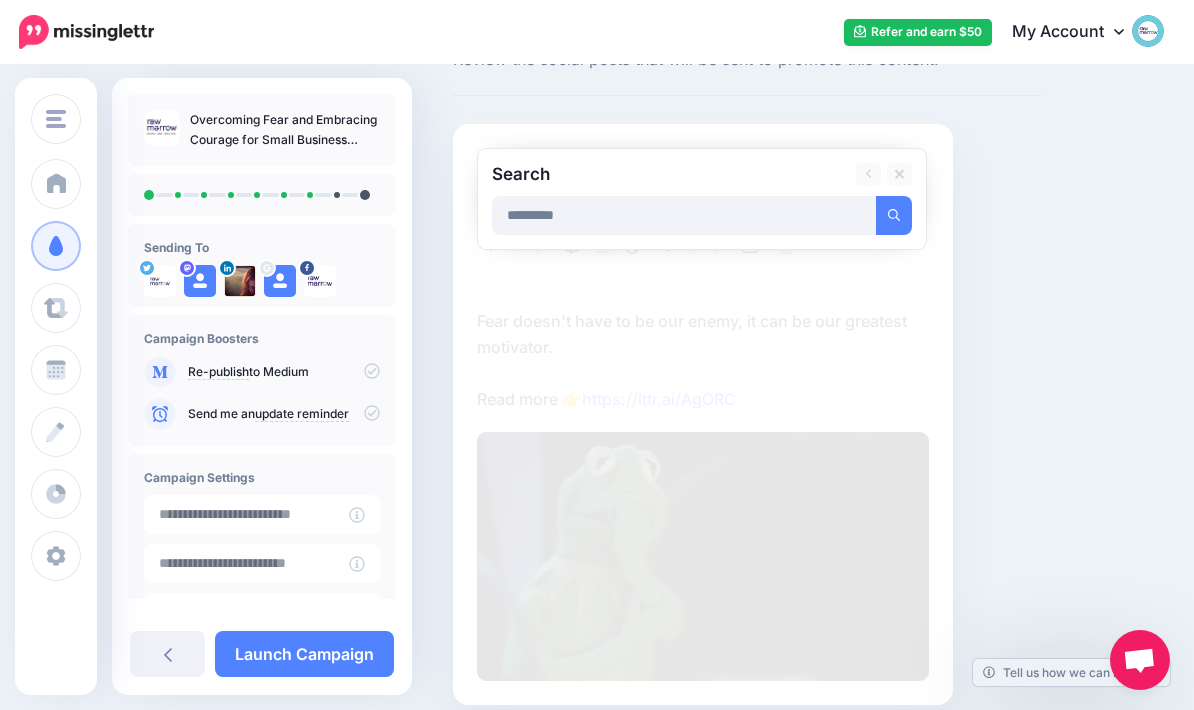 click at bounding box center (894, 215) 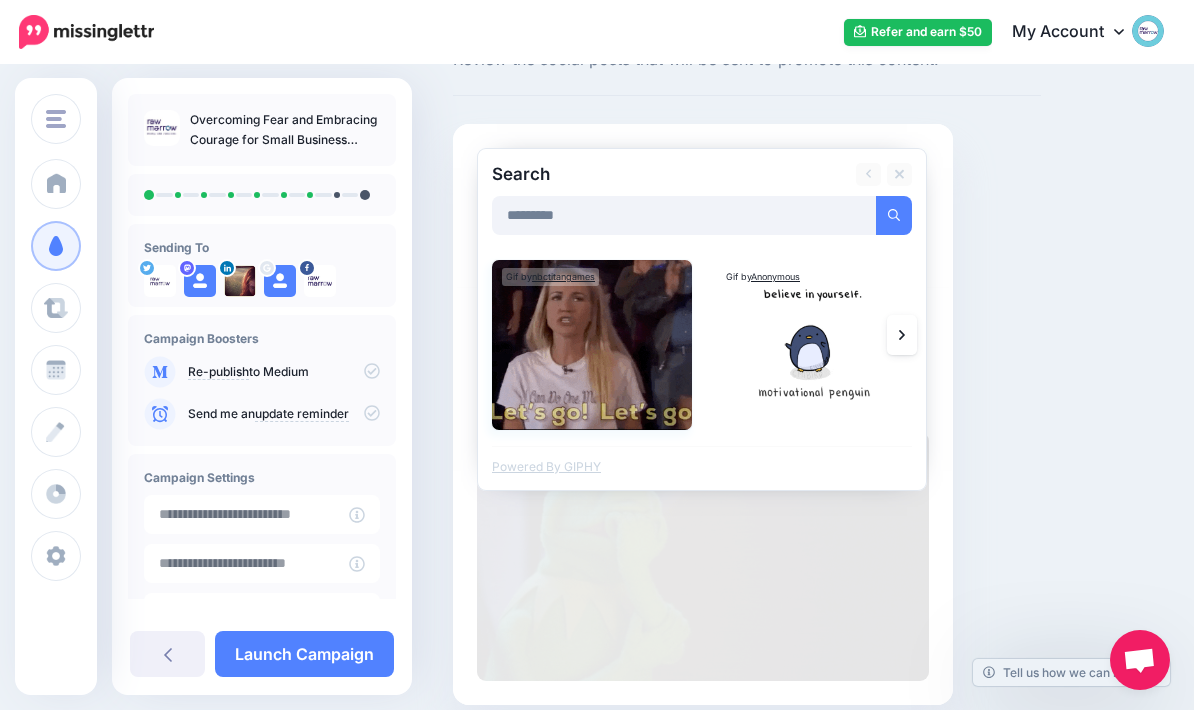 click at bounding box center [592, 345] 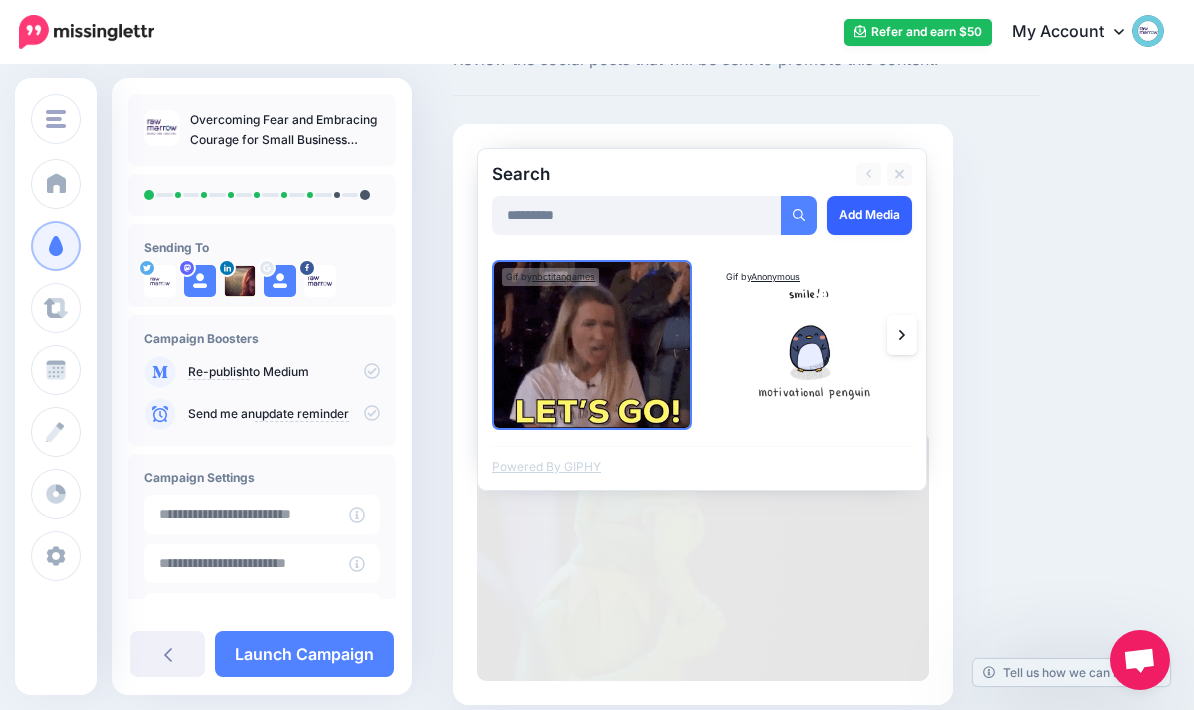 click on "Add Media" at bounding box center (869, 215) 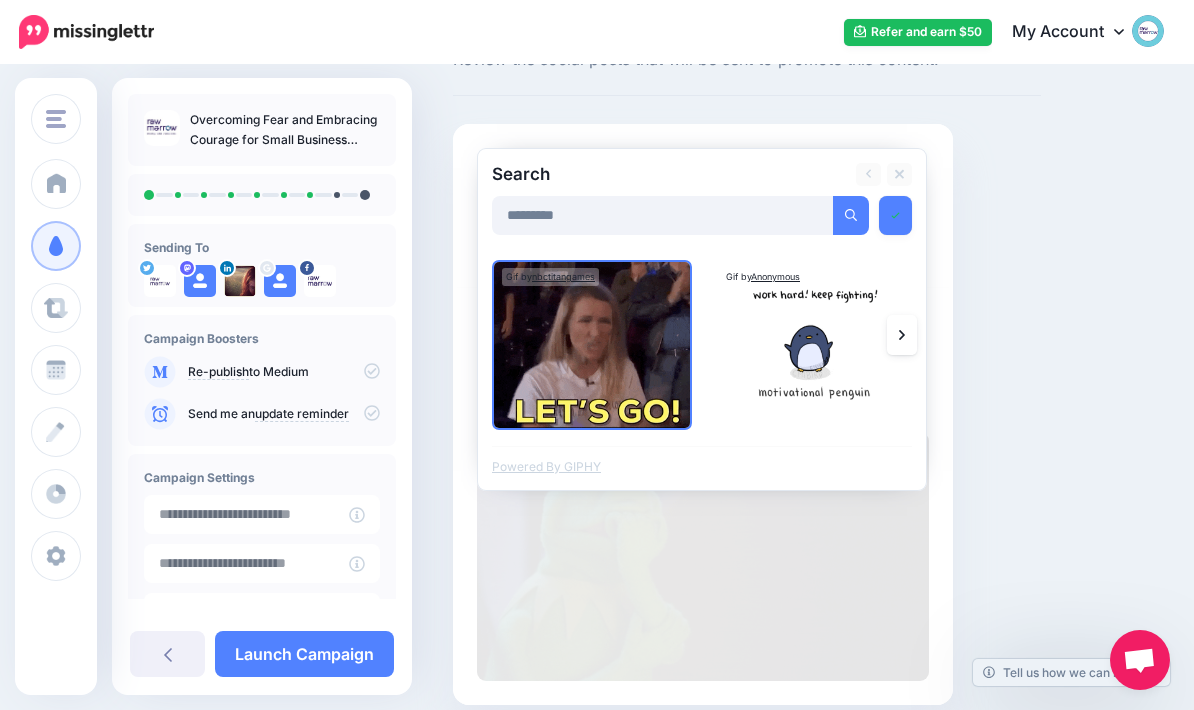 click at bounding box center (851, 215) 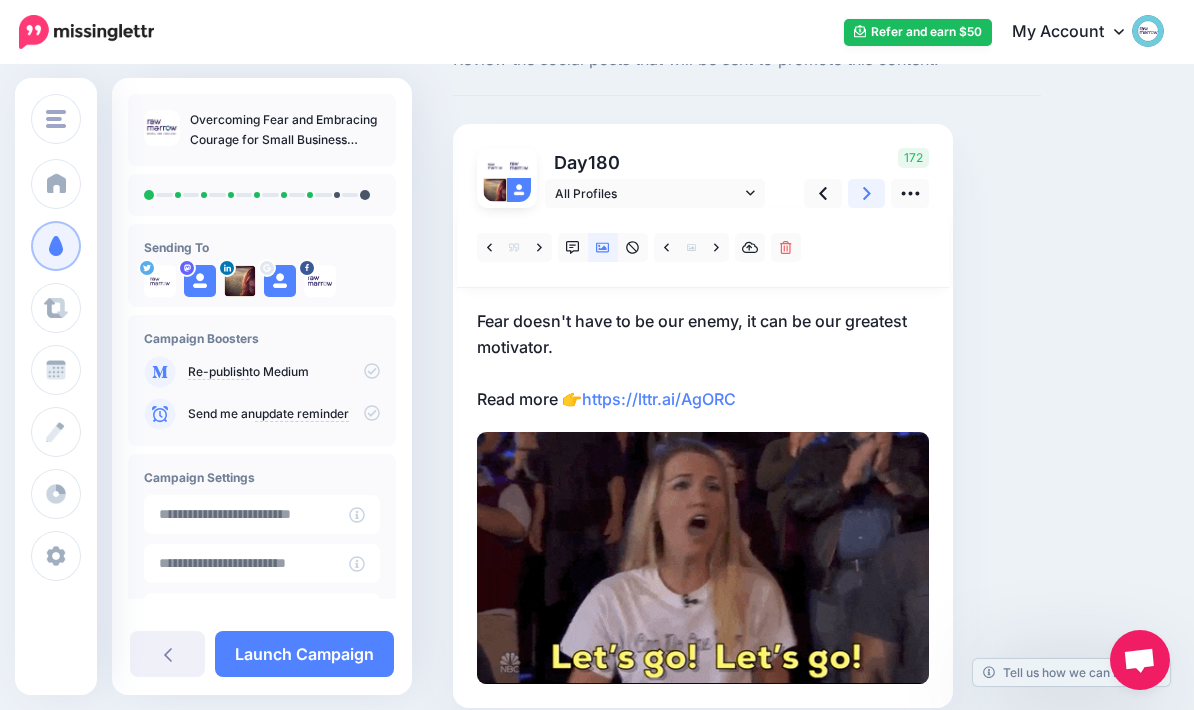 click 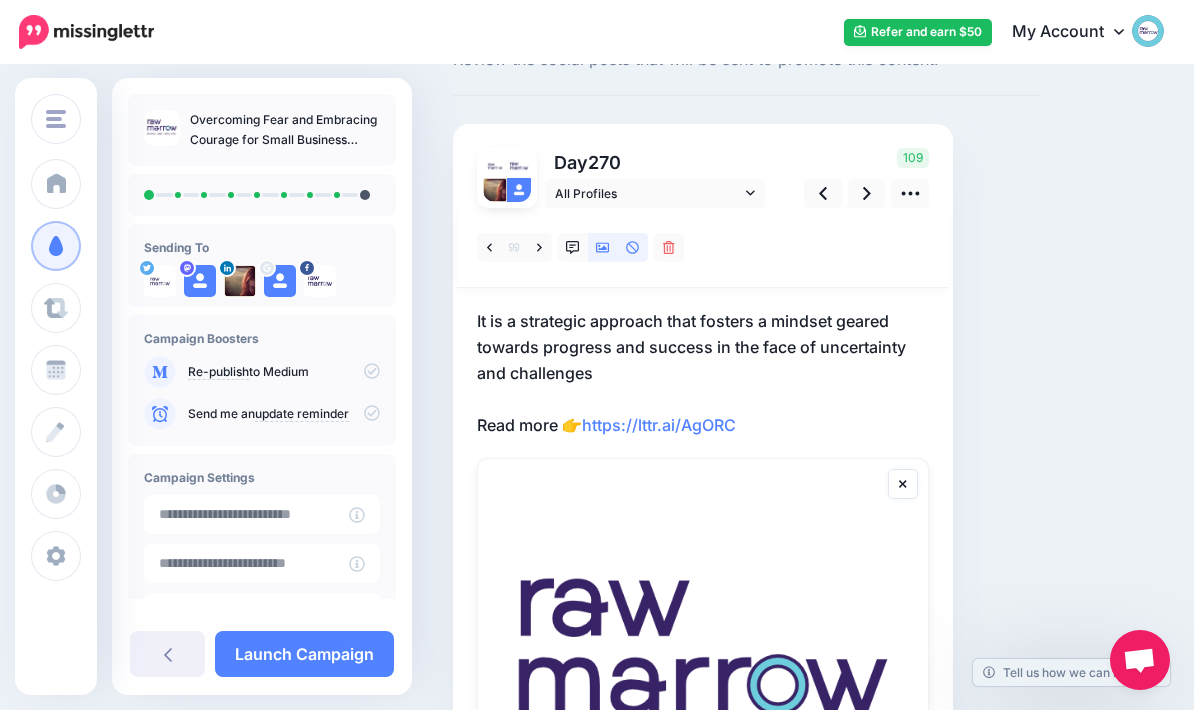 click at bounding box center [603, 247] 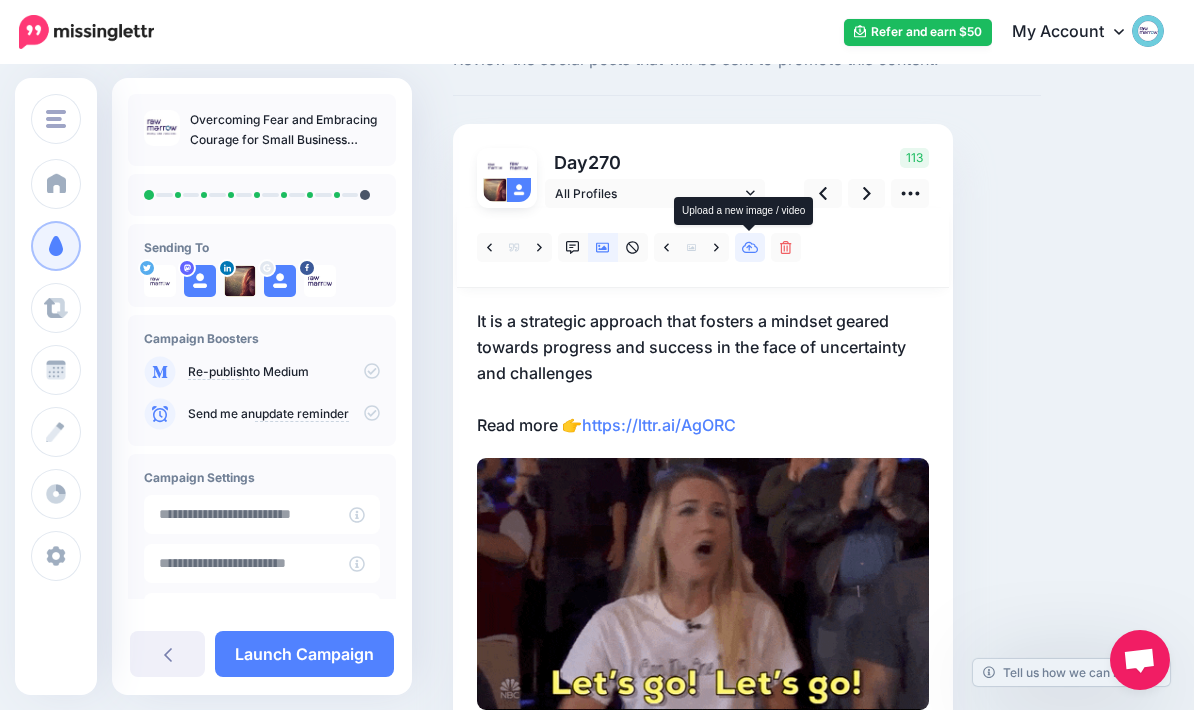 click 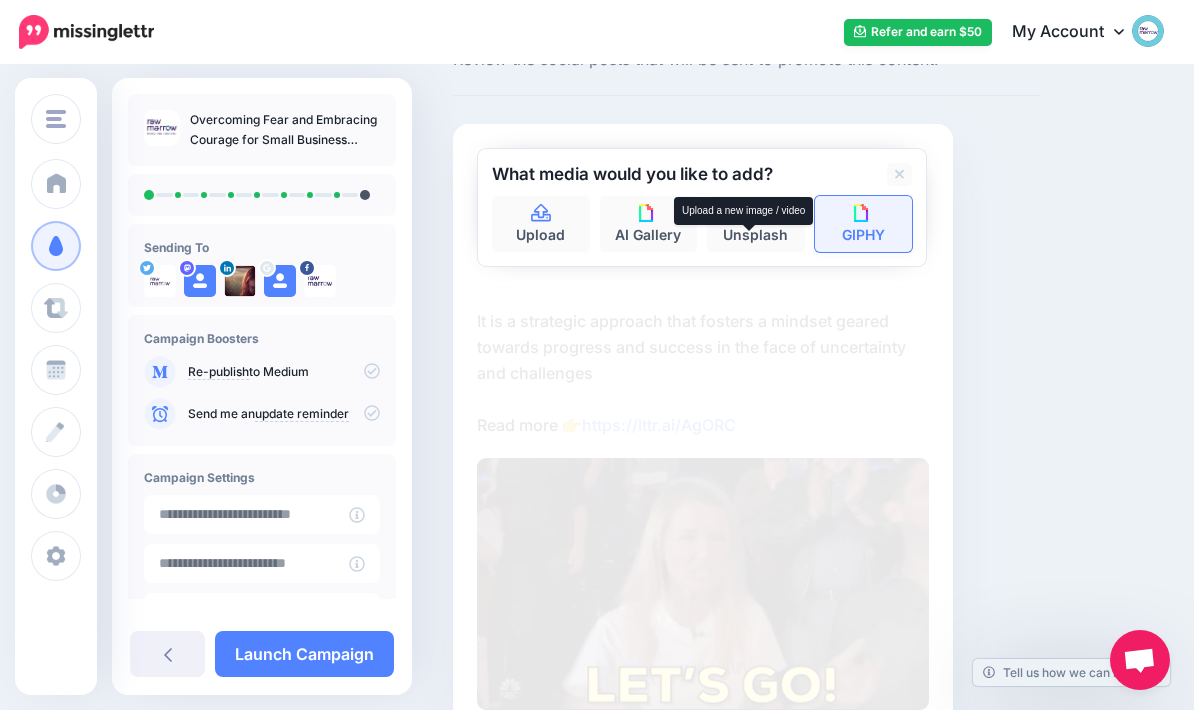 click at bounding box center (863, 213) 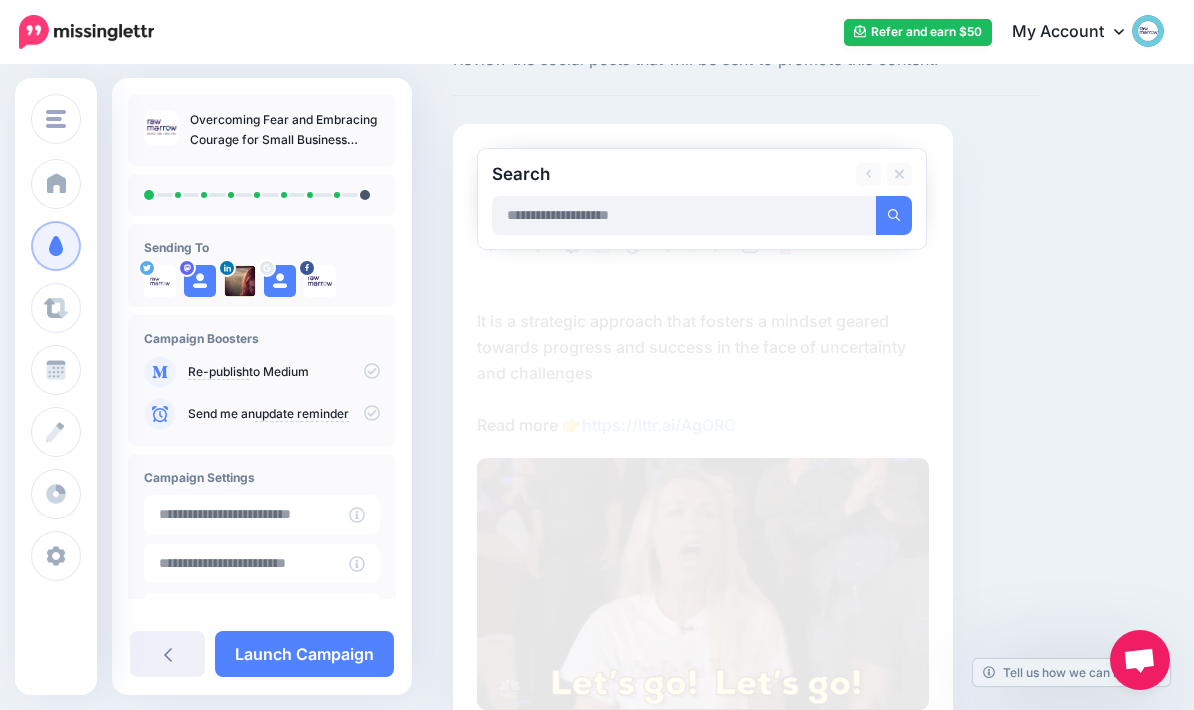 type on "*" 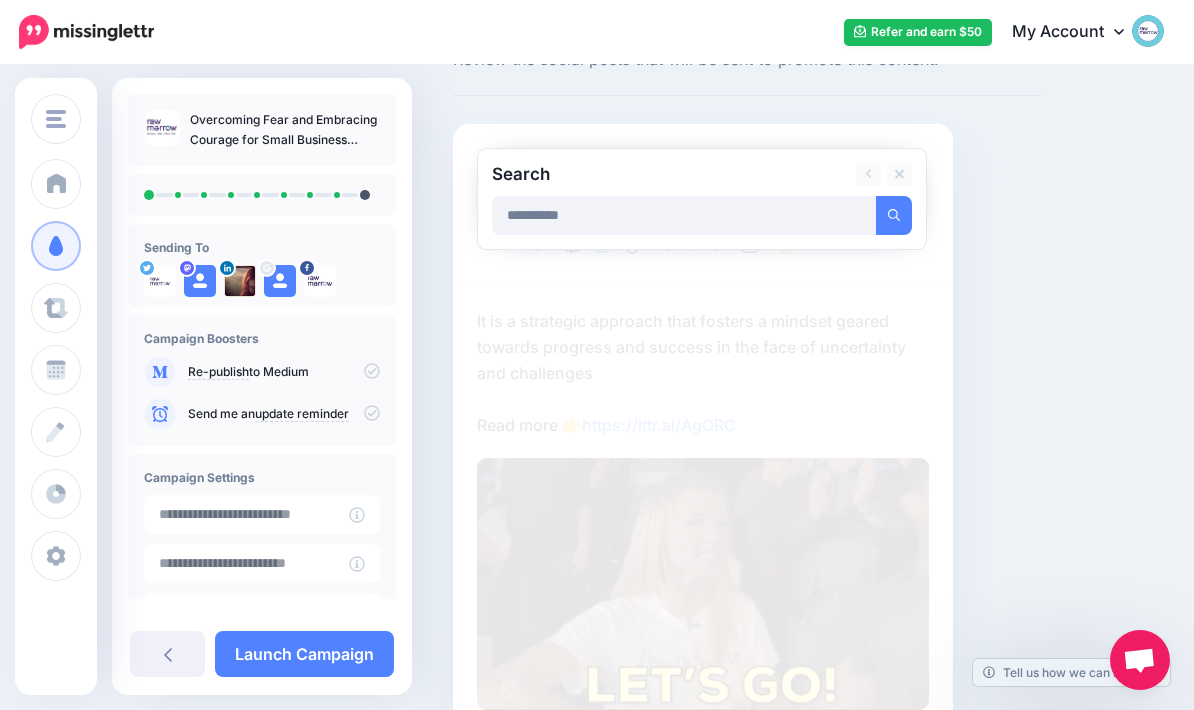 type on "**********" 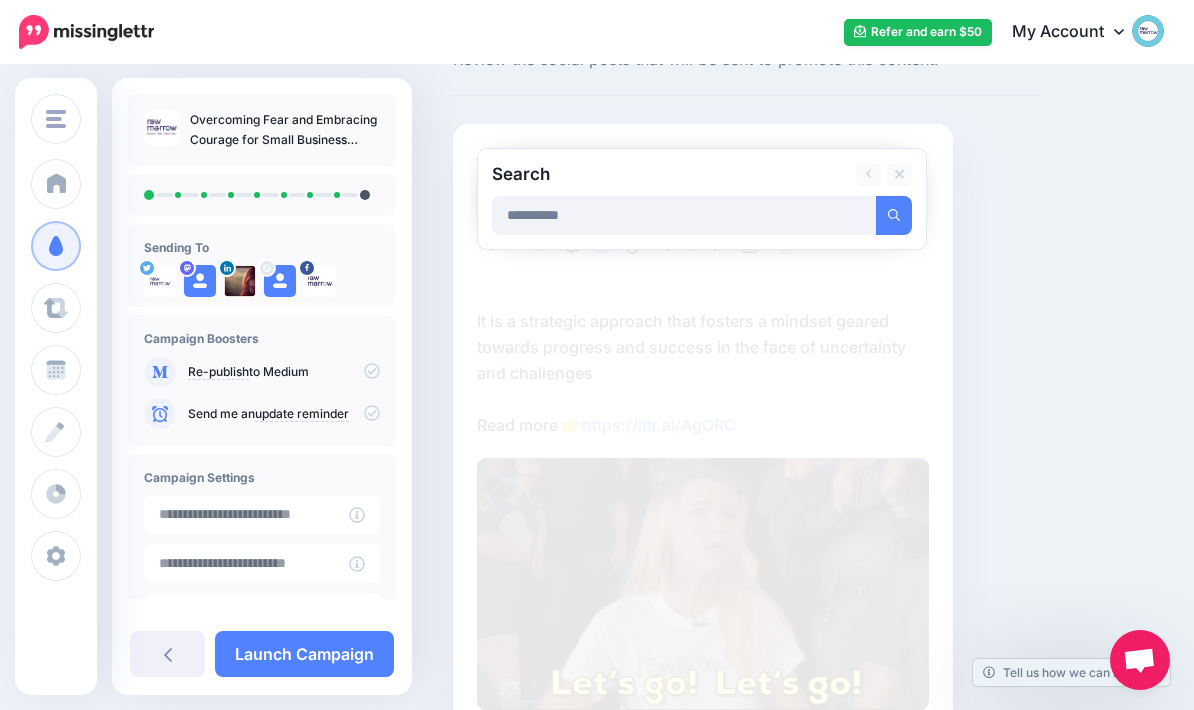 click at bounding box center [894, 215] 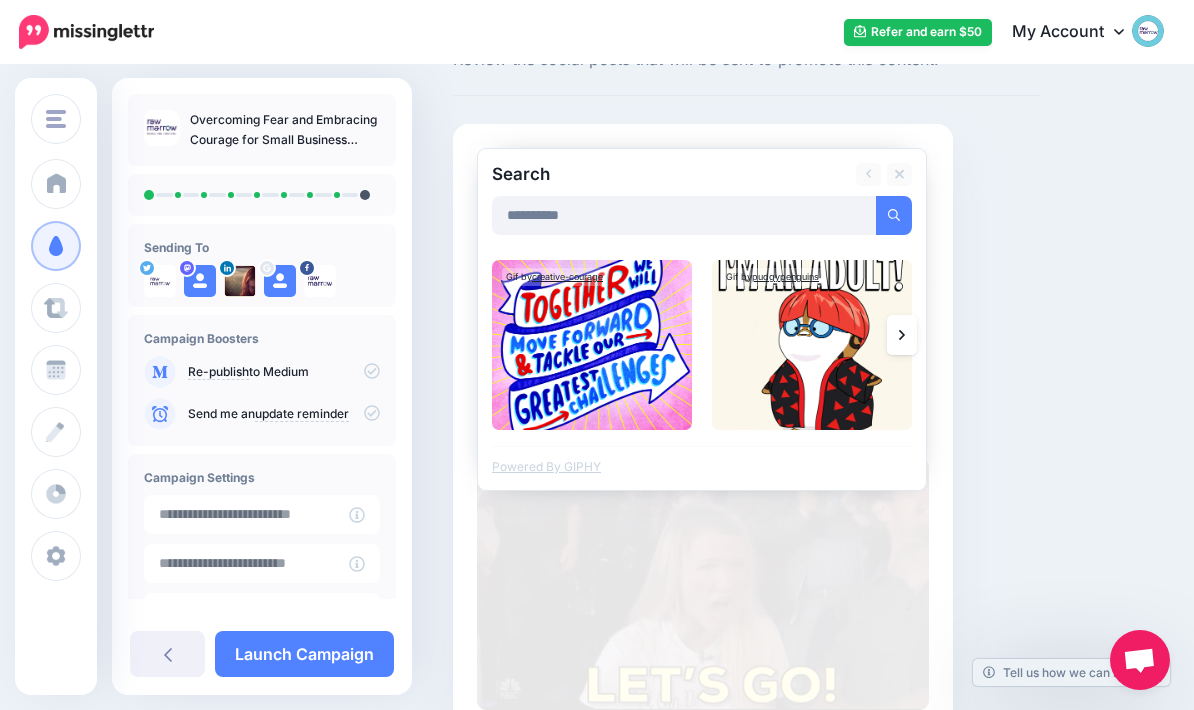 click on "Day  270
All
Profiles" at bounding box center (703, 429) 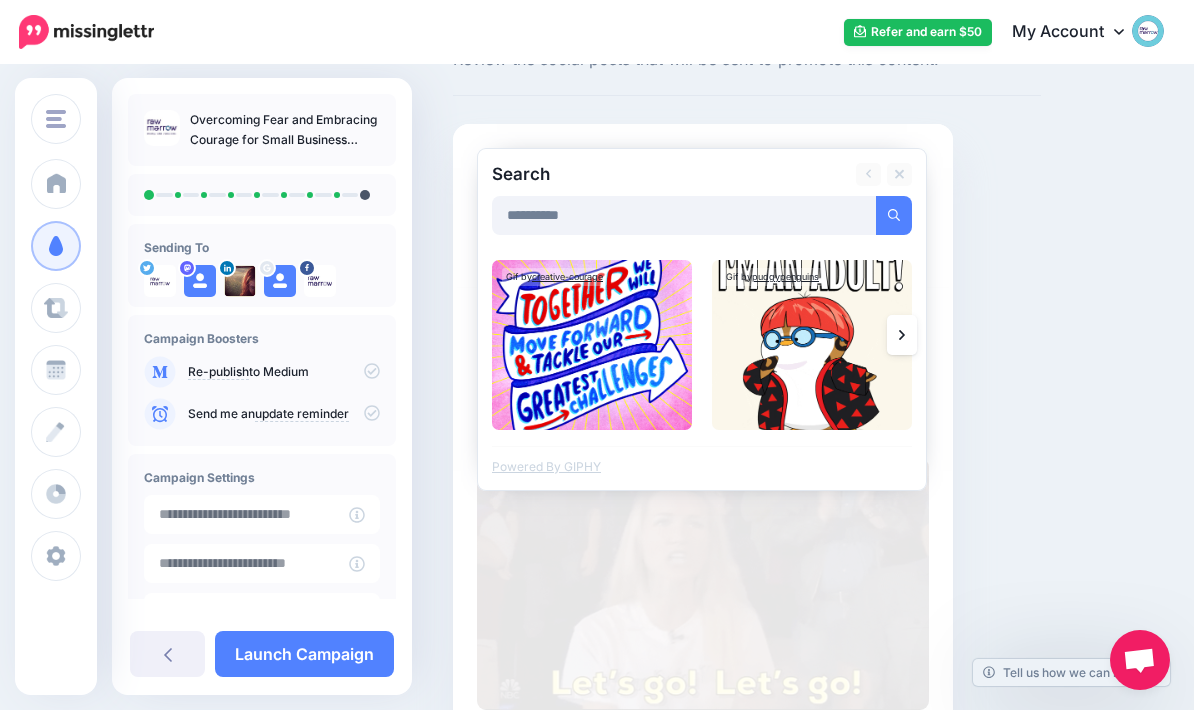 click 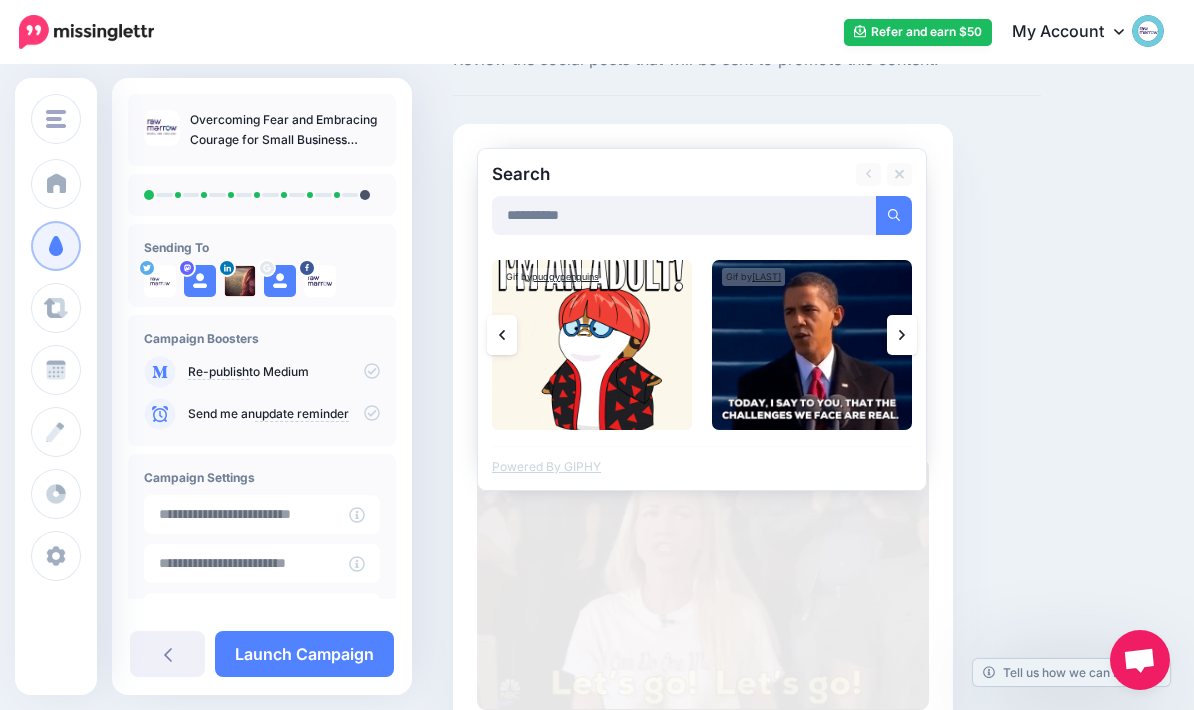 click 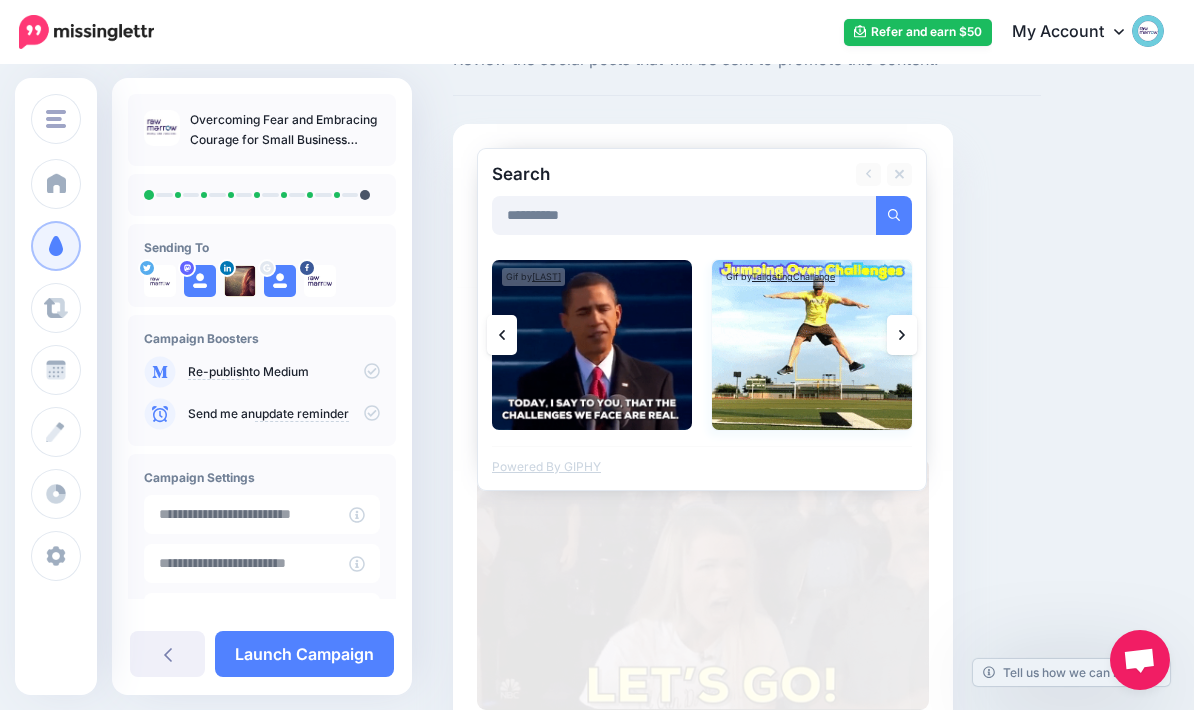 click at bounding box center (812, 345) 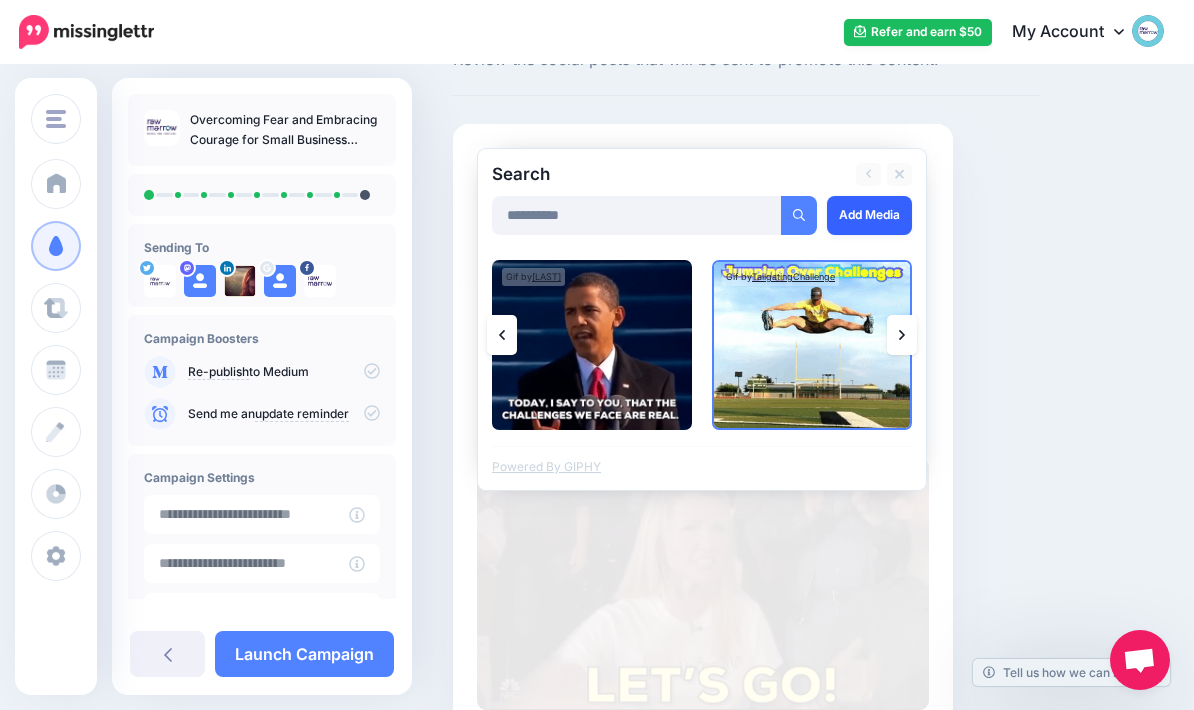 click on "Add Media" at bounding box center (869, 215) 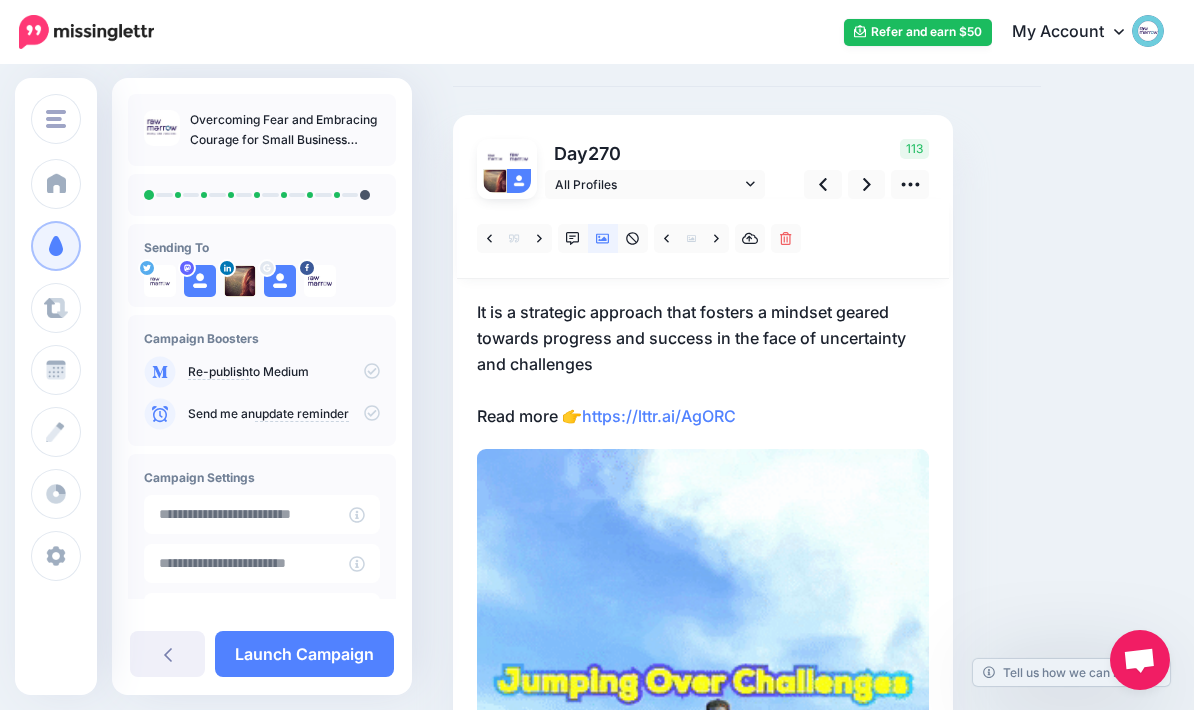 scroll, scrollTop: 92, scrollLeft: 0, axis: vertical 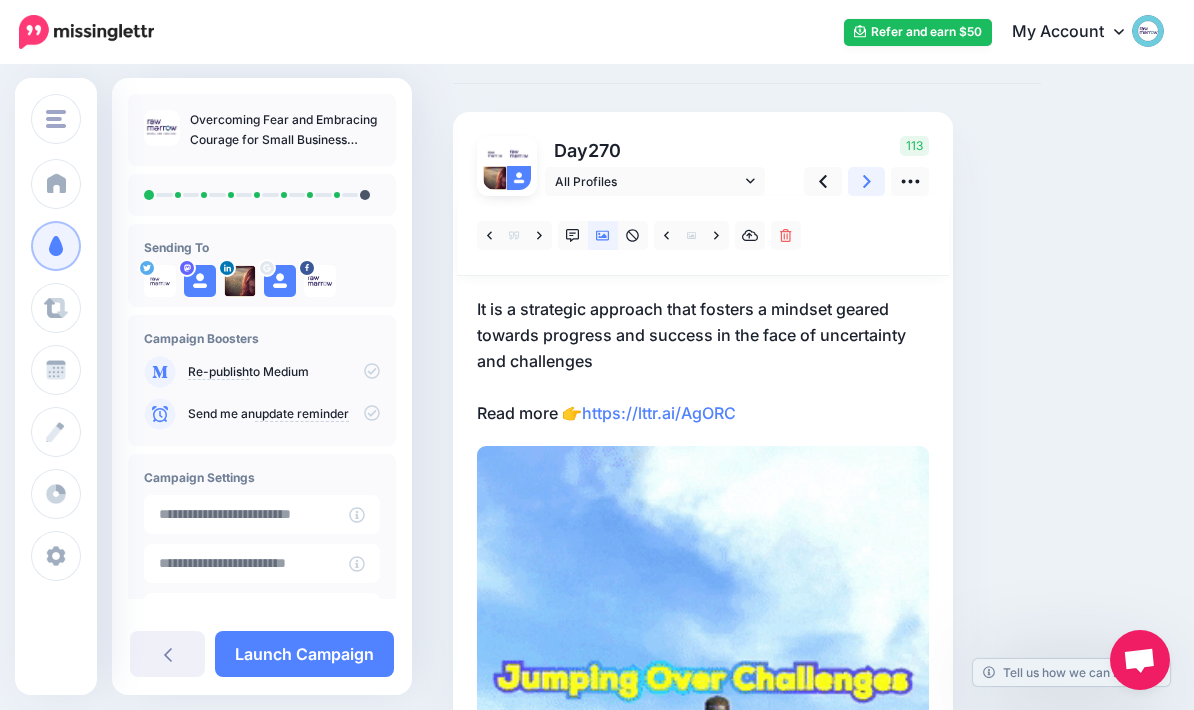 click at bounding box center [867, 181] 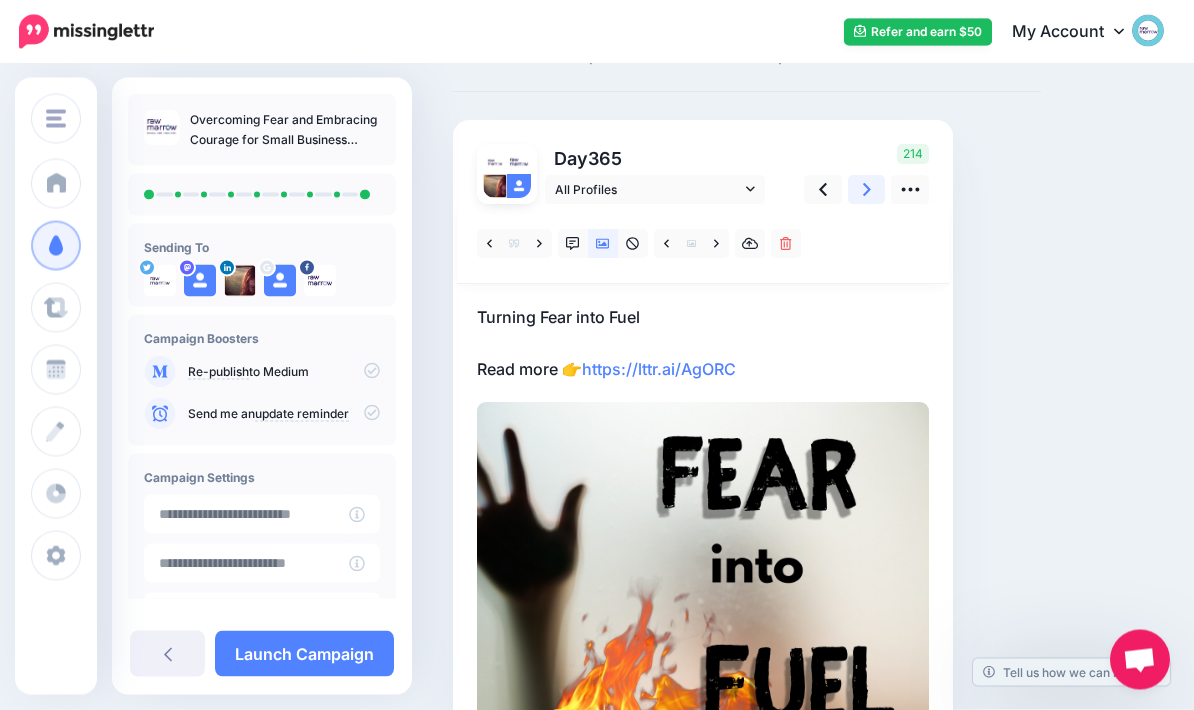 scroll, scrollTop: 0, scrollLeft: 0, axis: both 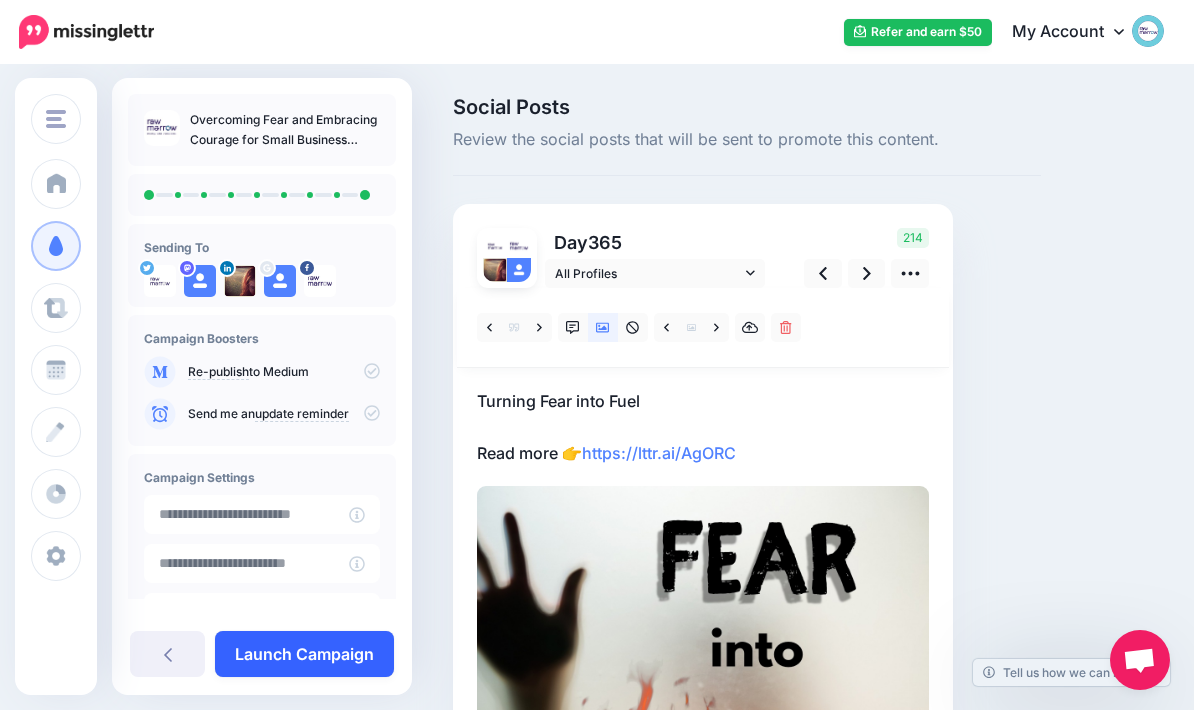 click on "Launch Campaign" at bounding box center (304, 654) 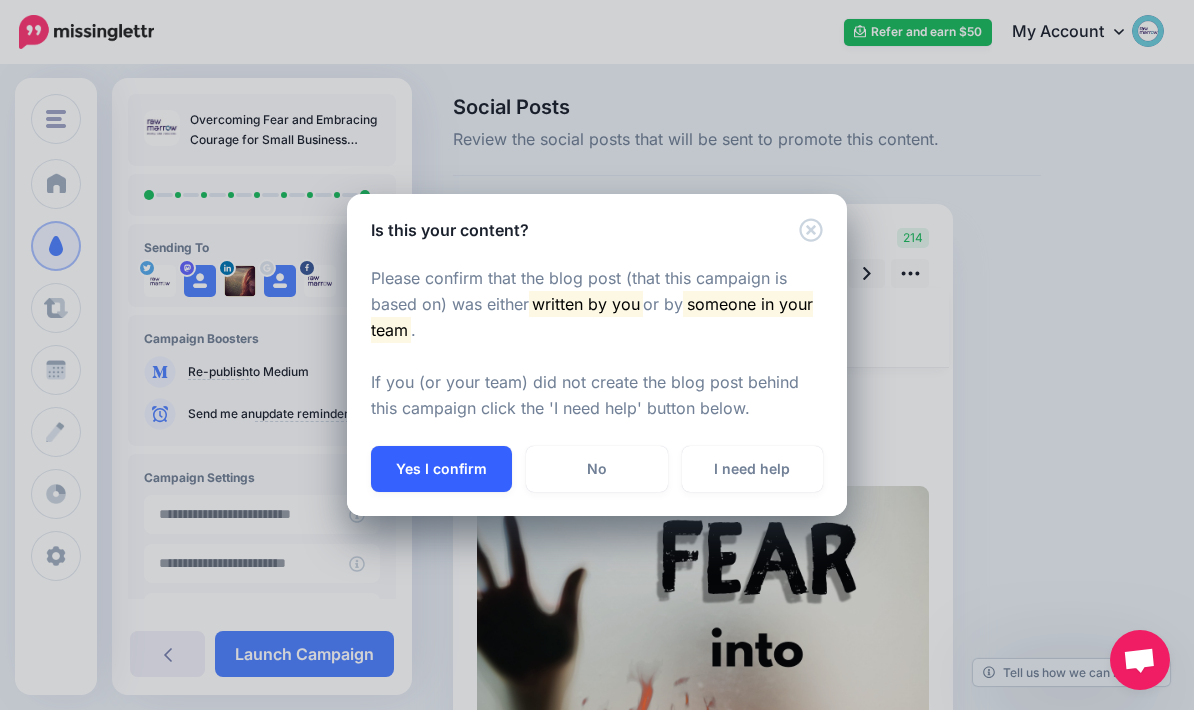 click on "Yes I confirm" at bounding box center (441, 469) 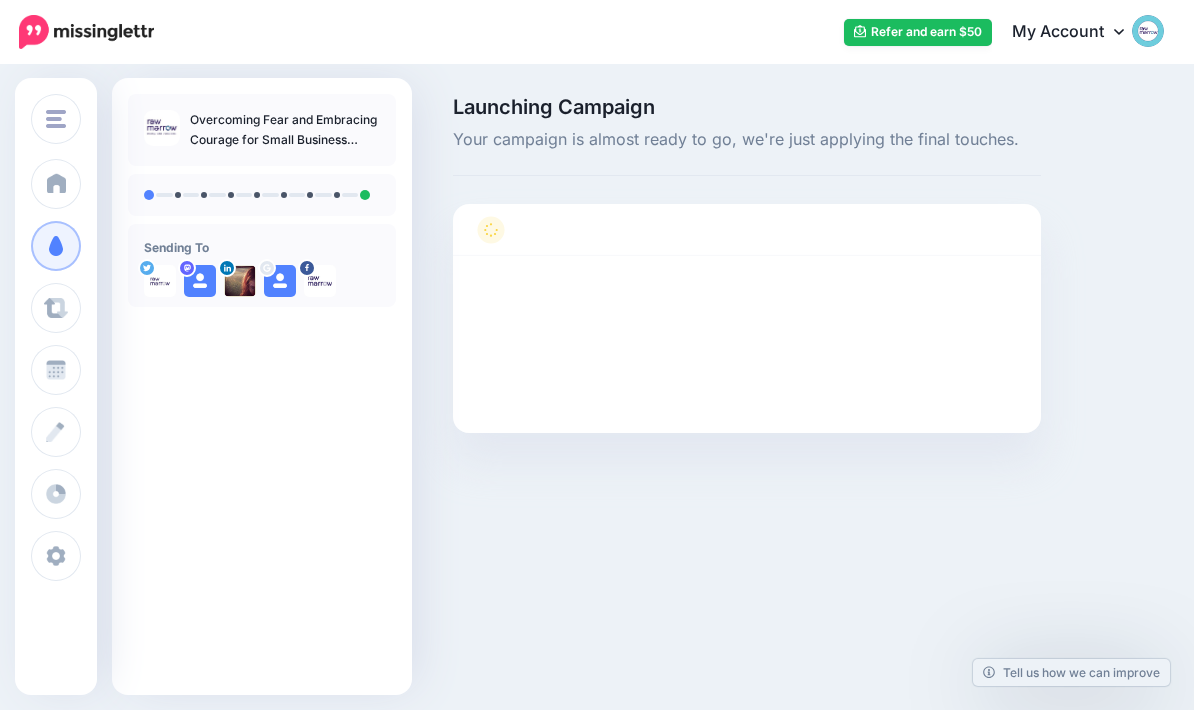 scroll, scrollTop: 0, scrollLeft: 0, axis: both 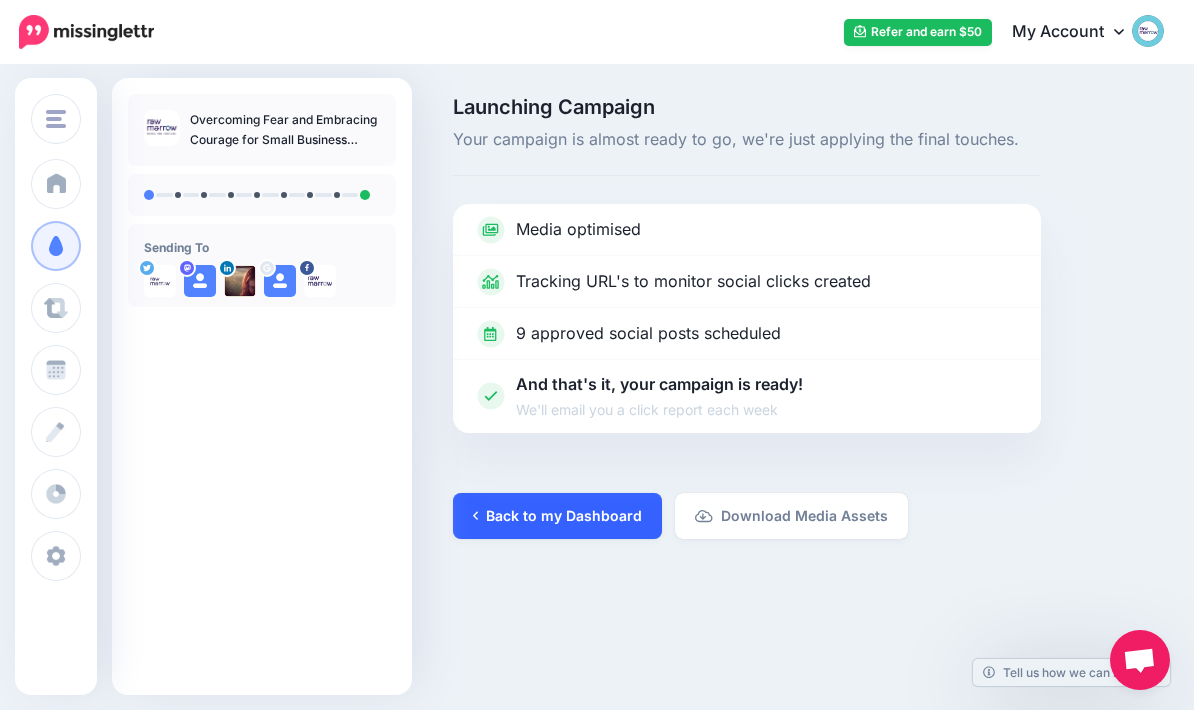 click on "Back to my Dashboard" at bounding box center [557, 516] 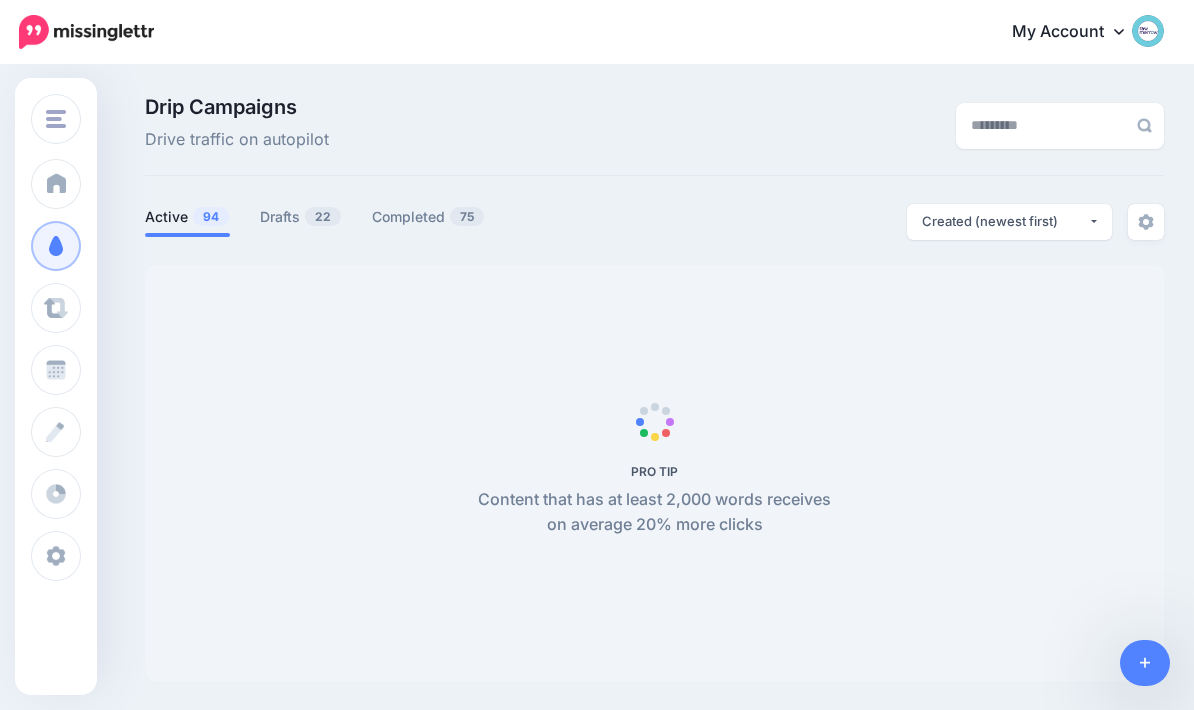 scroll, scrollTop: 0, scrollLeft: 0, axis: both 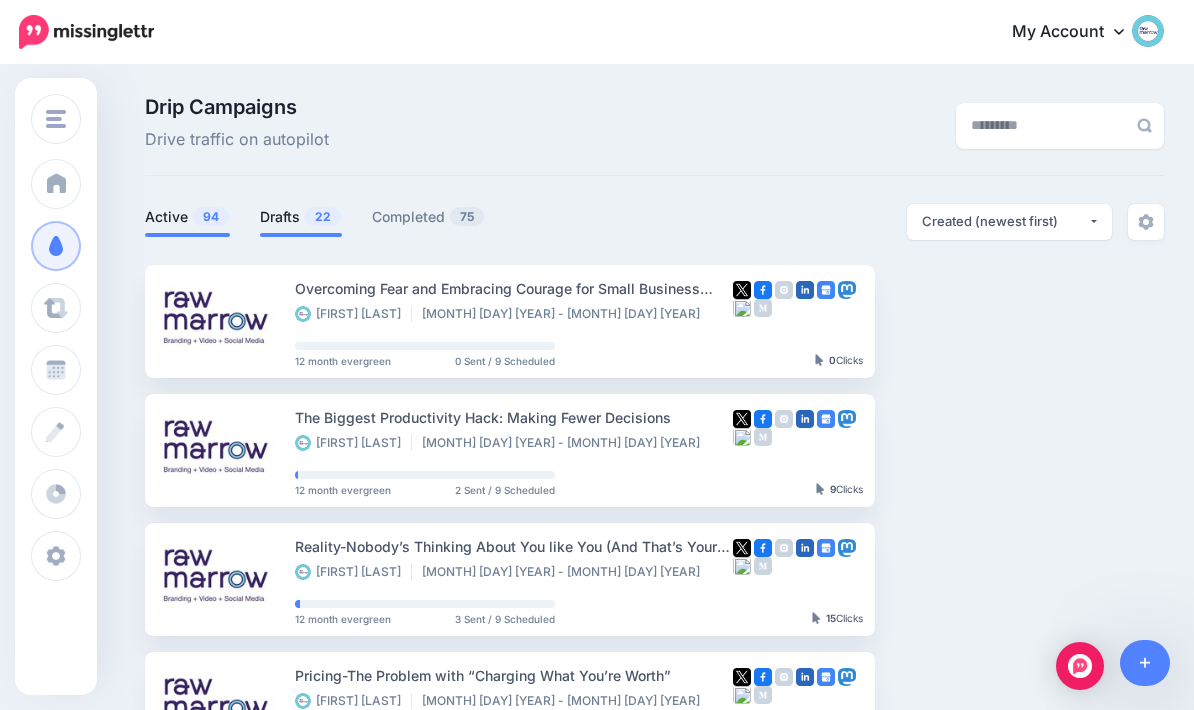 click on "Drafts  22" at bounding box center [301, 217] 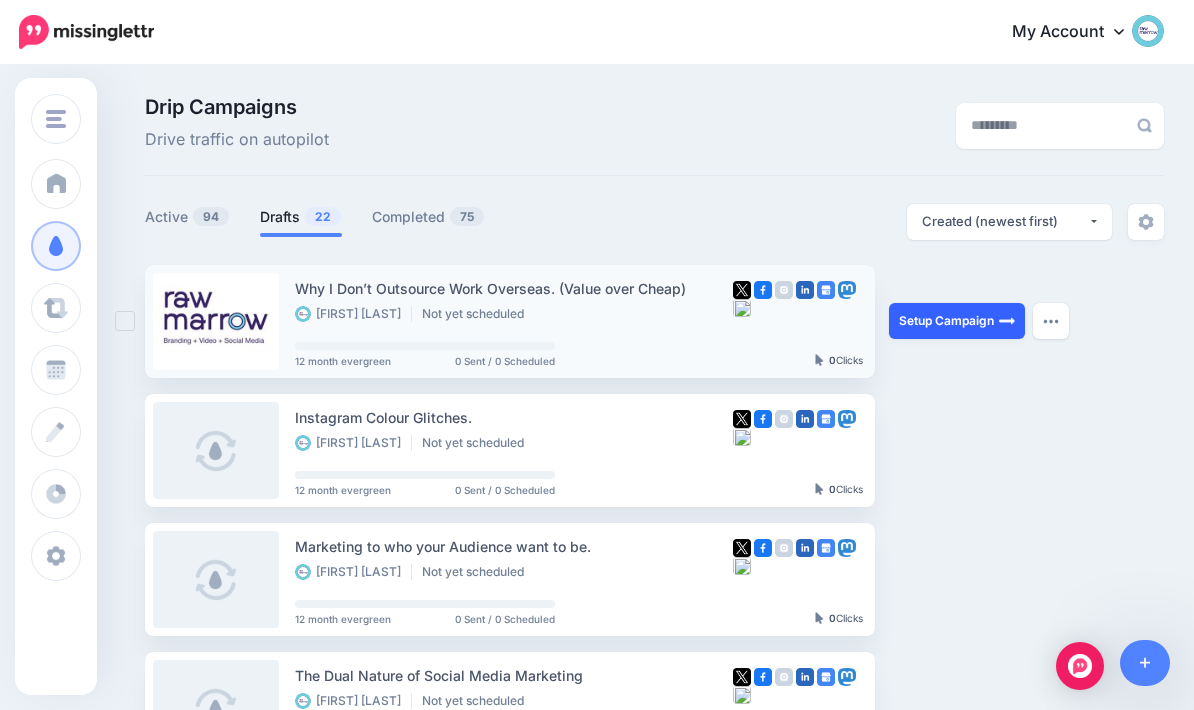 click on "Setup Campaign" at bounding box center [957, 321] 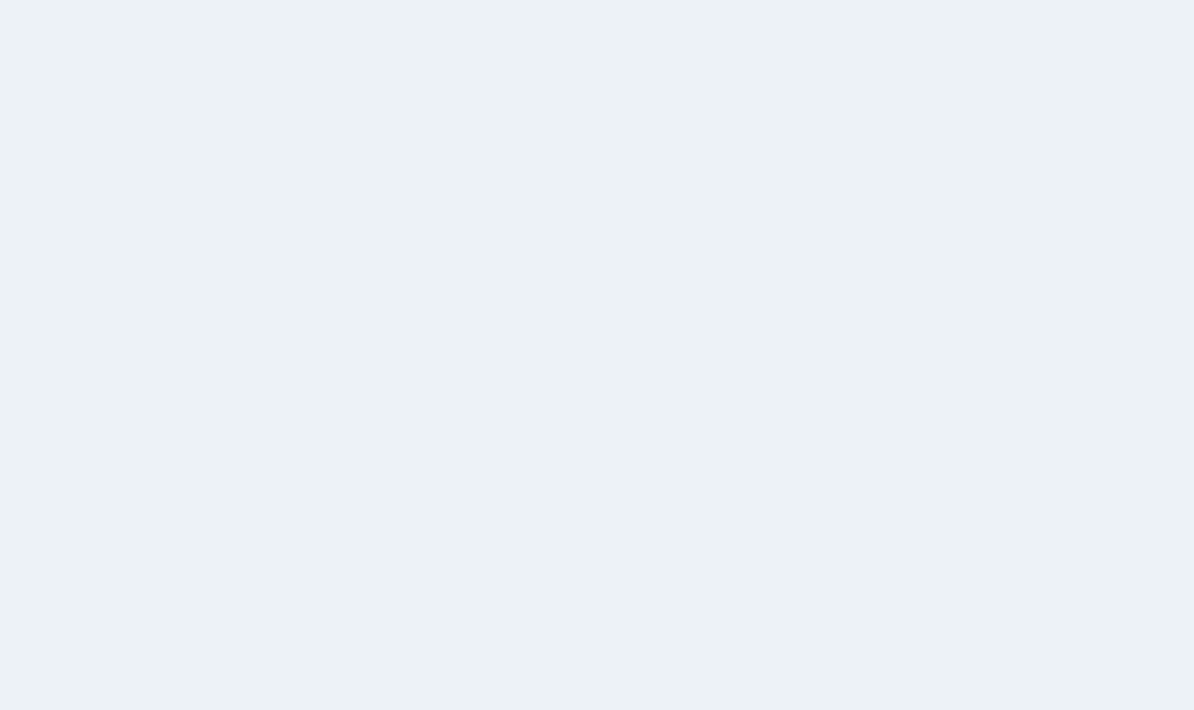 scroll, scrollTop: 0, scrollLeft: 0, axis: both 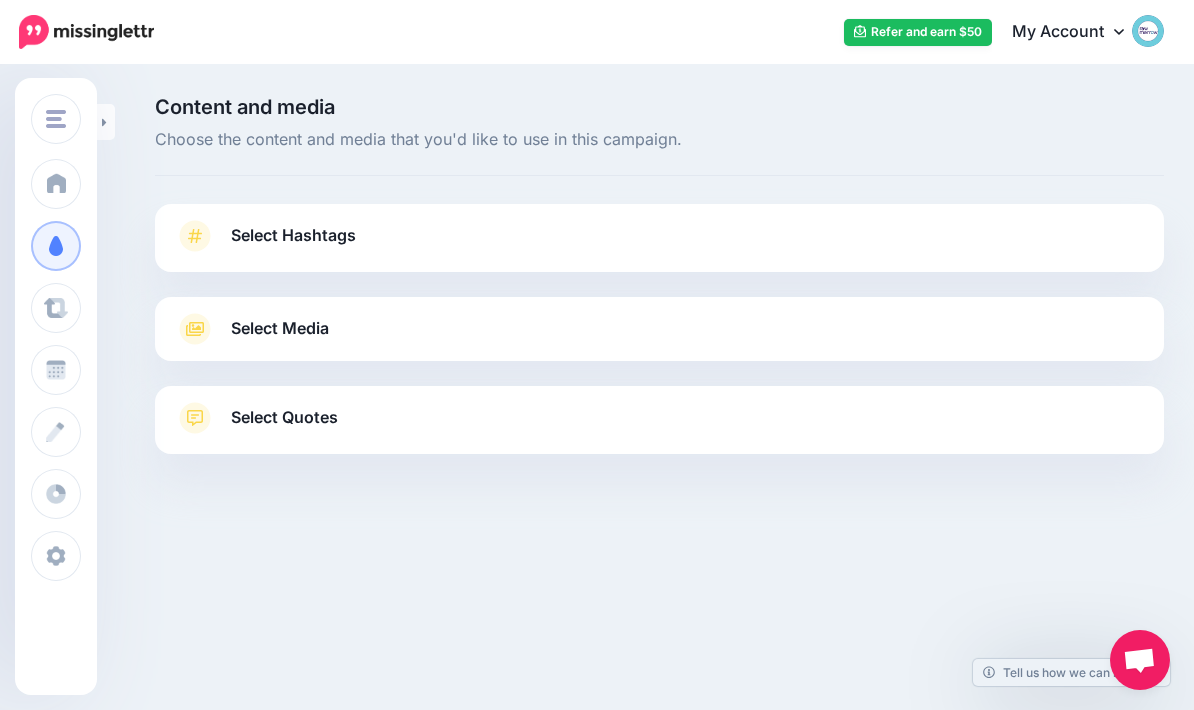 click on "Select Hashtags" at bounding box center (659, 246) 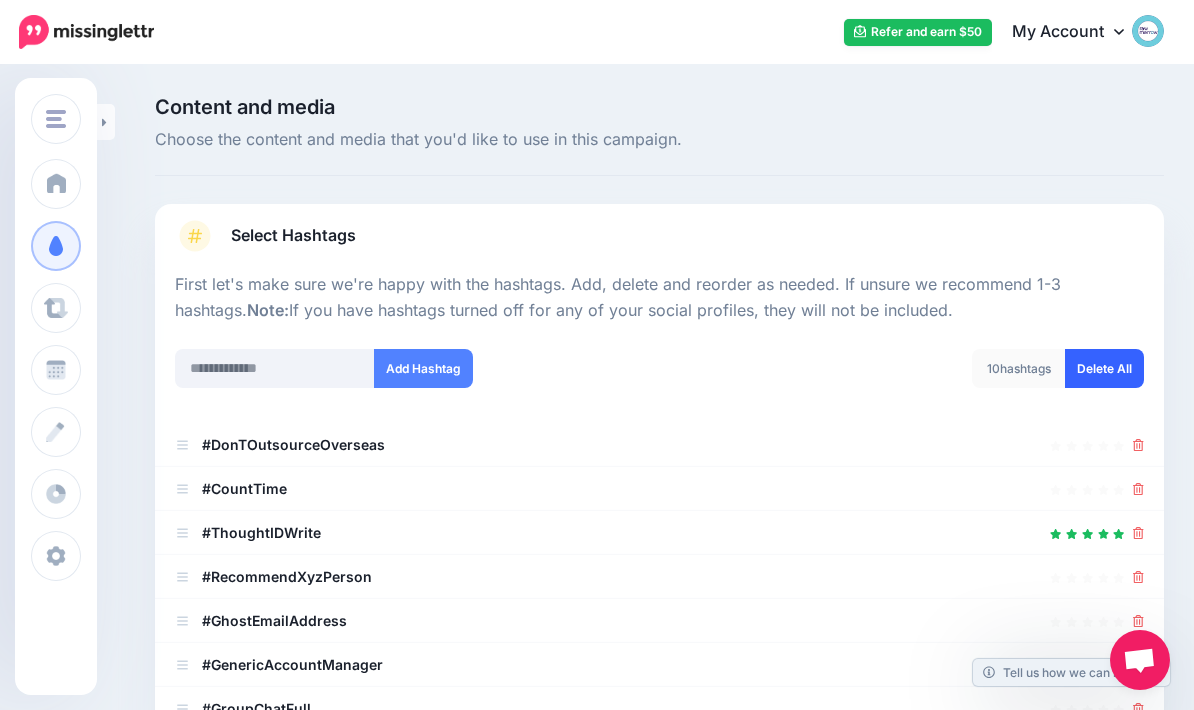 click on "Delete All" at bounding box center [1104, 368] 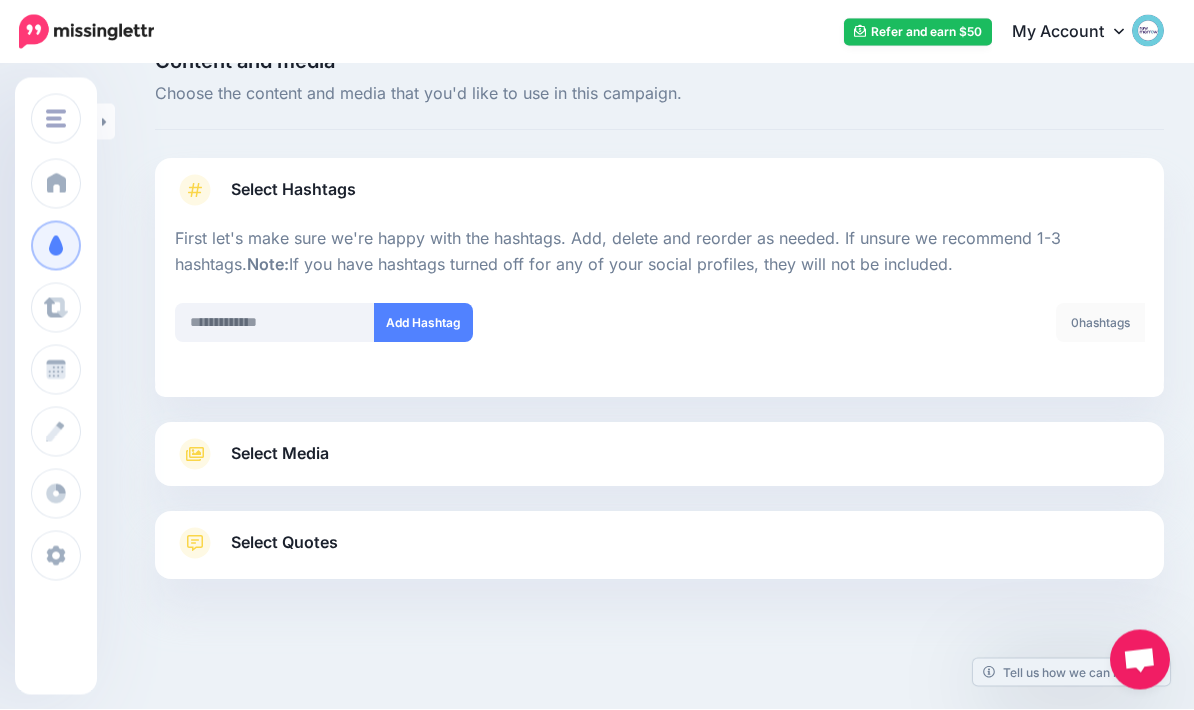 scroll, scrollTop: 80, scrollLeft: 0, axis: vertical 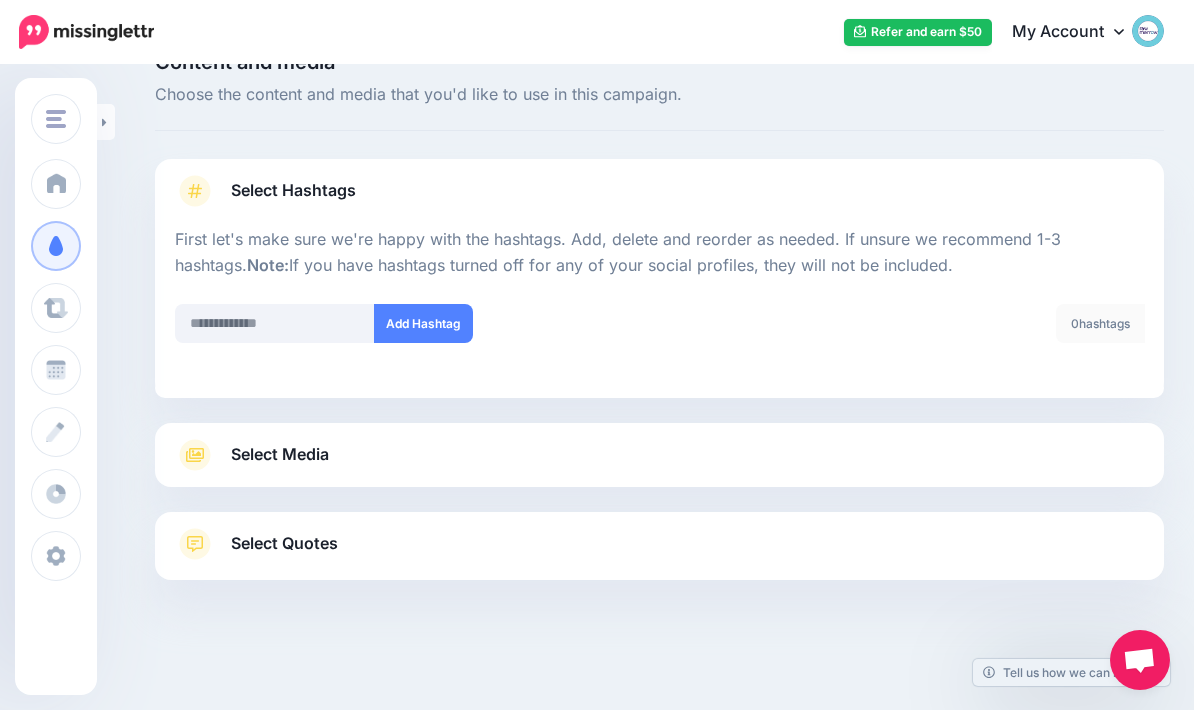 click on "Select Quotes" at bounding box center [659, 554] 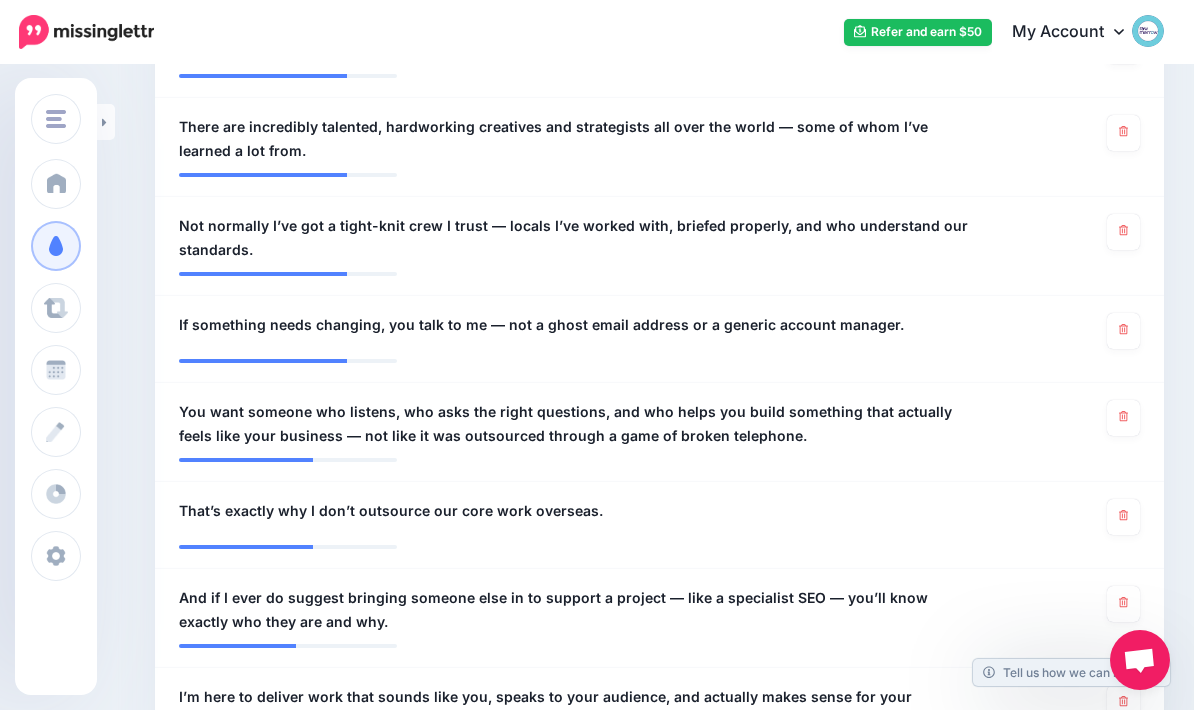 scroll, scrollTop: 760, scrollLeft: 0, axis: vertical 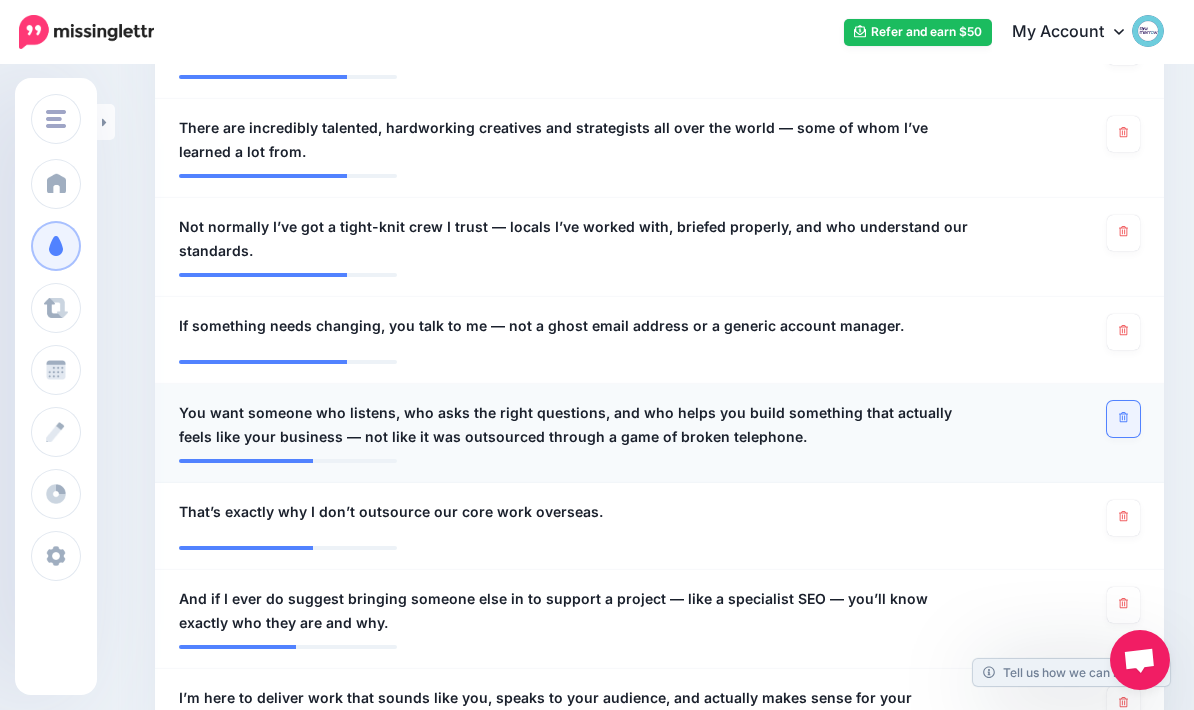 click at bounding box center [1123, 419] 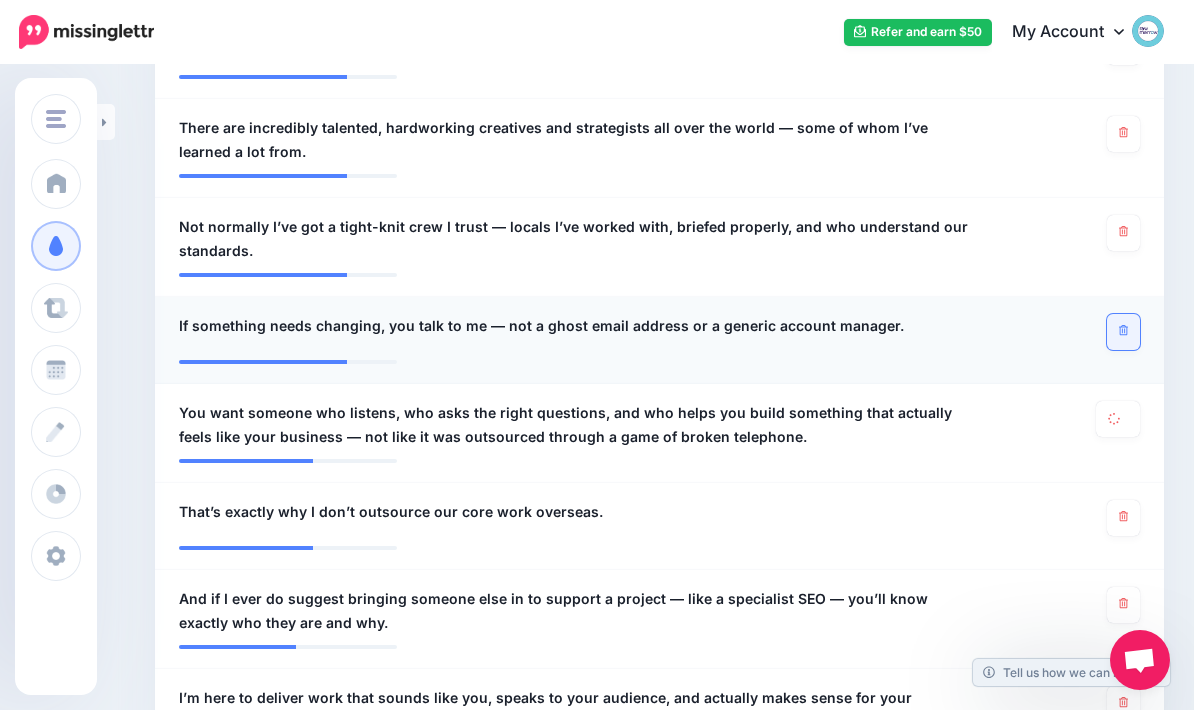 click 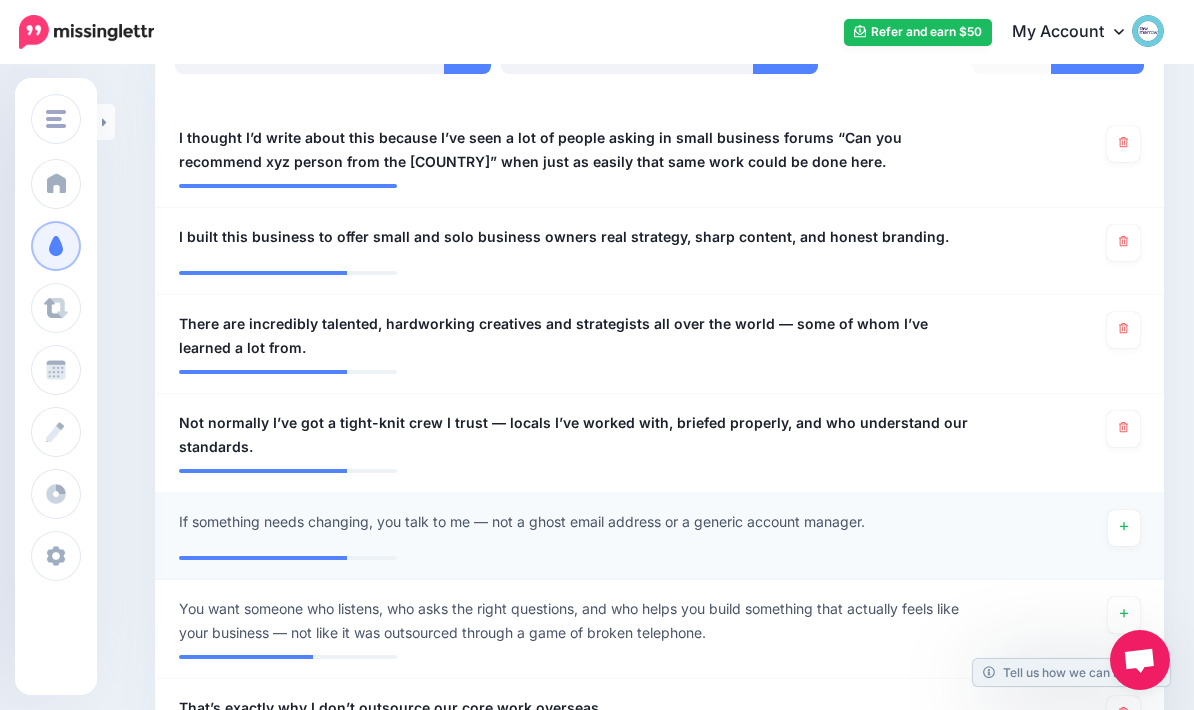 scroll, scrollTop: 561, scrollLeft: 0, axis: vertical 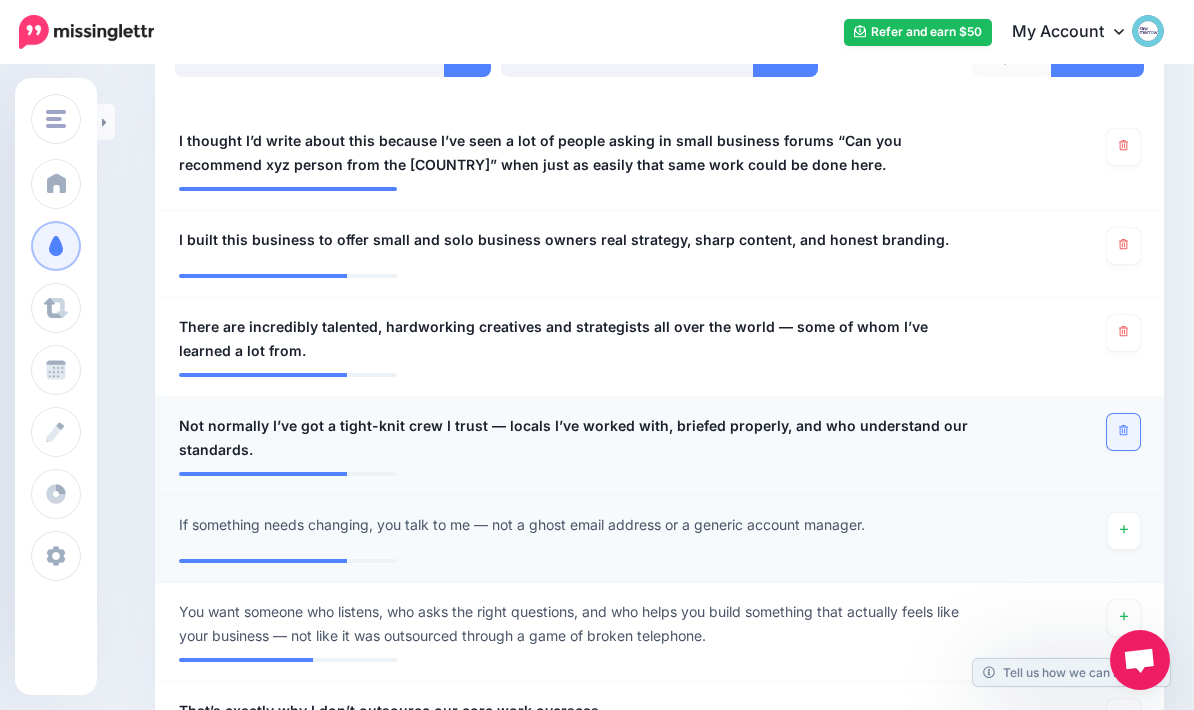 click at bounding box center [1123, 432] 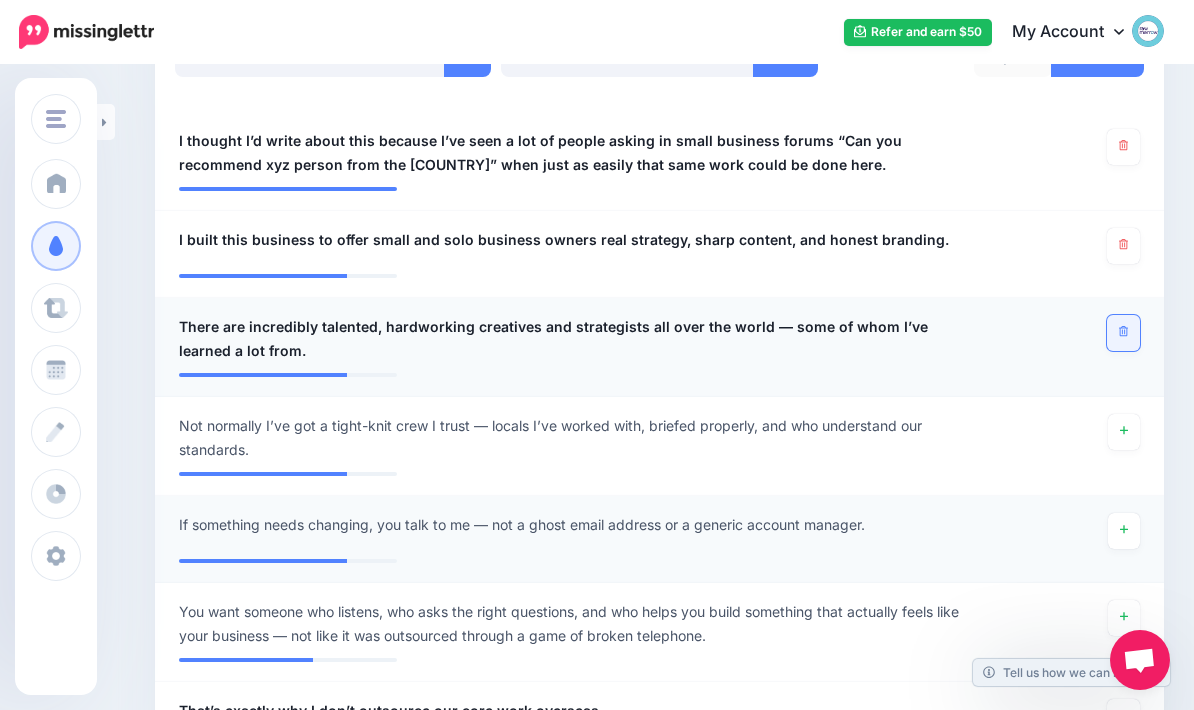 click 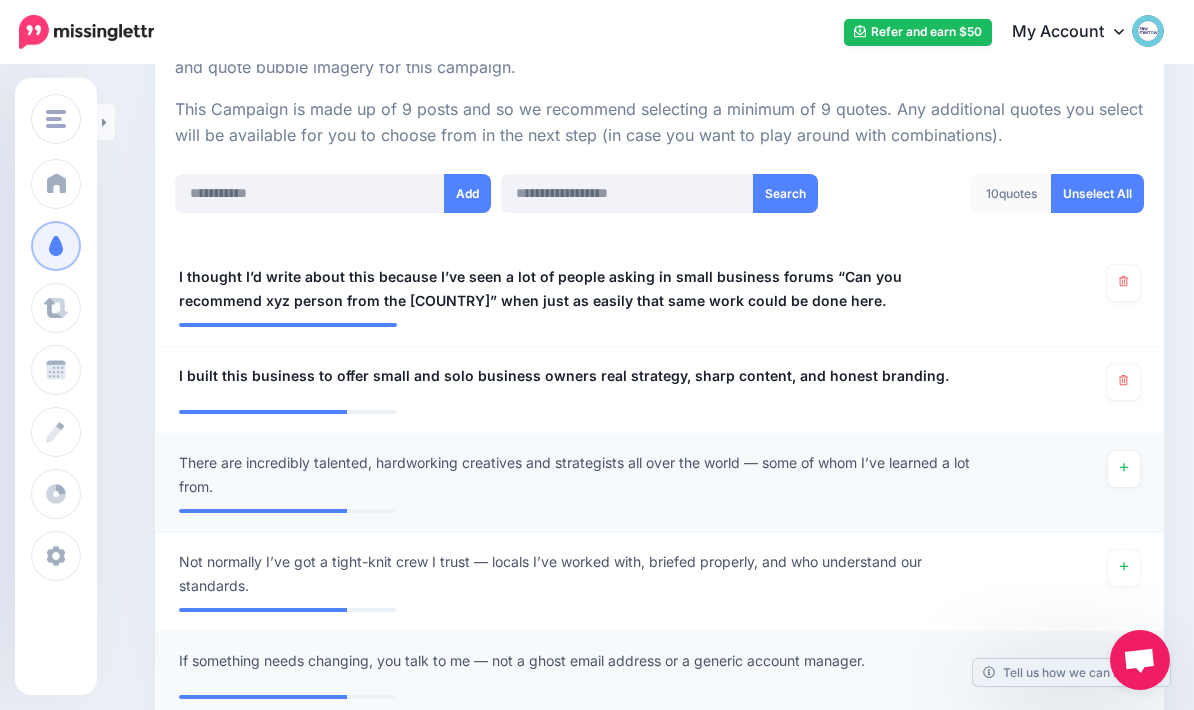 scroll, scrollTop: 424, scrollLeft: 0, axis: vertical 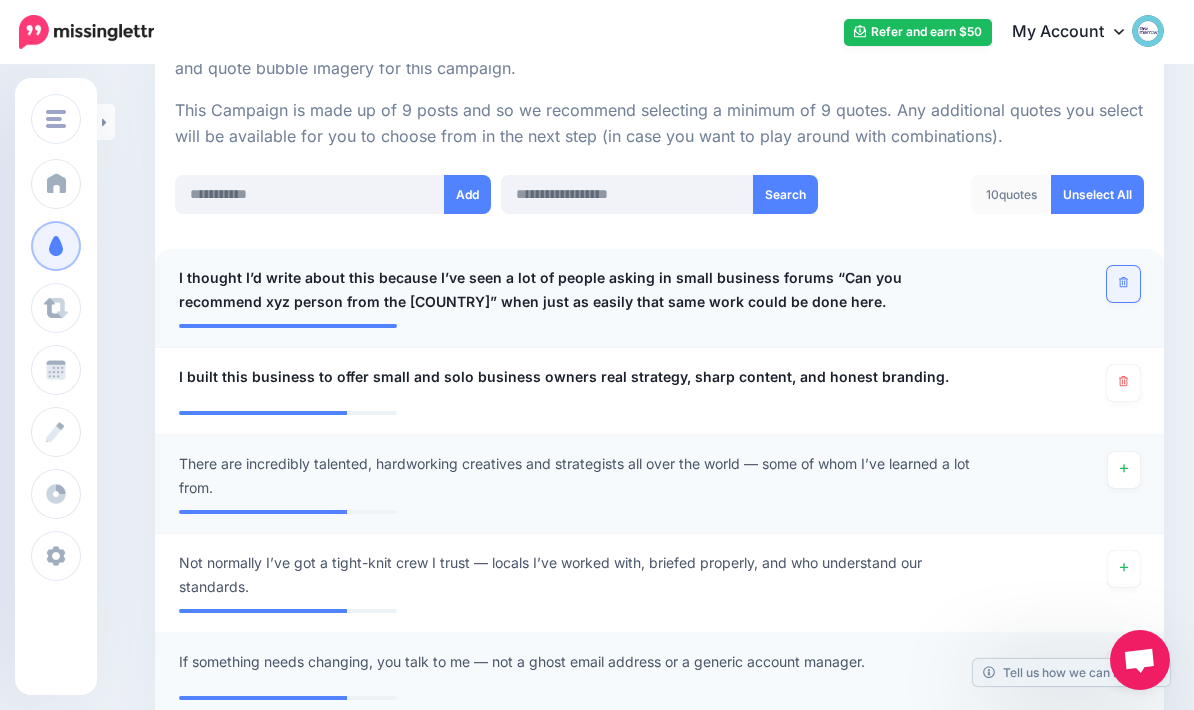 click 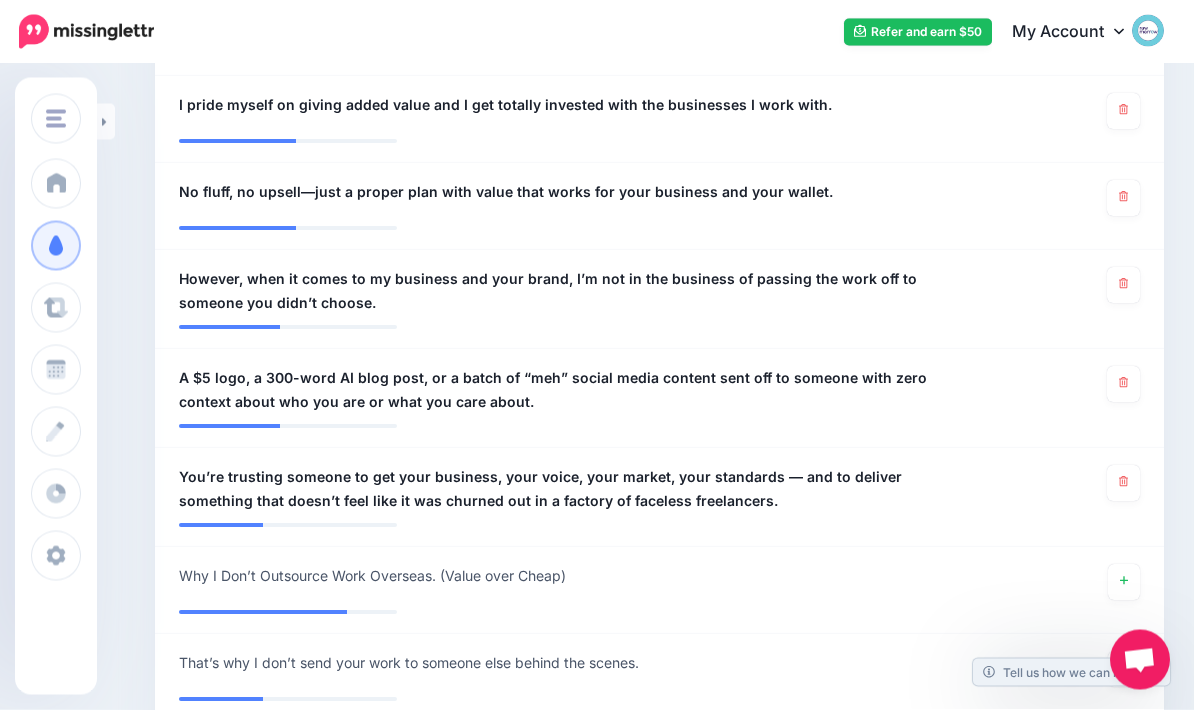 scroll, scrollTop: 1452, scrollLeft: 0, axis: vertical 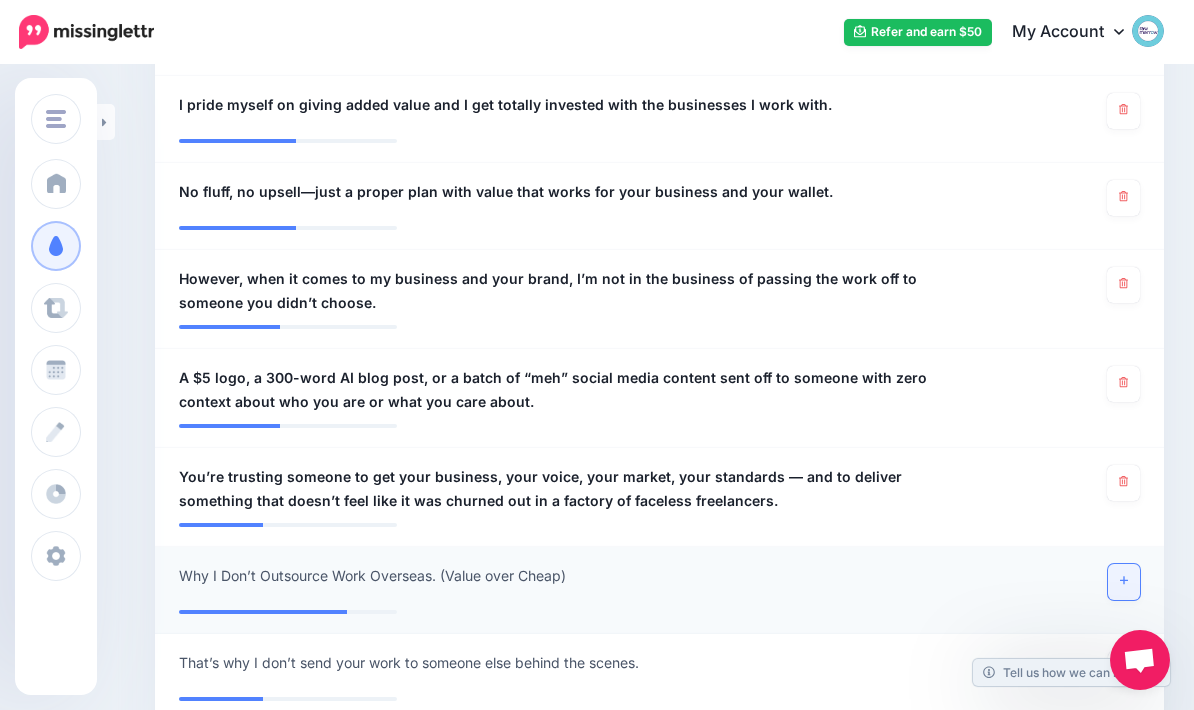 click 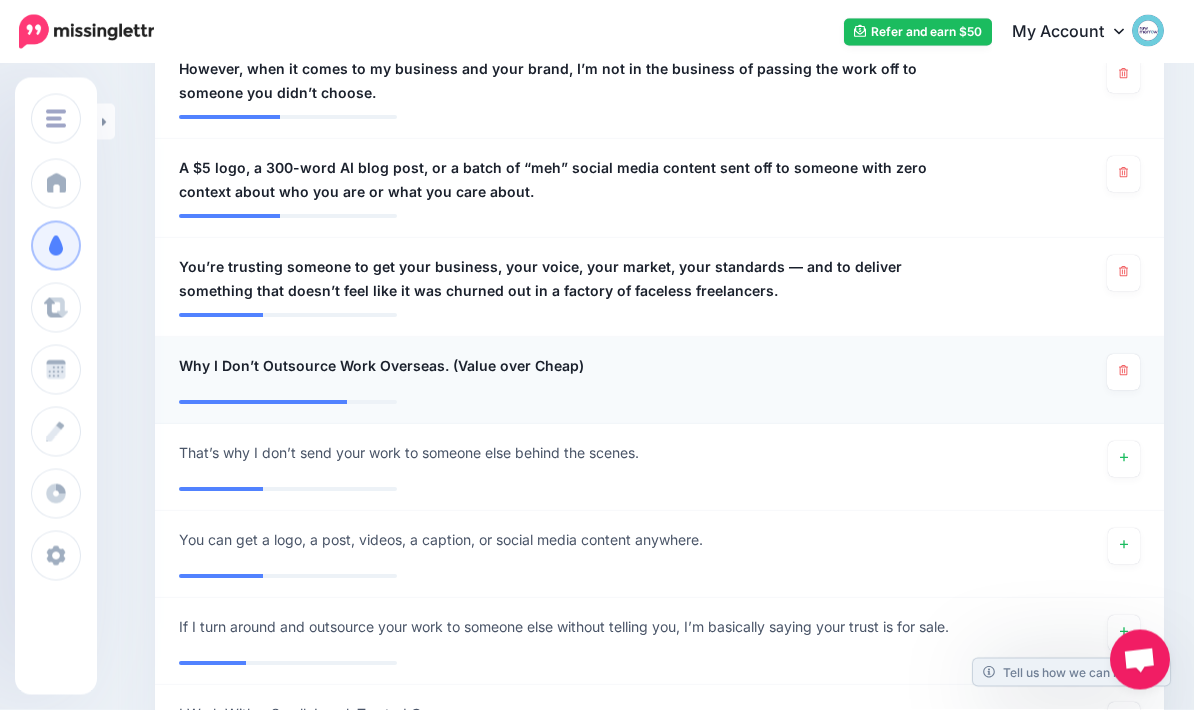 scroll, scrollTop: 1661, scrollLeft: 0, axis: vertical 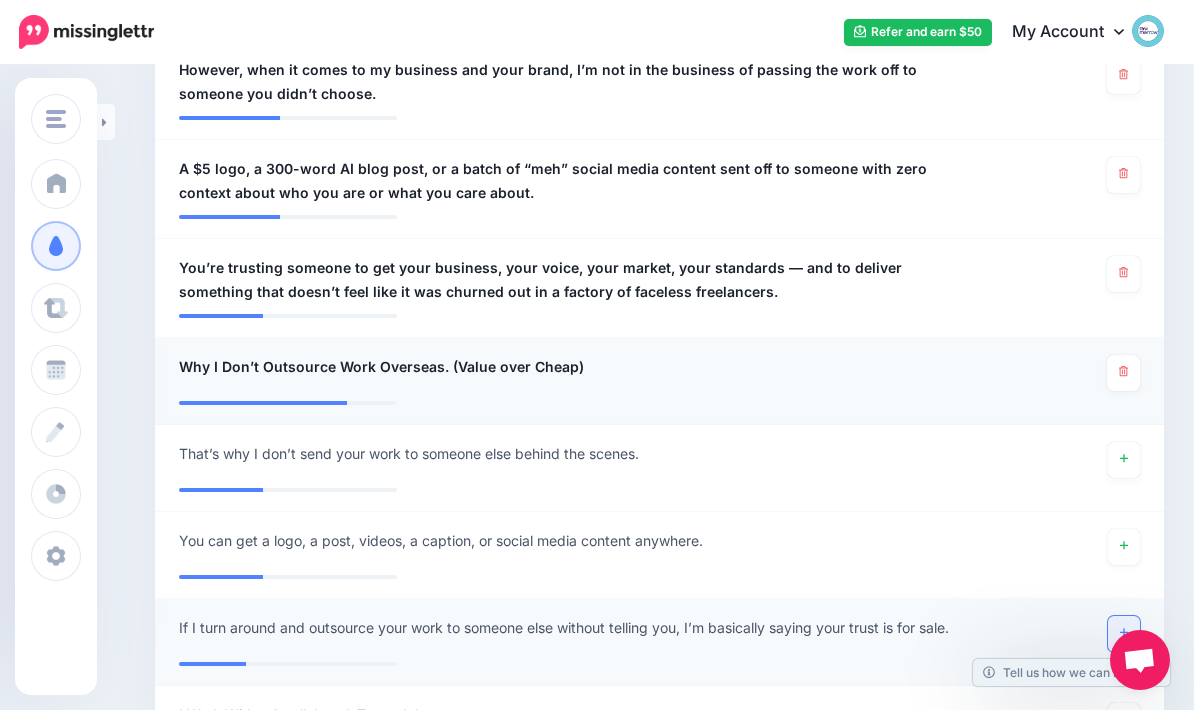 click 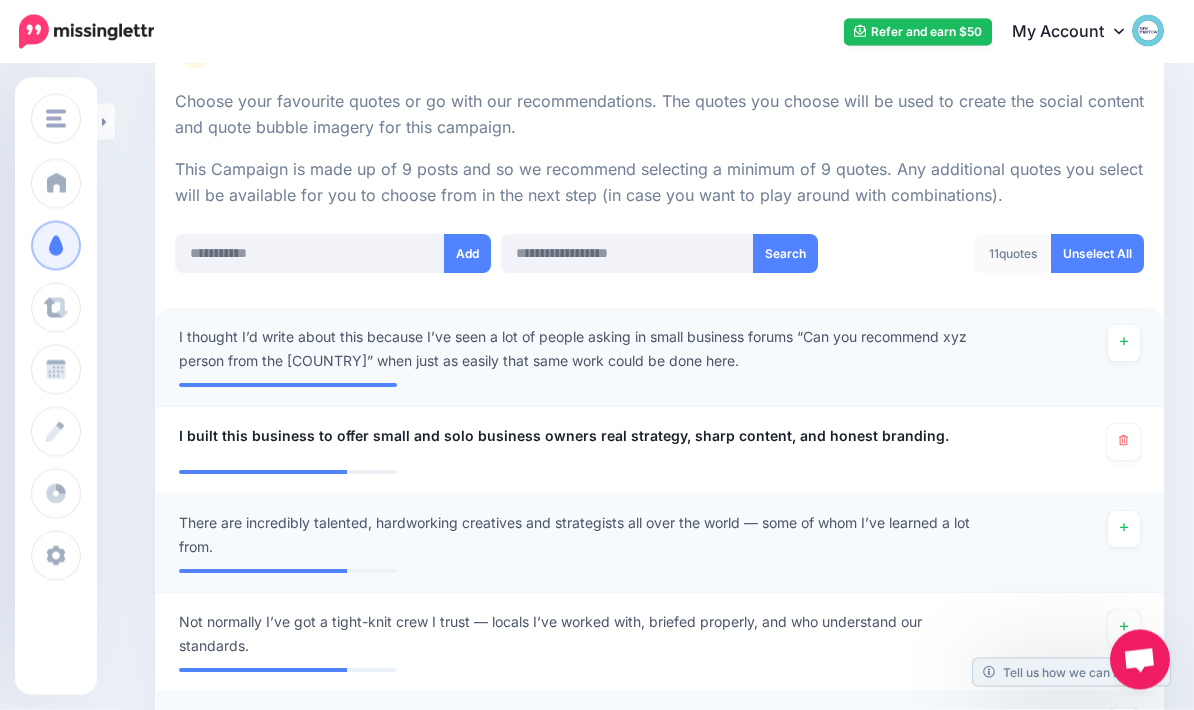 scroll, scrollTop: 364, scrollLeft: 0, axis: vertical 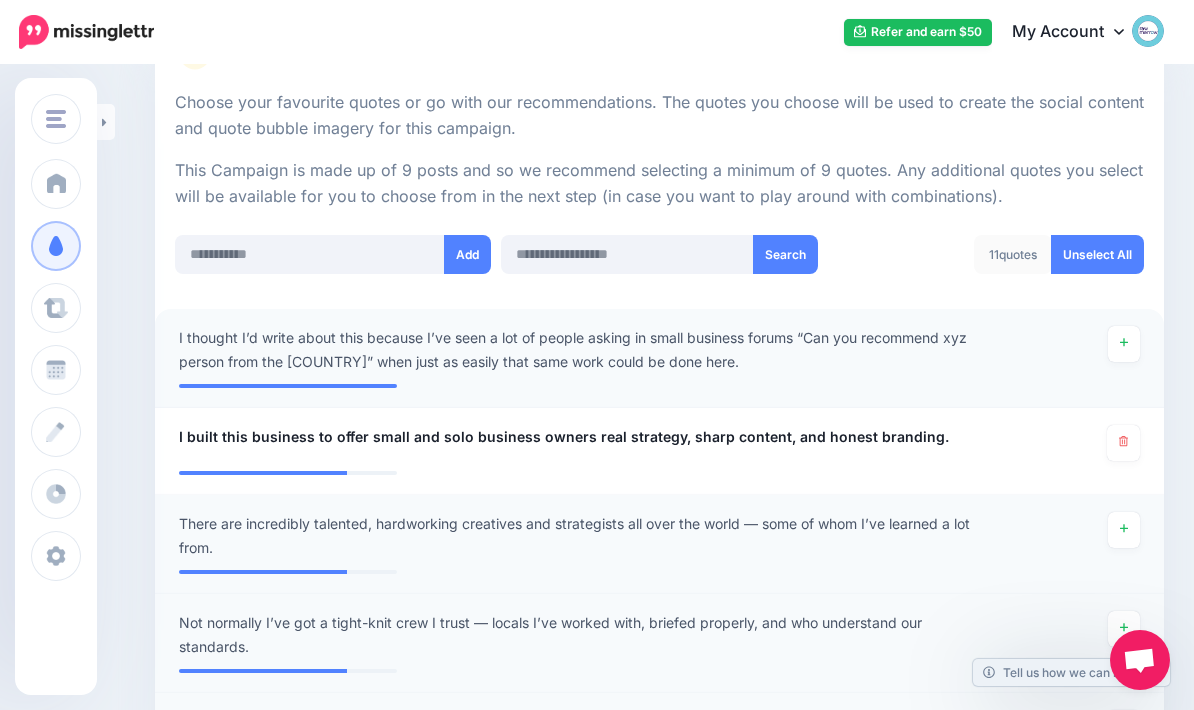 click on "**********" at bounding box center (659, 643) 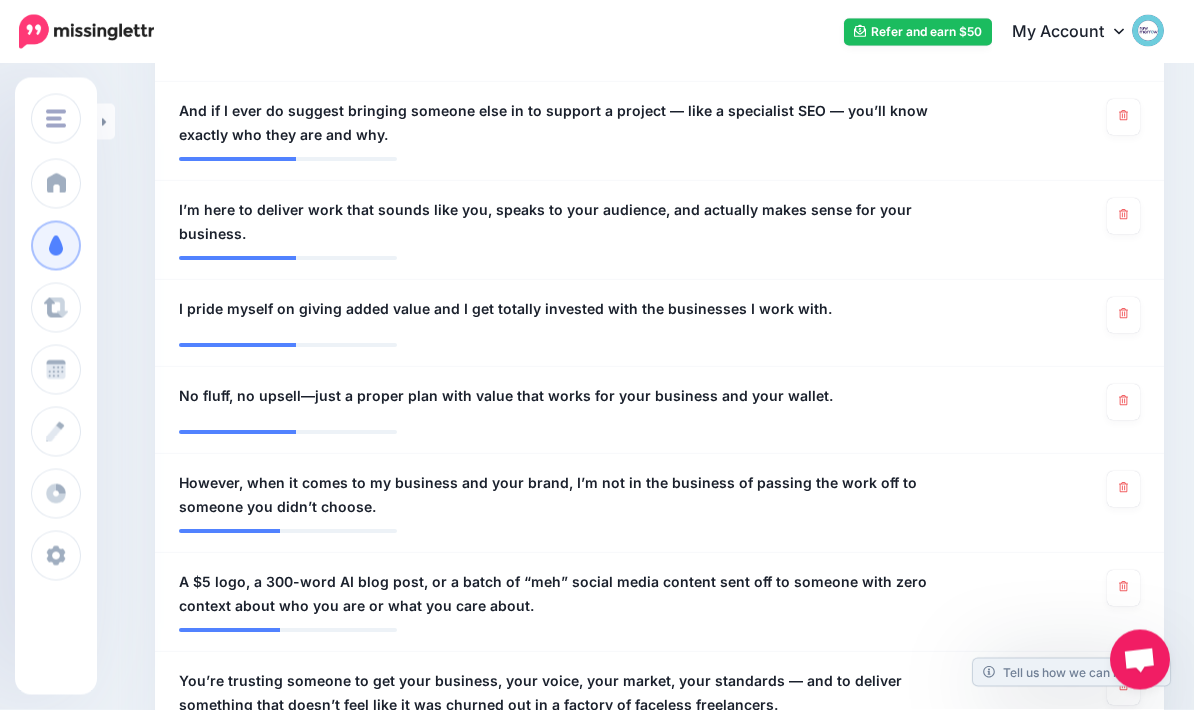 scroll, scrollTop: 1248, scrollLeft: 0, axis: vertical 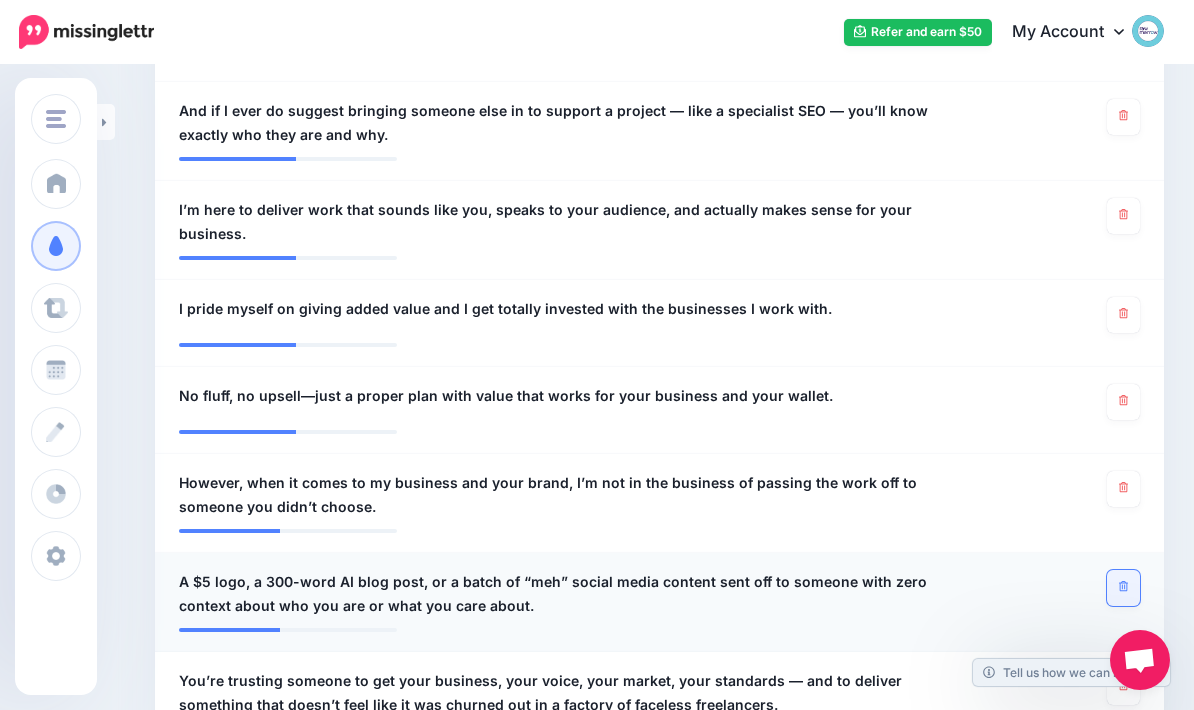 click 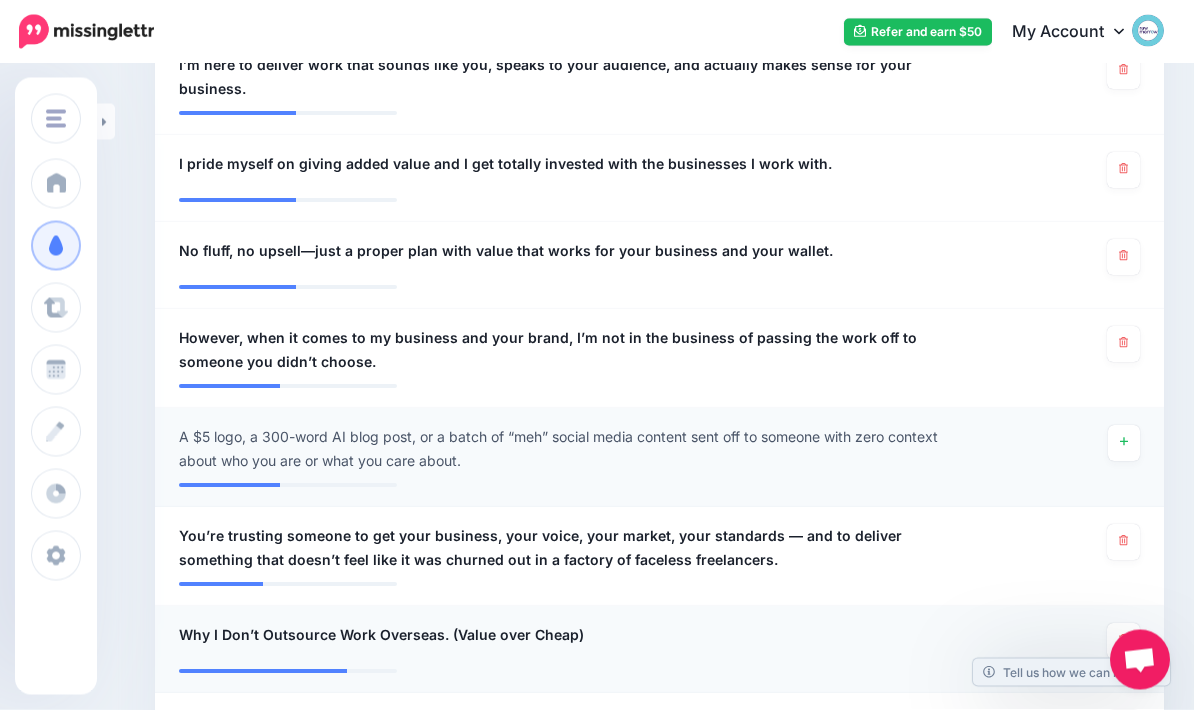 scroll, scrollTop: 1393, scrollLeft: 0, axis: vertical 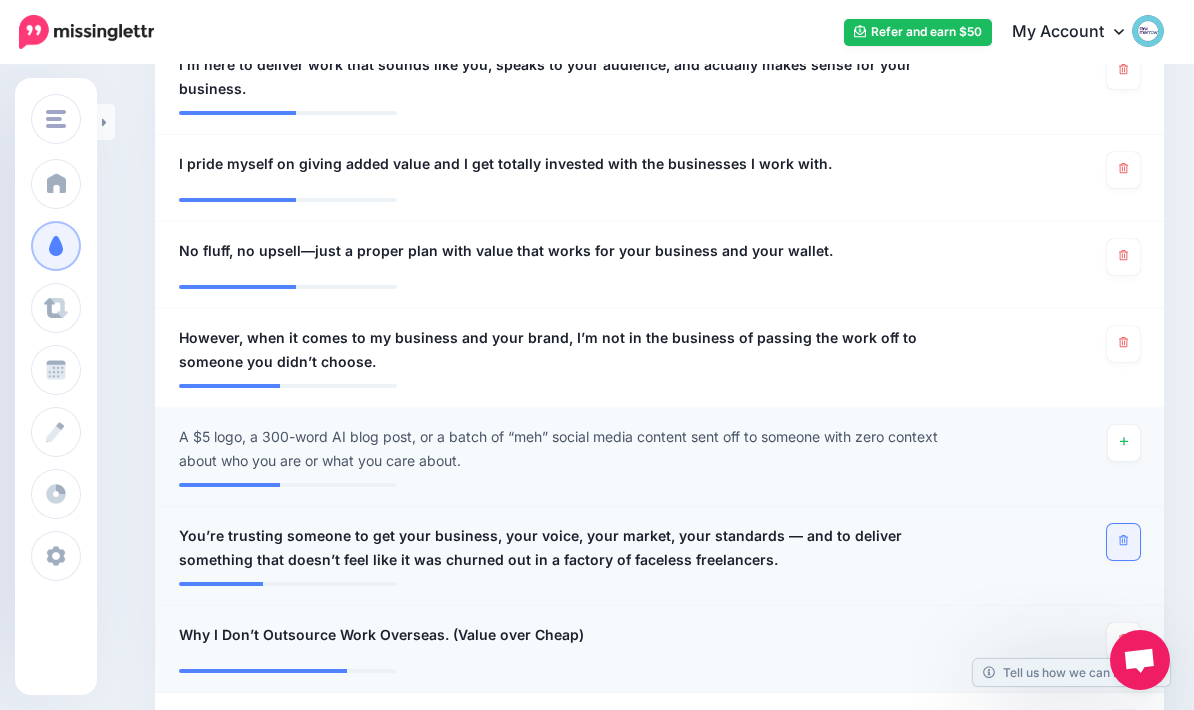 click 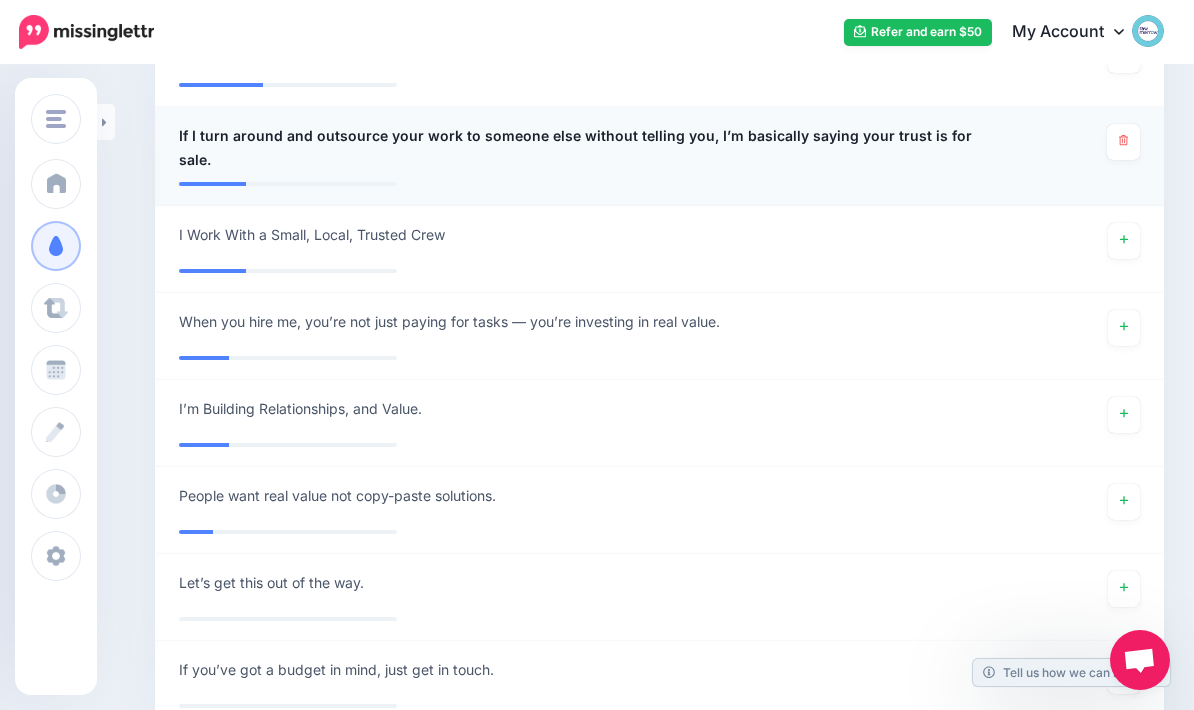 scroll, scrollTop: 2204, scrollLeft: 0, axis: vertical 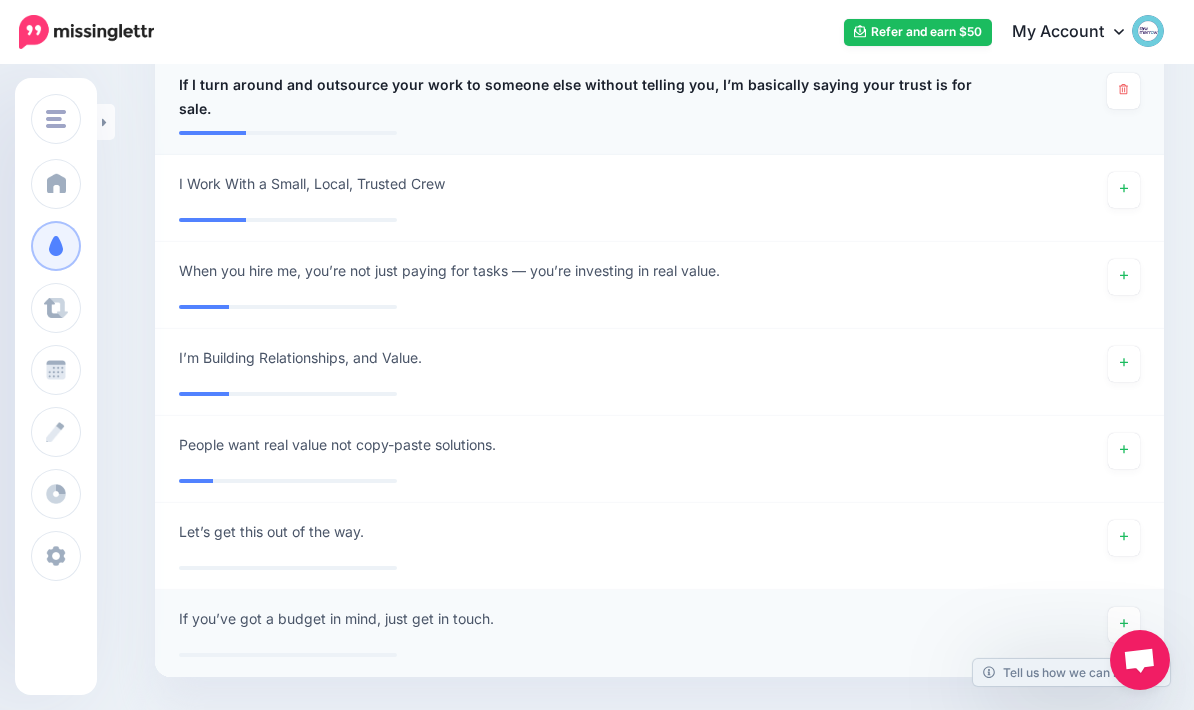 click on "**********" at bounding box center [577, 625] 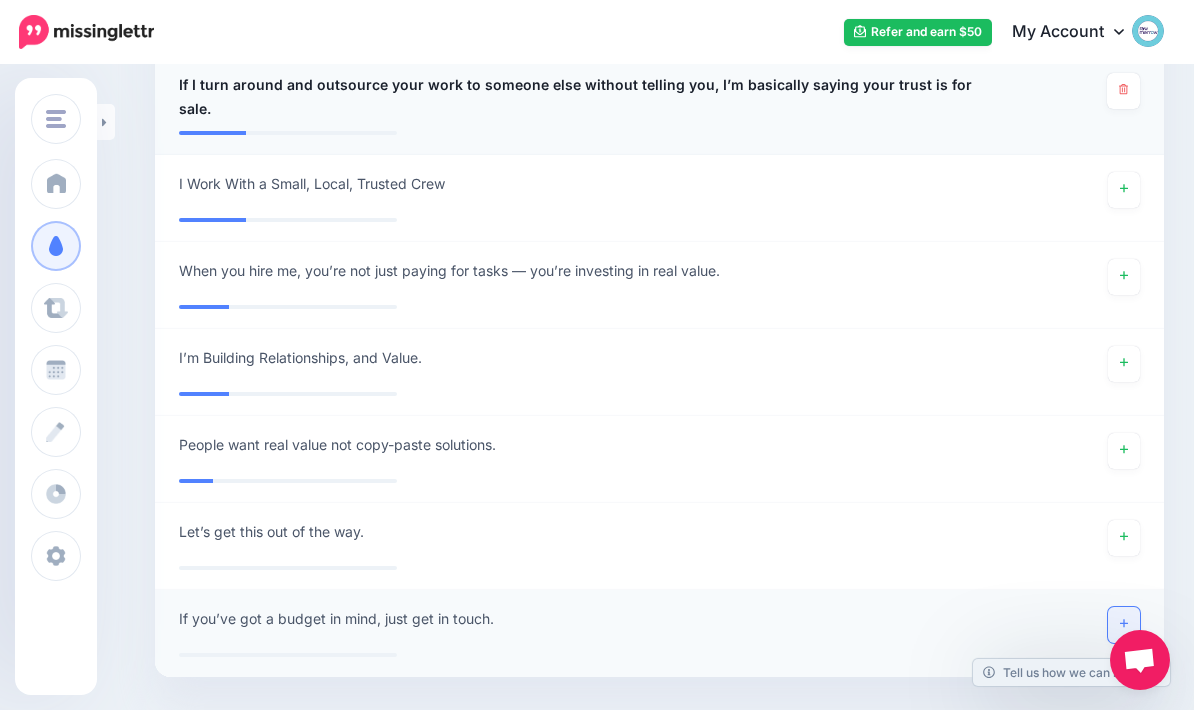 click at bounding box center [1124, 625] 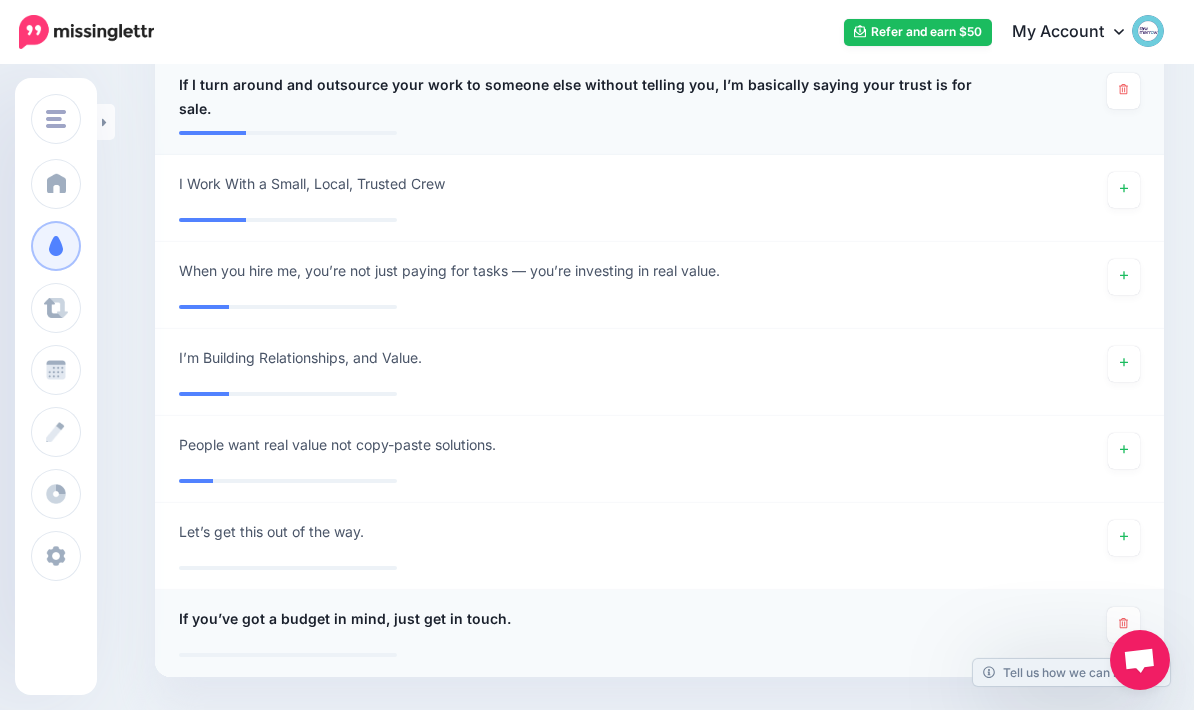 click on "If you’ve got a budget in mind, just get in touch." at bounding box center (345, 619) 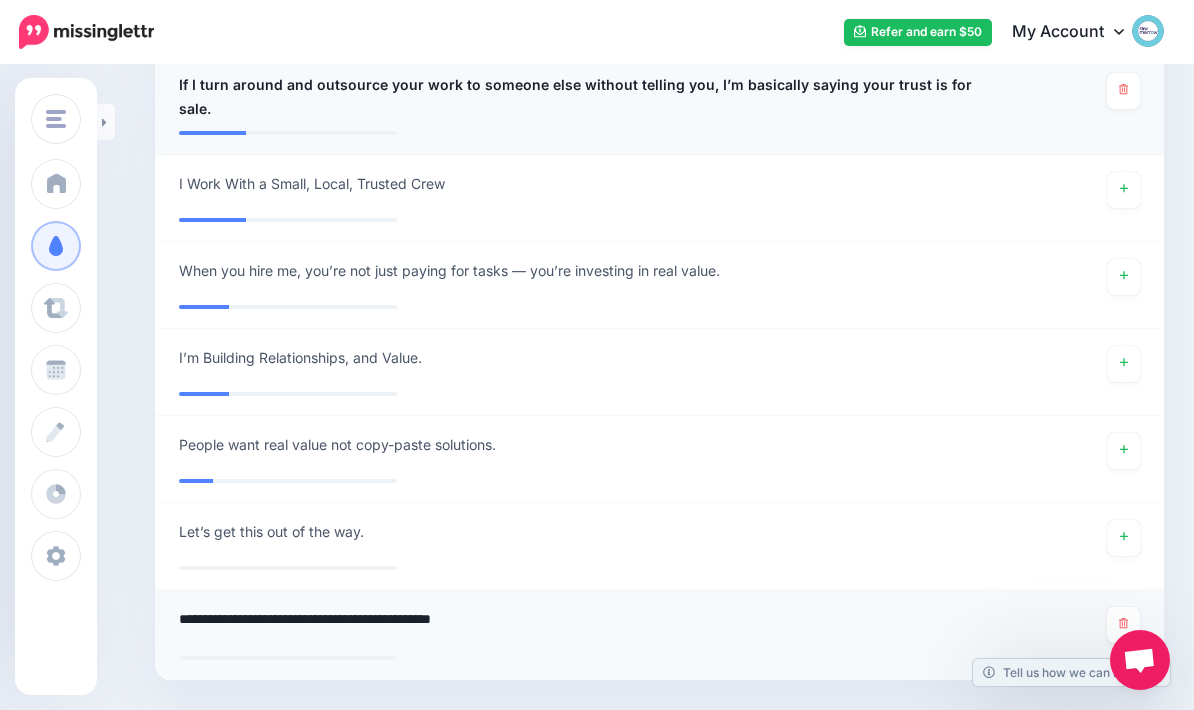 click on "**********" at bounding box center [577, 626] 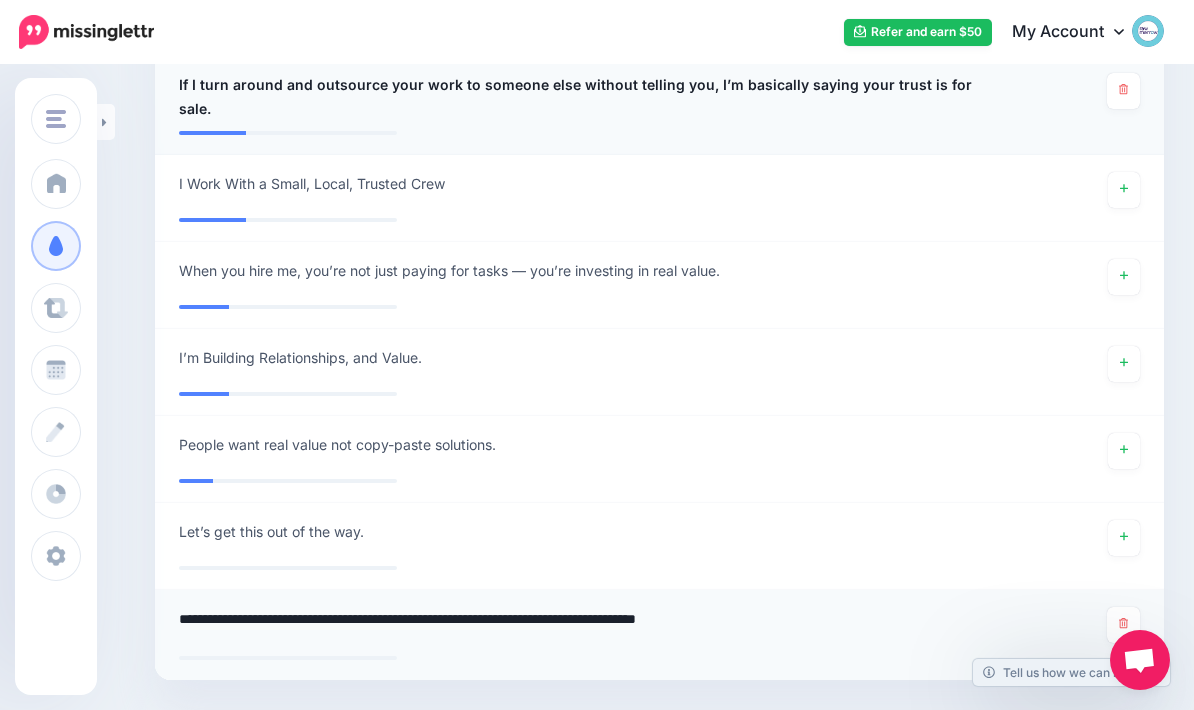 click on "**********" at bounding box center [577, 626] 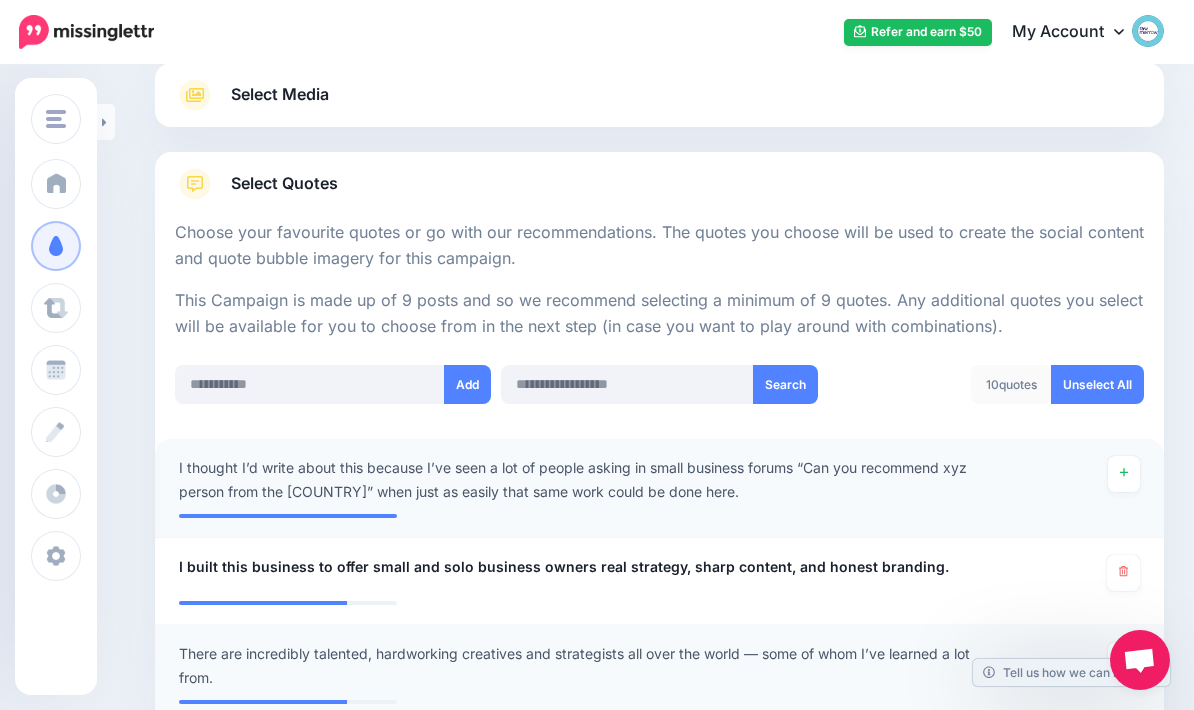 scroll, scrollTop: 0, scrollLeft: 0, axis: both 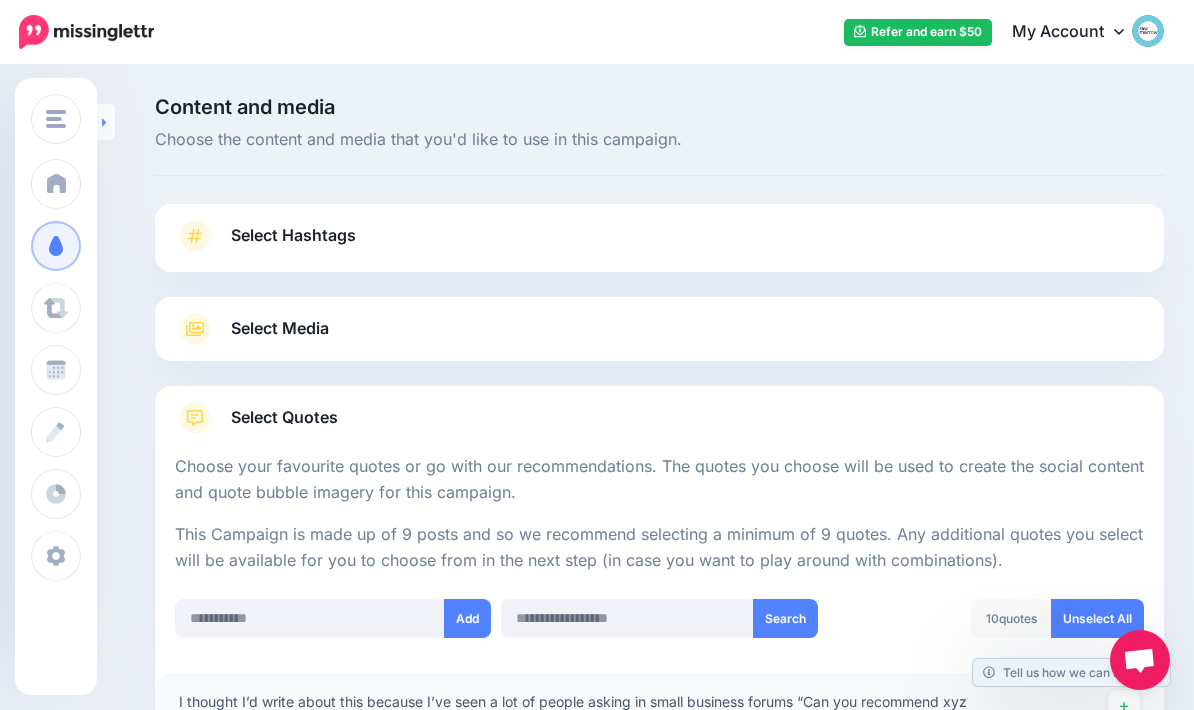 click at bounding box center (106, 122) 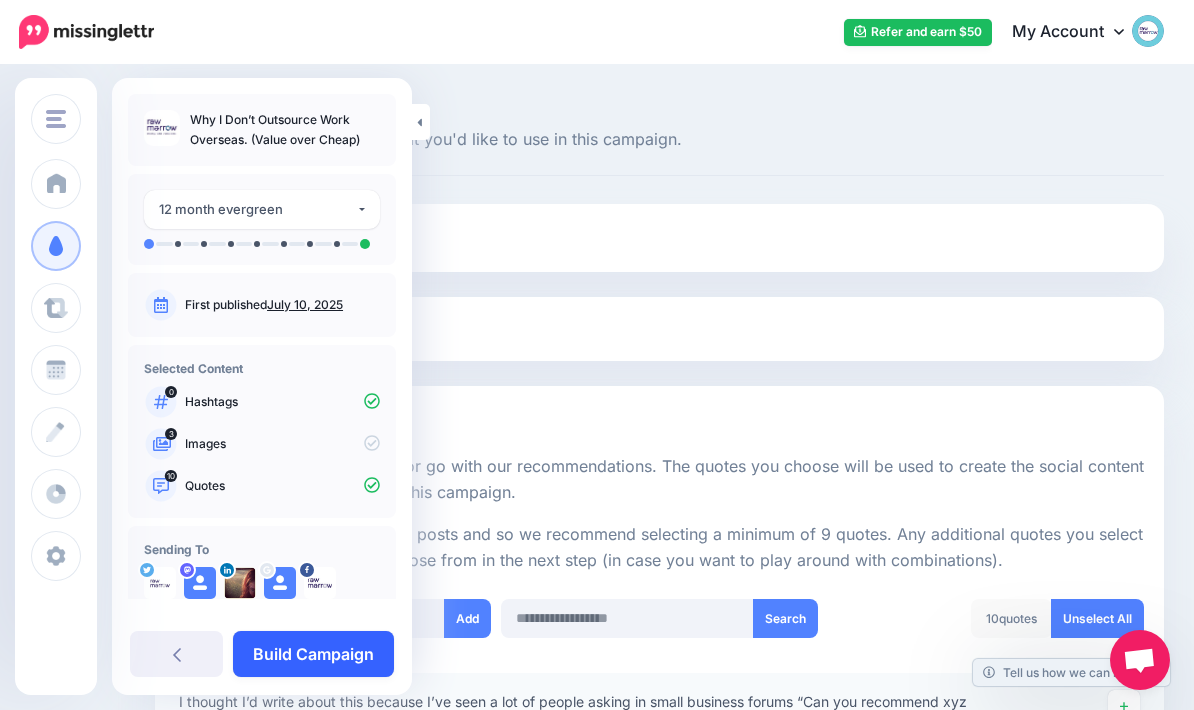 click on "Build Campaign" at bounding box center (313, 654) 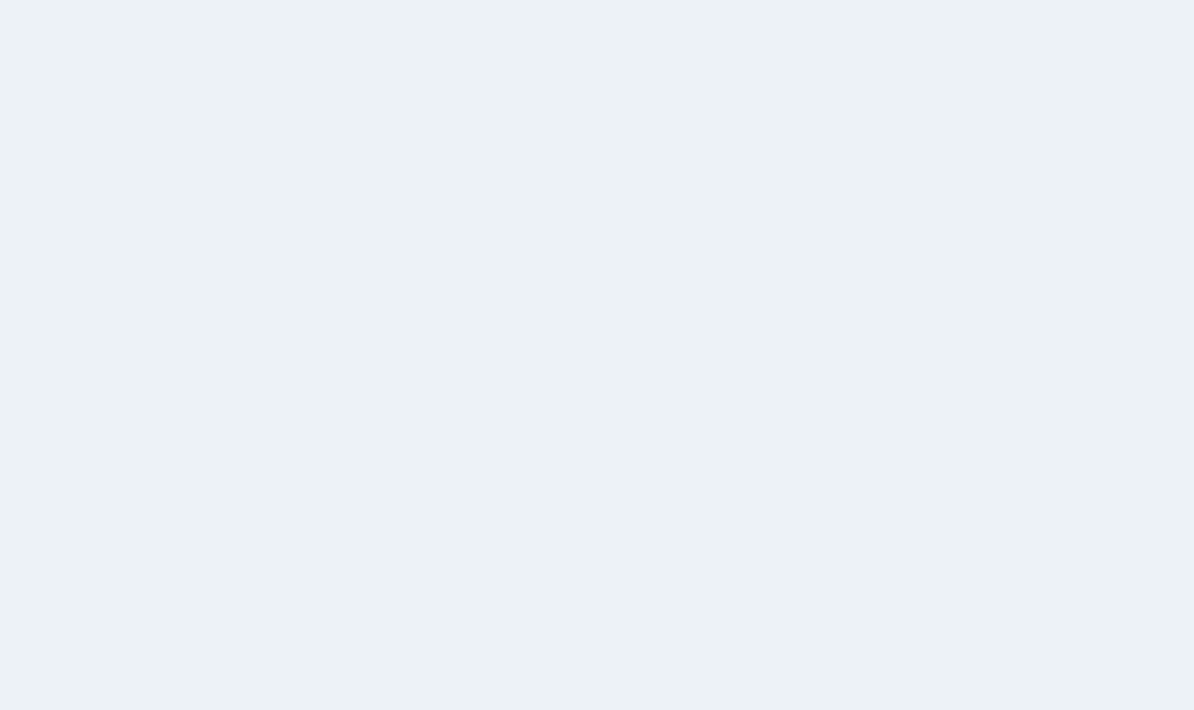 scroll, scrollTop: 0, scrollLeft: 0, axis: both 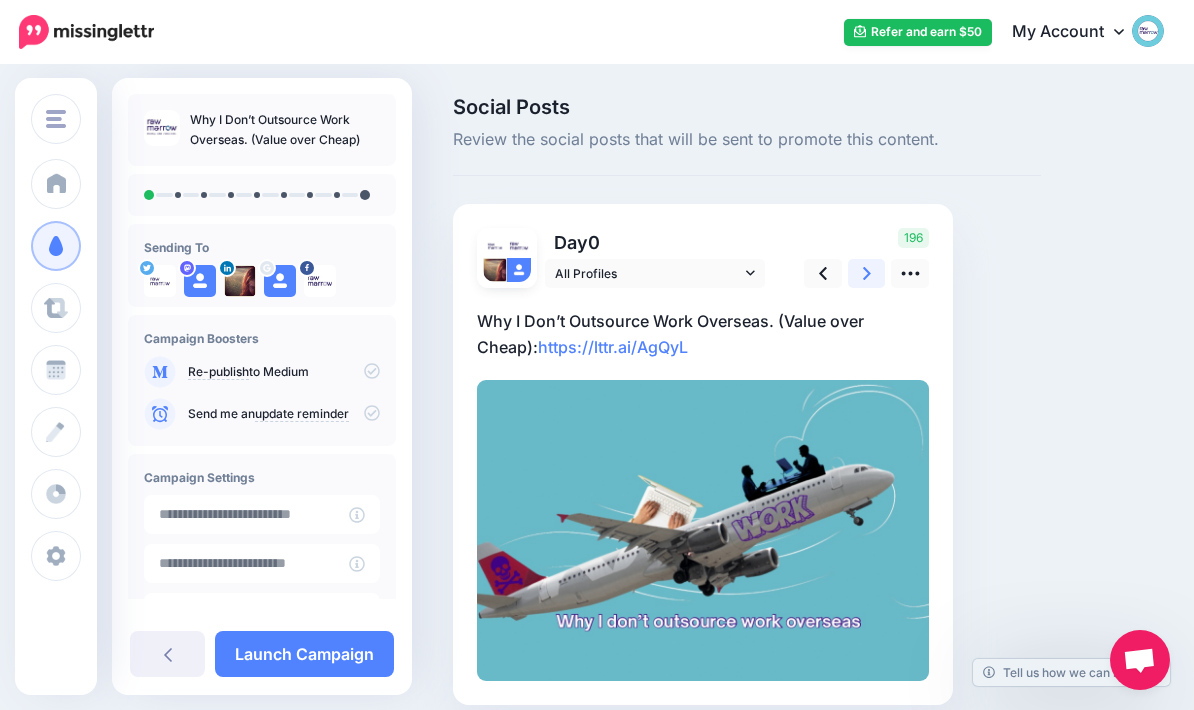 click 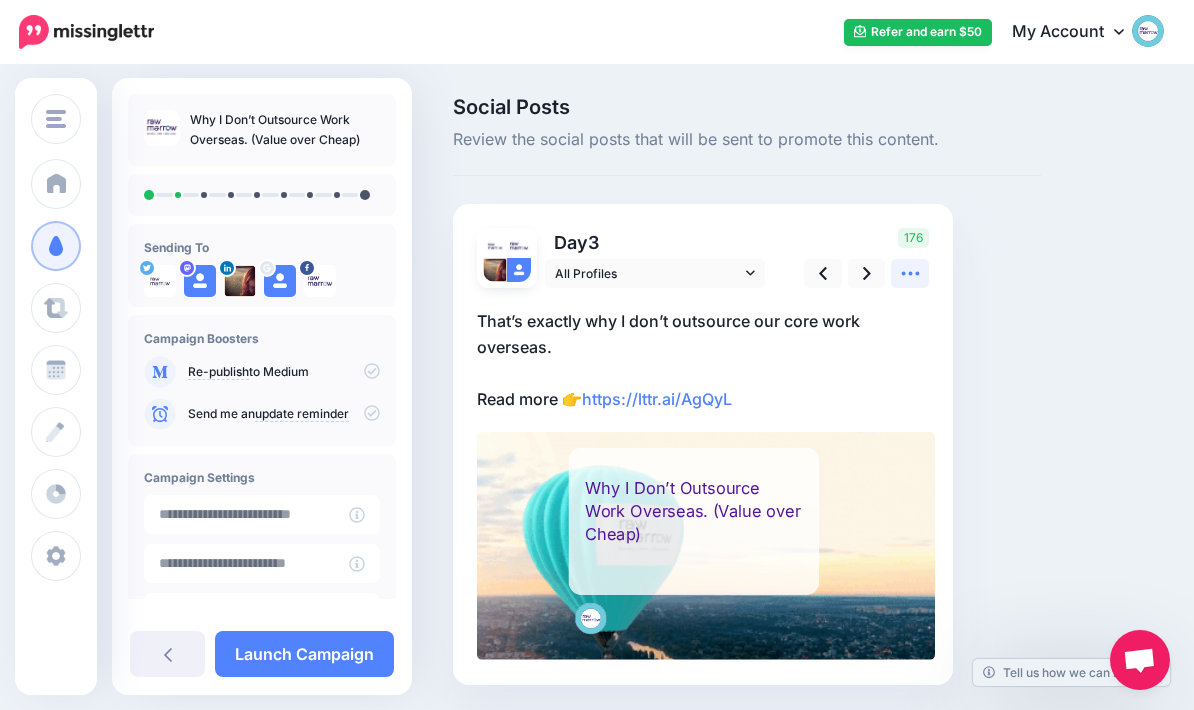 click 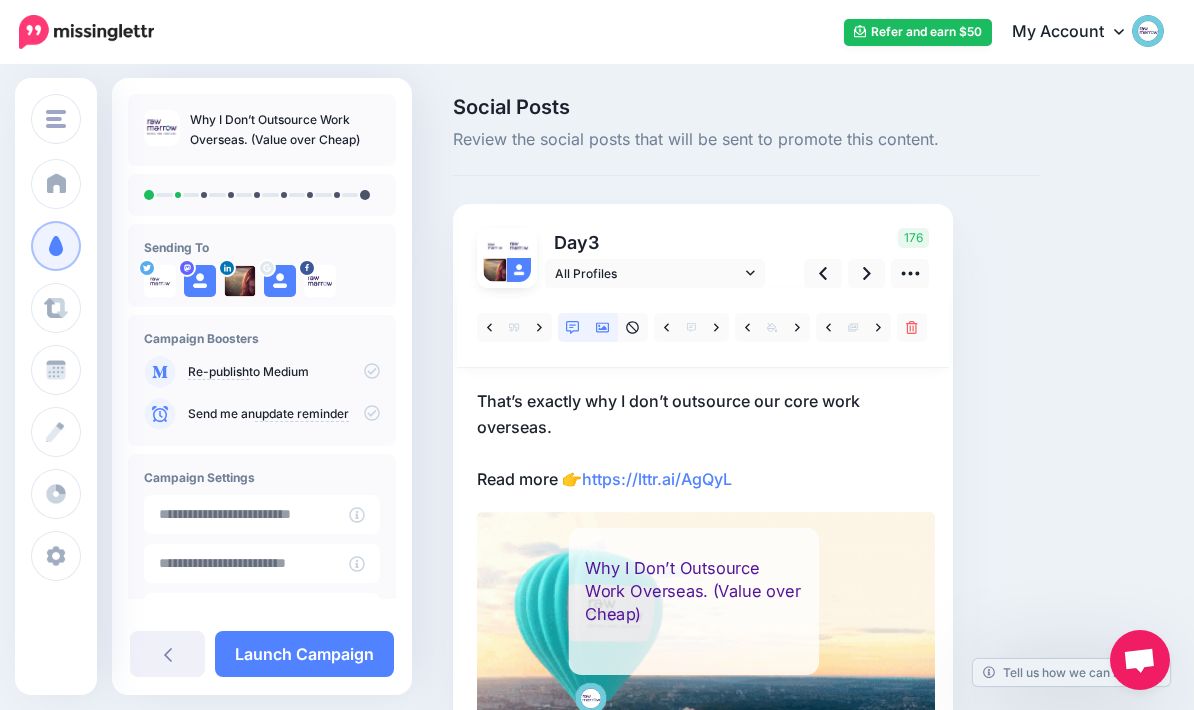 click 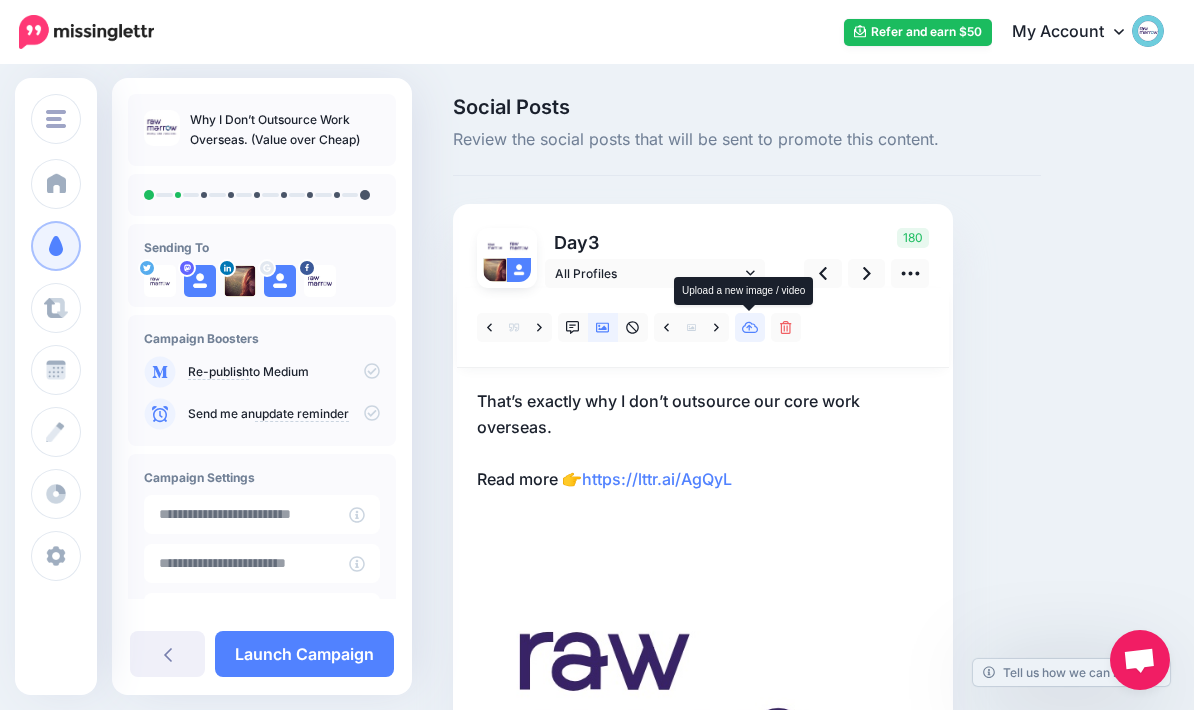 click 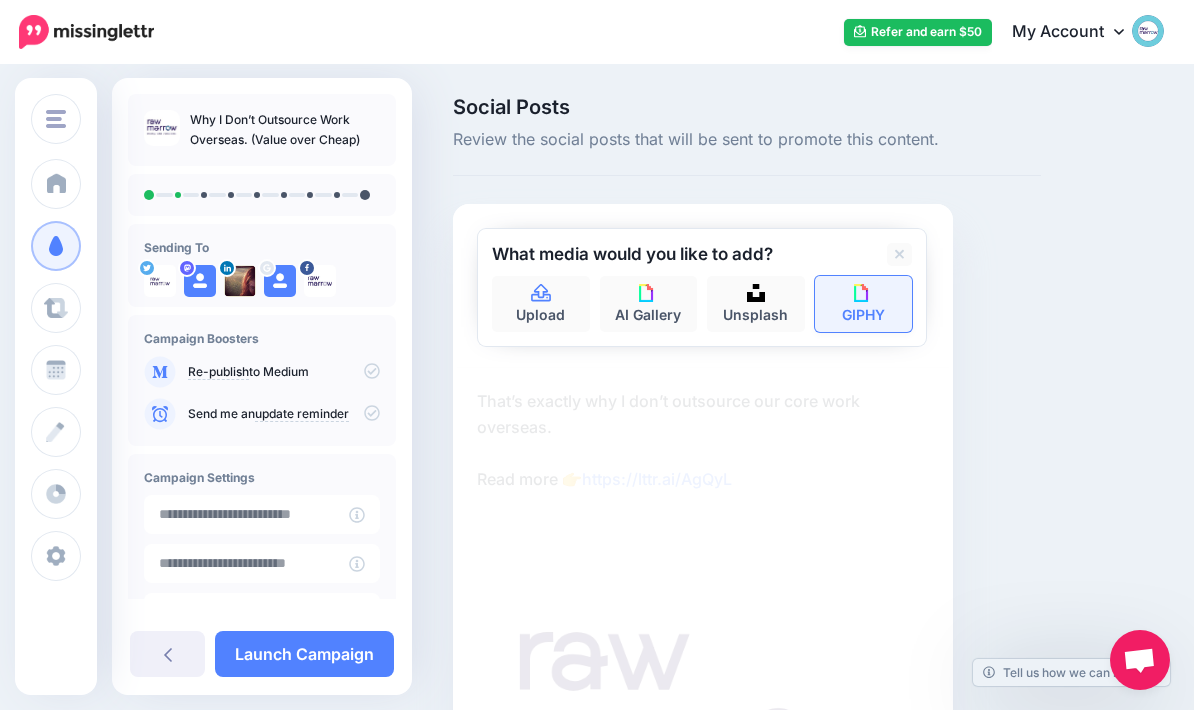 click at bounding box center (863, 293) 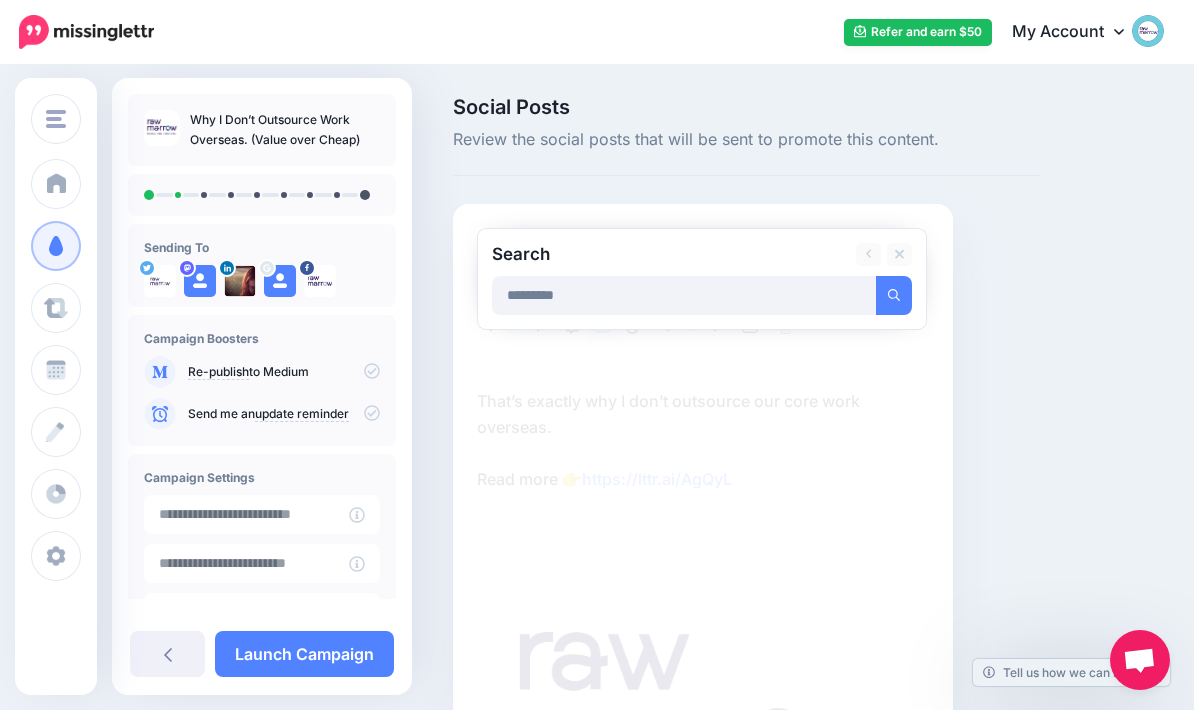 type on "*********" 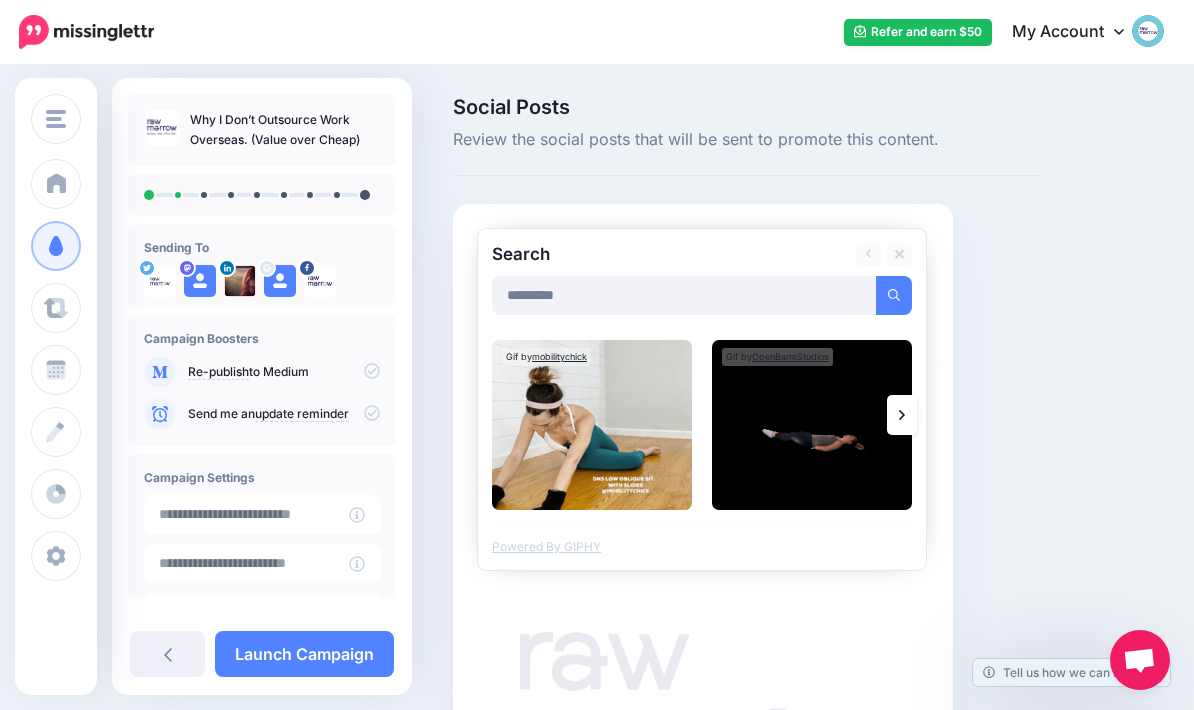 click at bounding box center [902, 415] 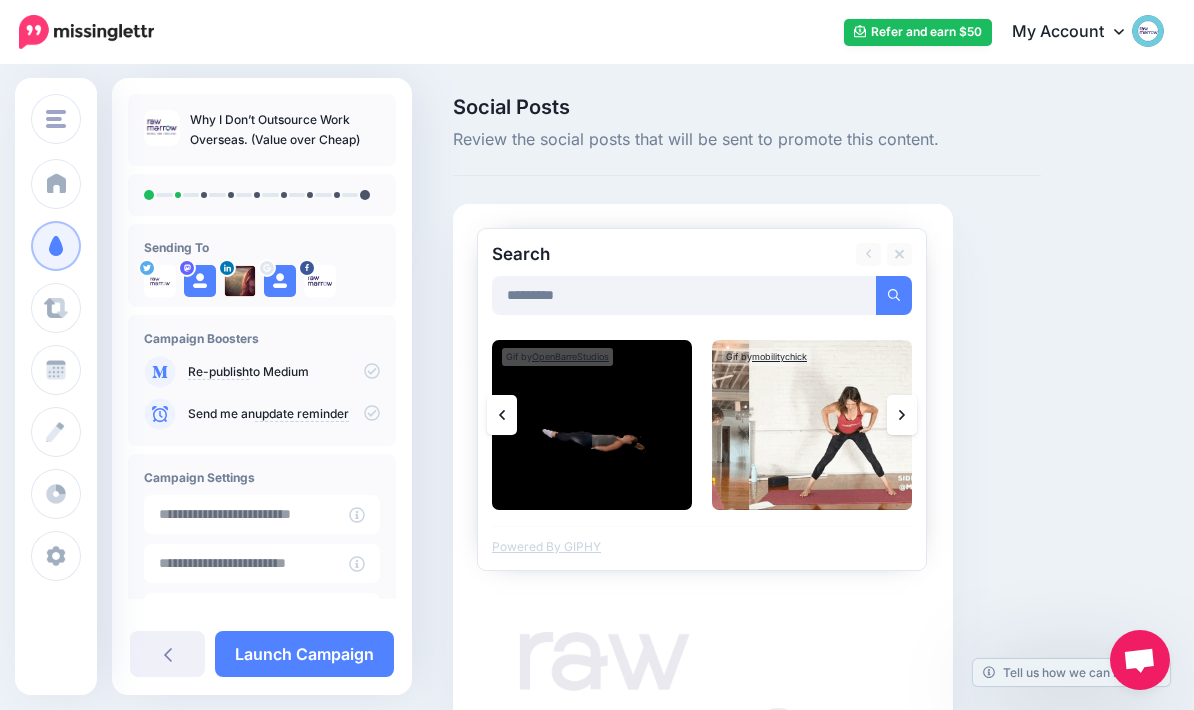 click at bounding box center (902, 415) 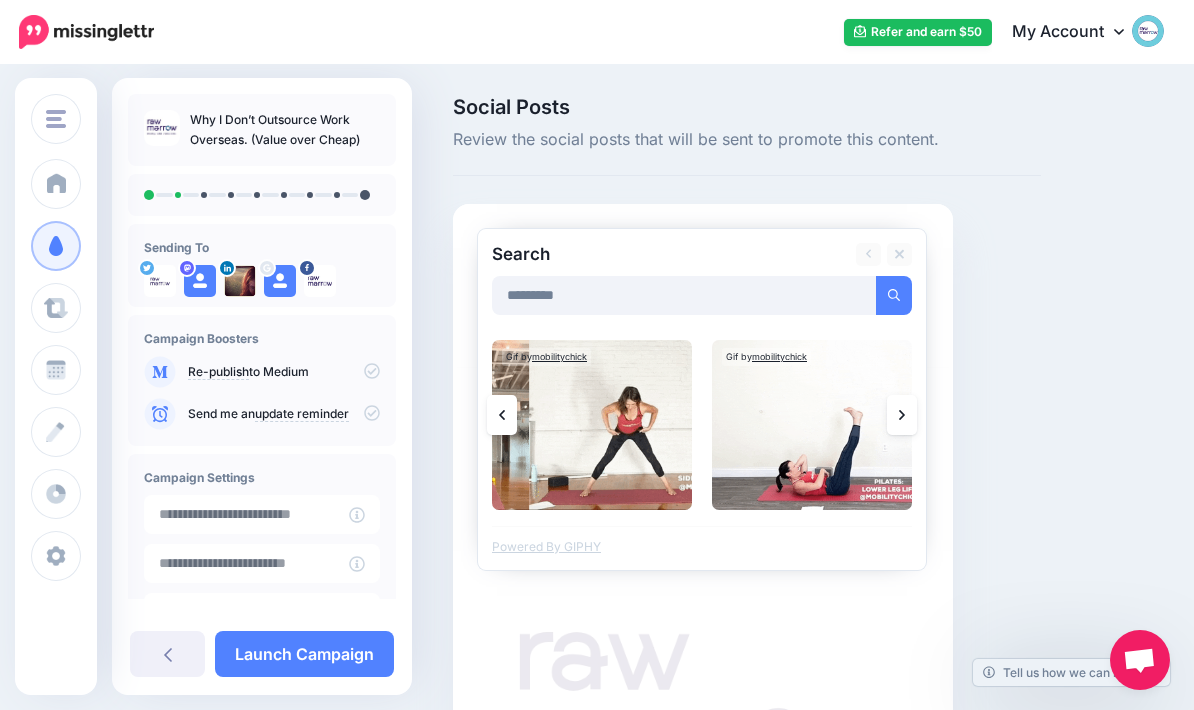 click at bounding box center [902, 415] 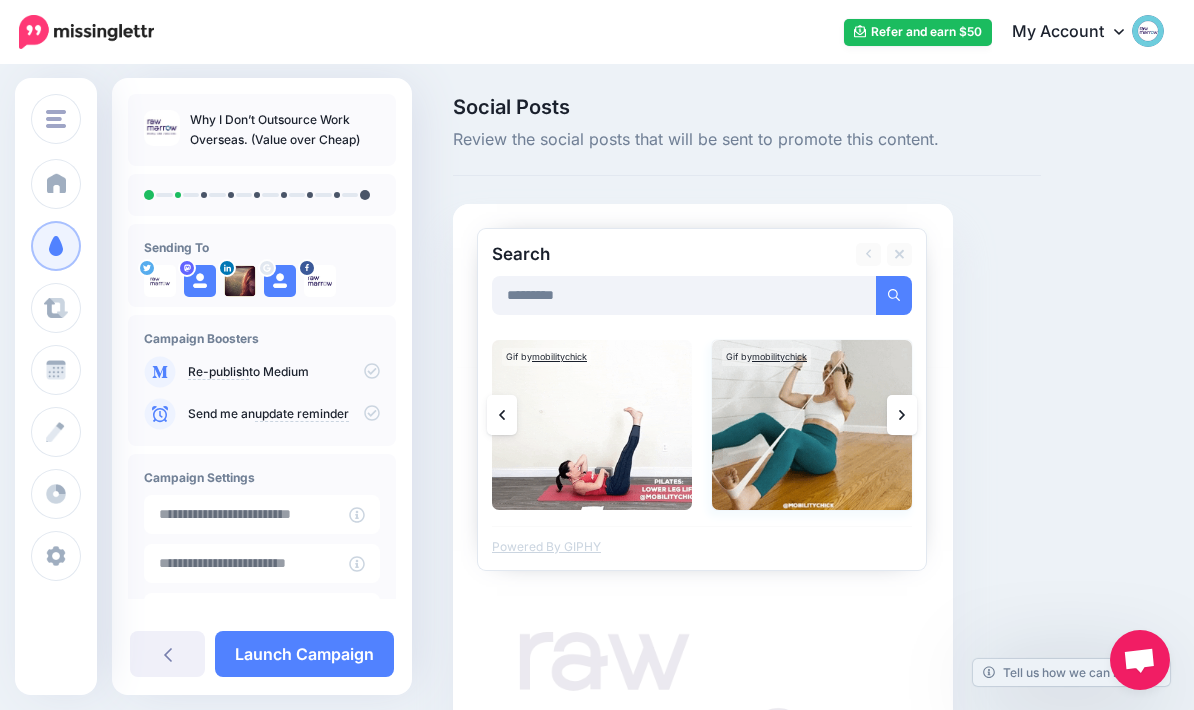 click at bounding box center (812, 425) 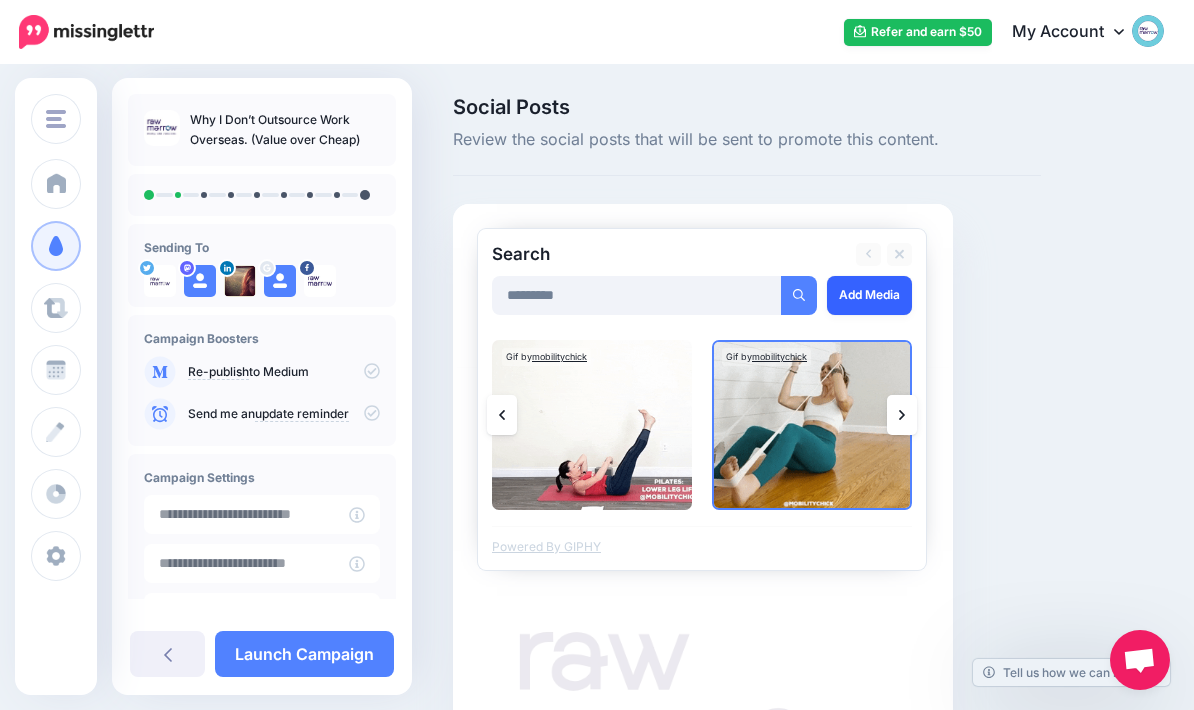 click on "Add Media" at bounding box center [869, 295] 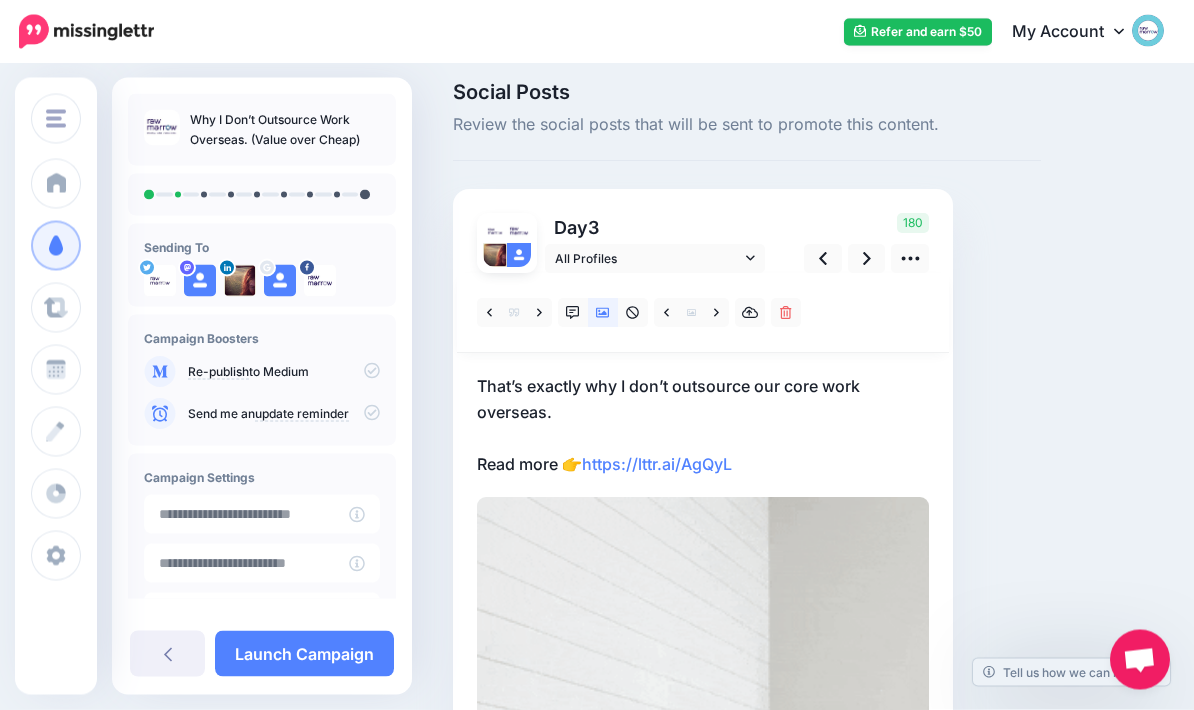 scroll, scrollTop: 15, scrollLeft: 0, axis: vertical 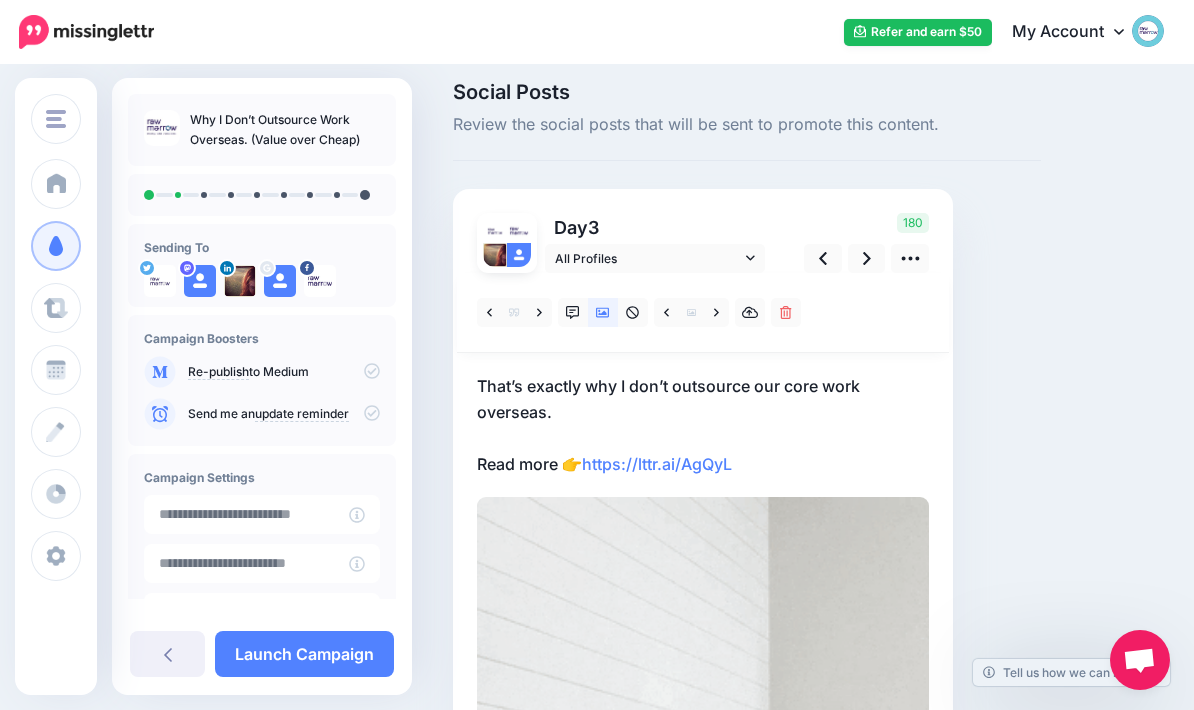 click on "That’s exactly why I don’t outsource our core work overseas. Read more 👉  https://lttr.ai/AgQyL" at bounding box center [703, 425] 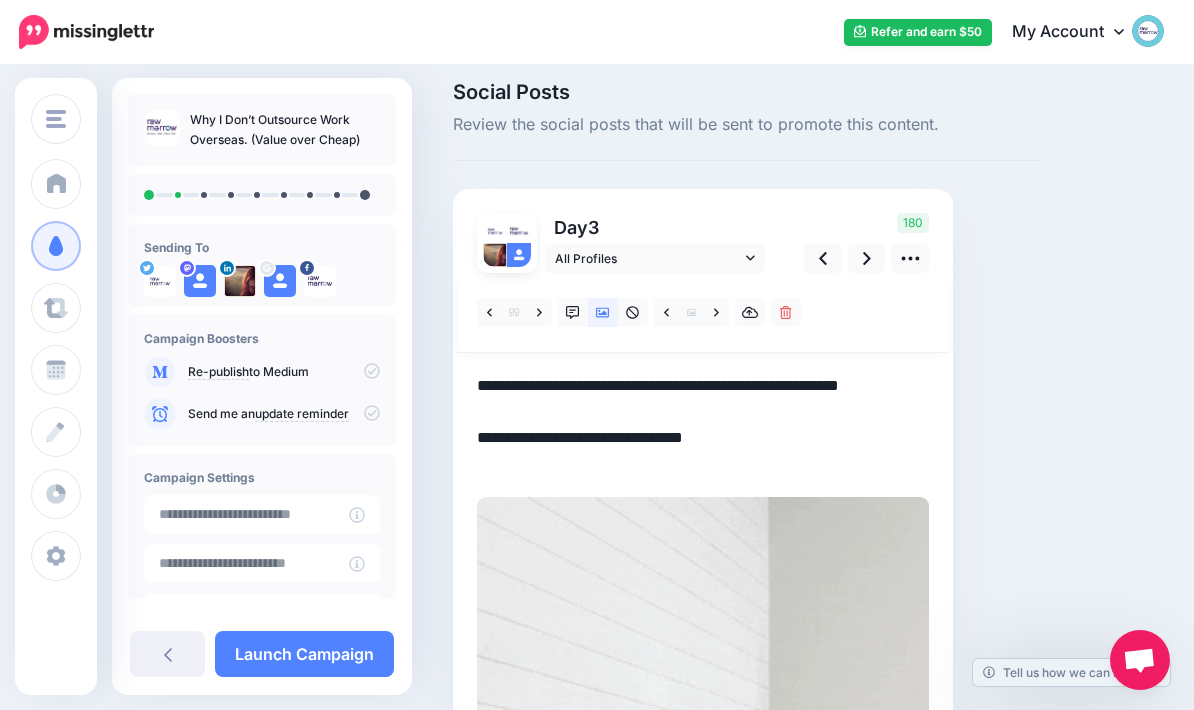 click on "**********" at bounding box center (703, 425) 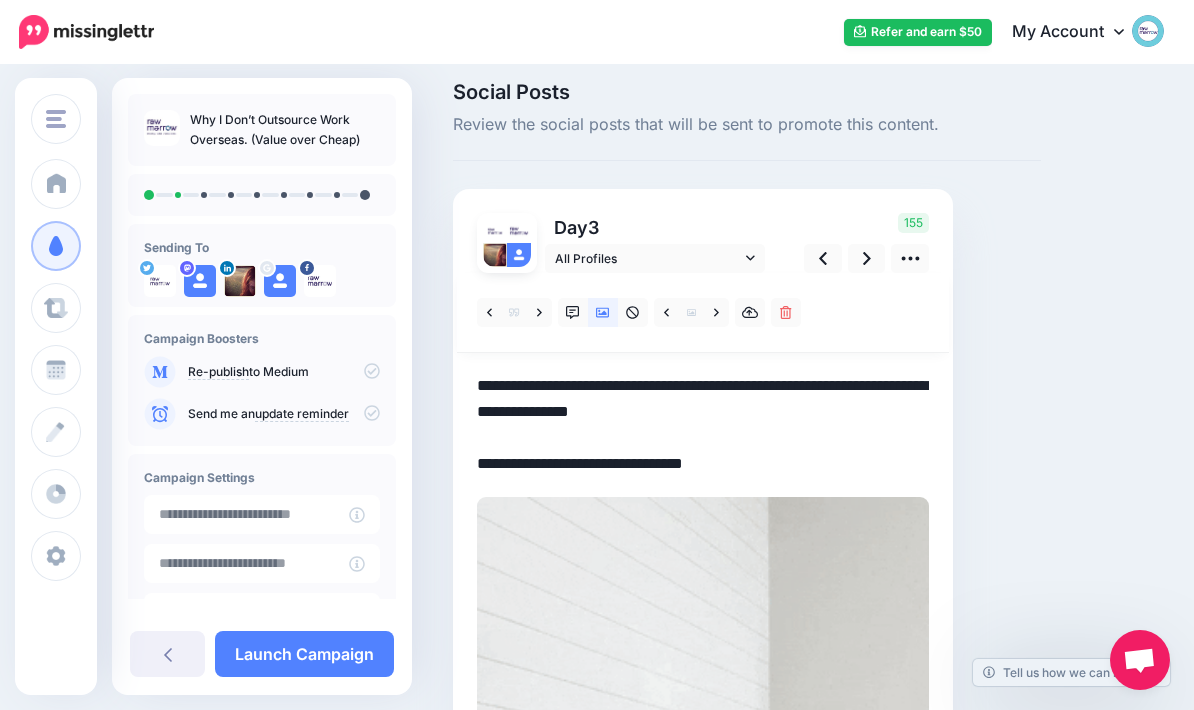 type on "**********" 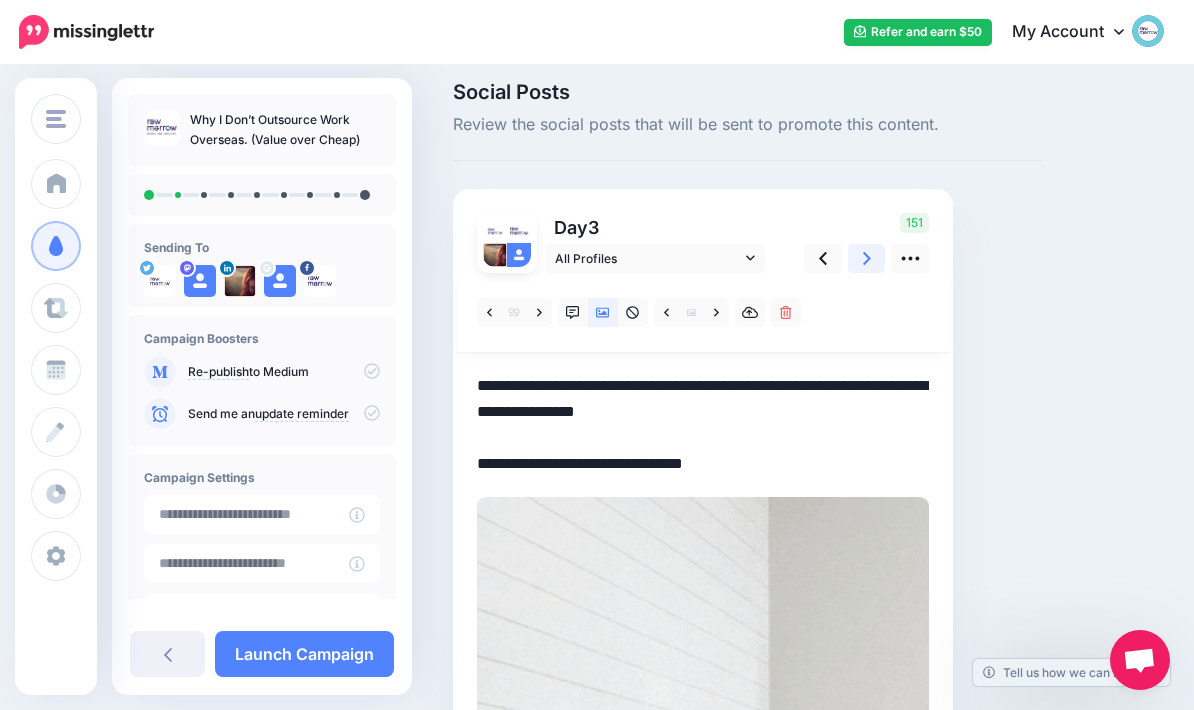 click at bounding box center (867, 258) 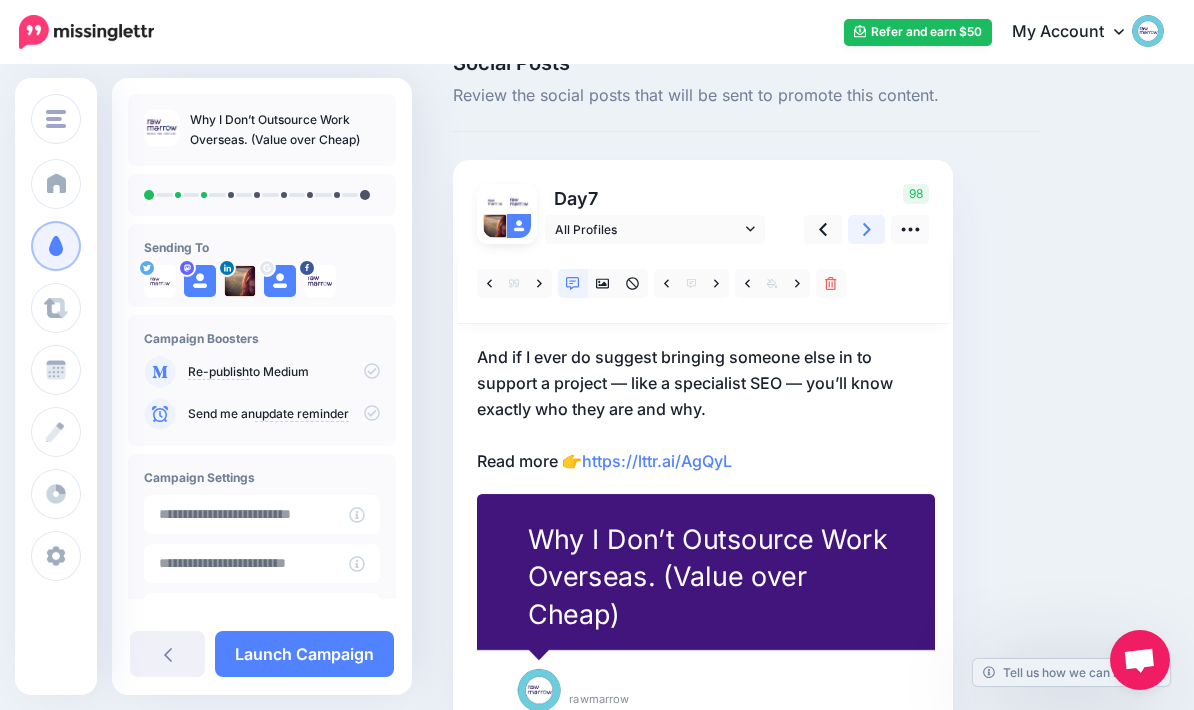 scroll, scrollTop: 46, scrollLeft: 0, axis: vertical 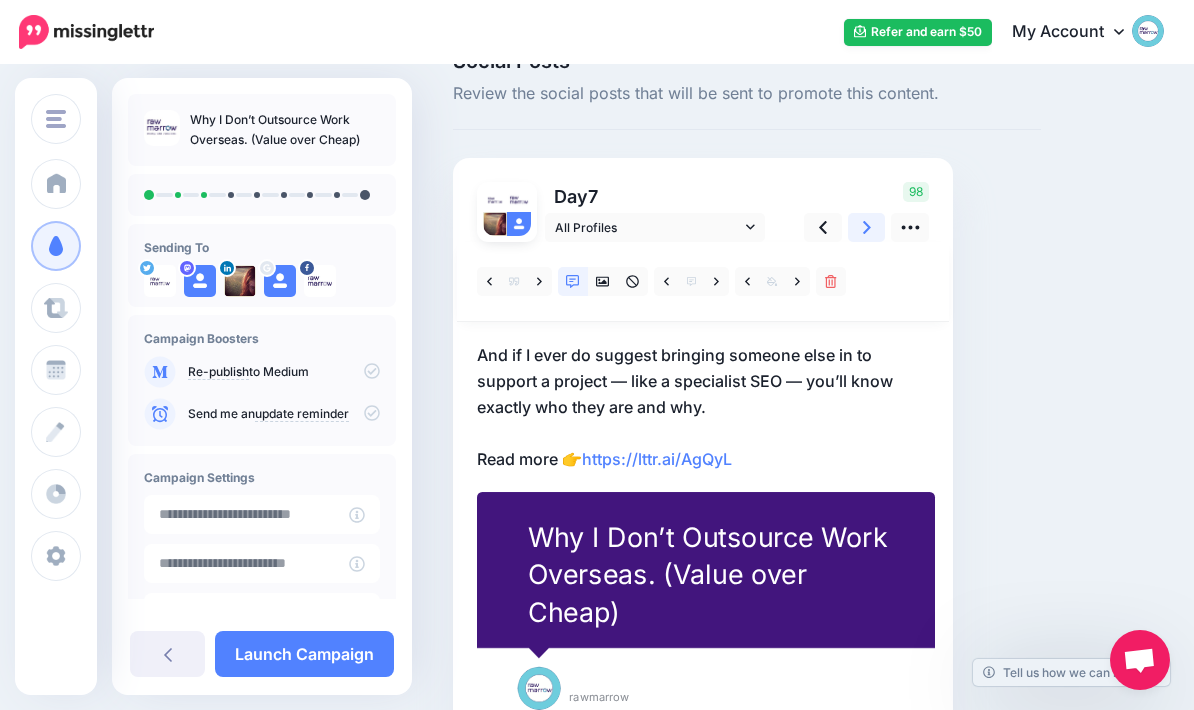 click 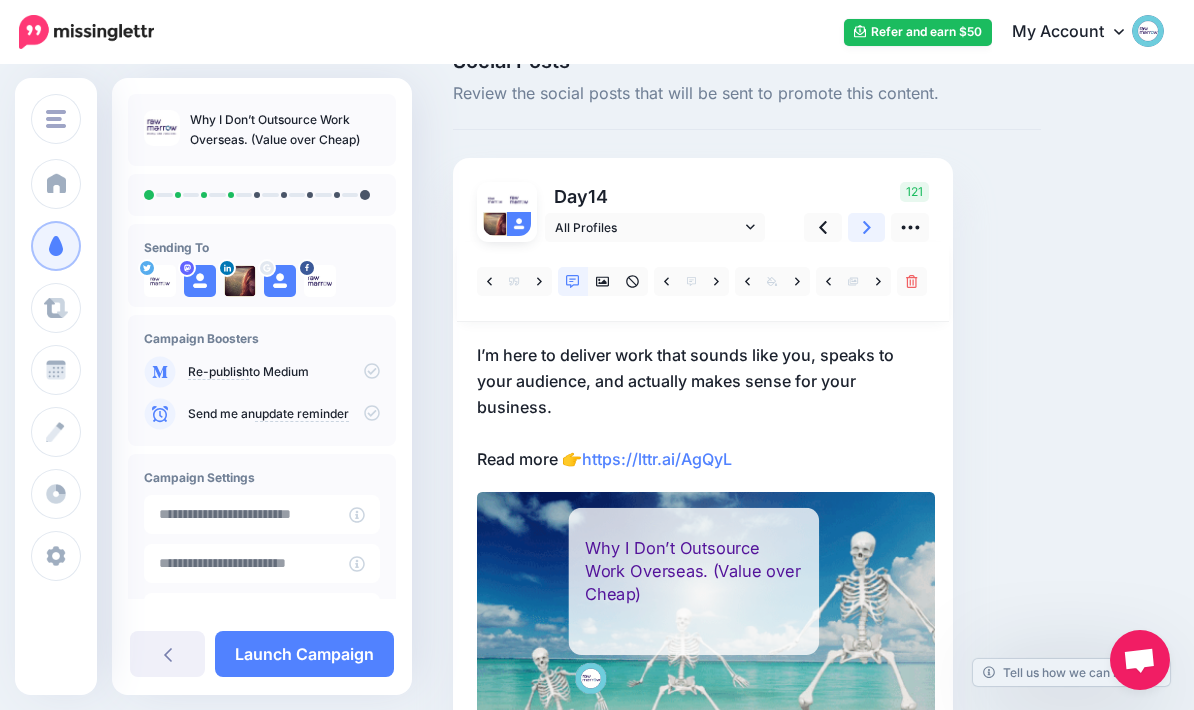 click at bounding box center [867, 227] 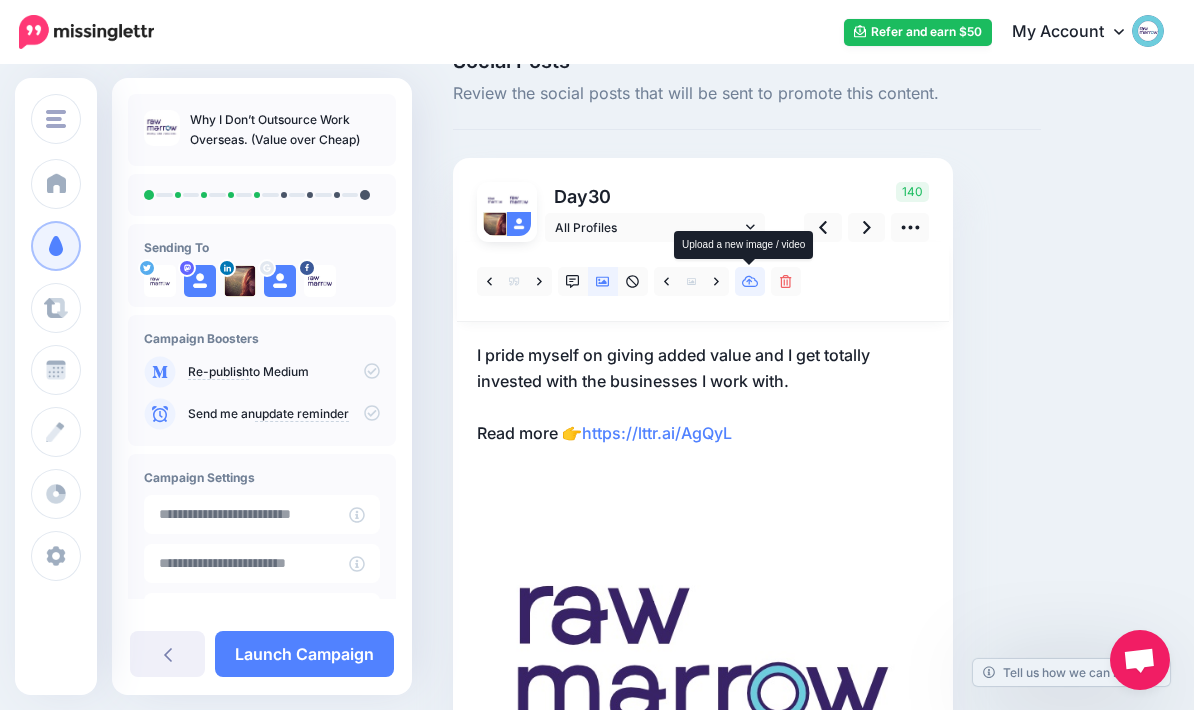 click 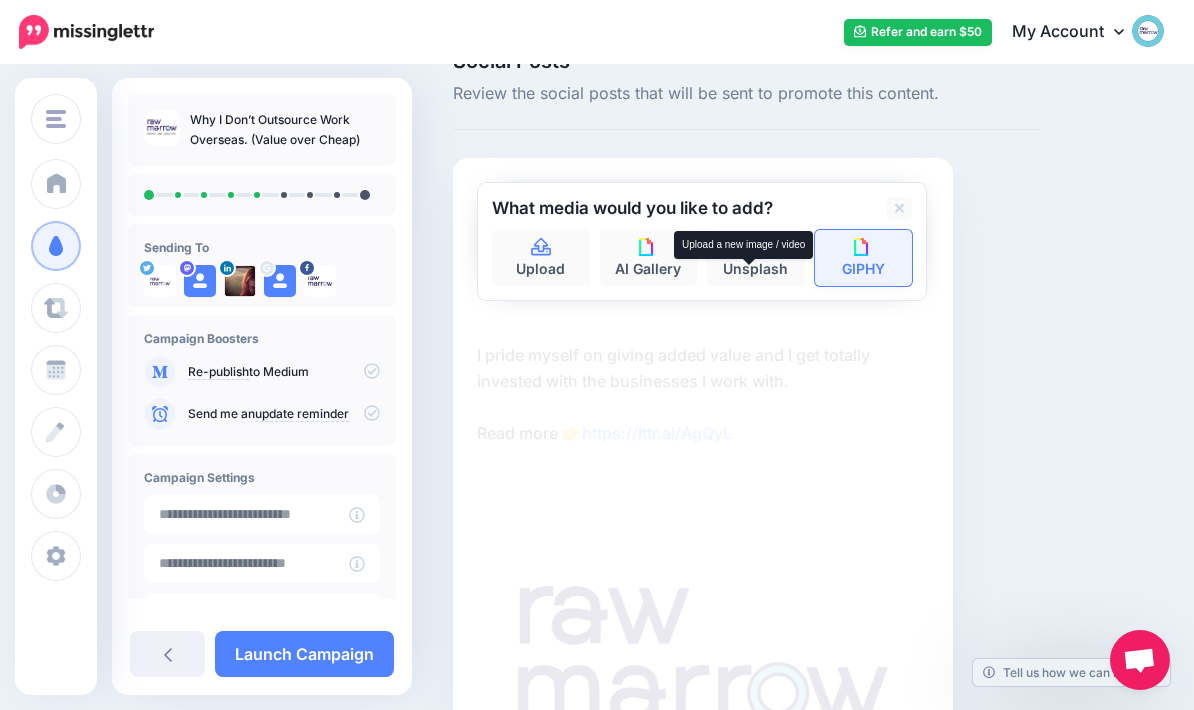 click at bounding box center (863, 247) 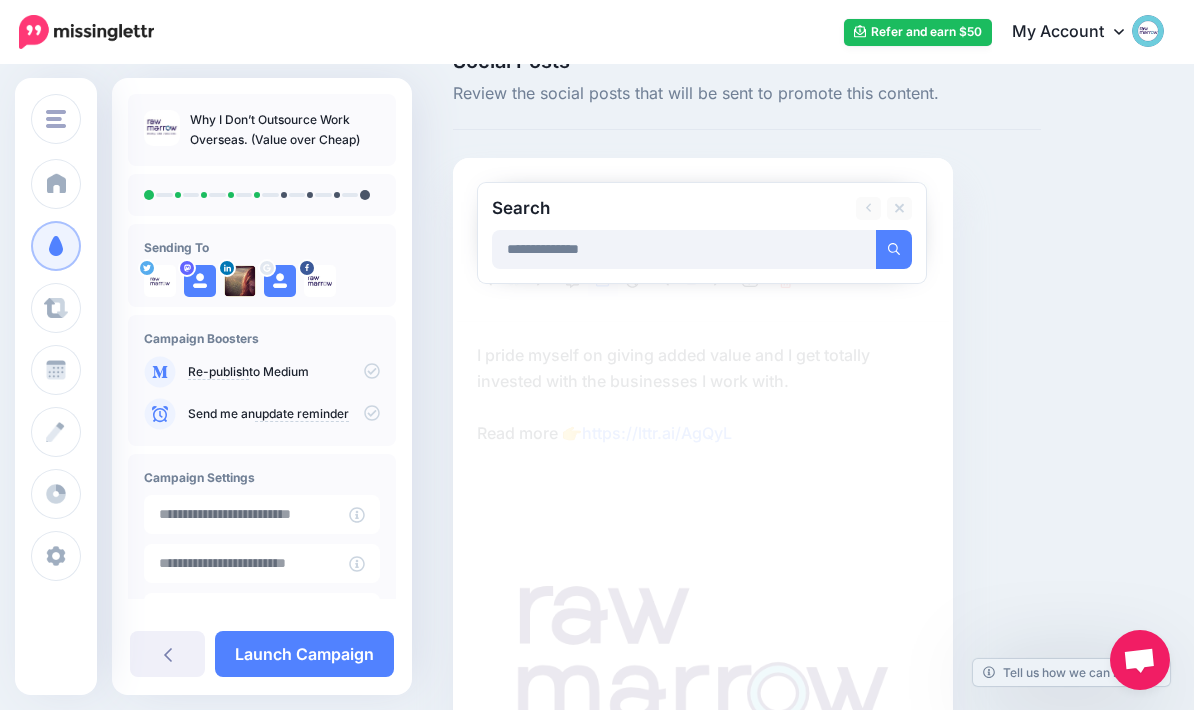 type on "**********" 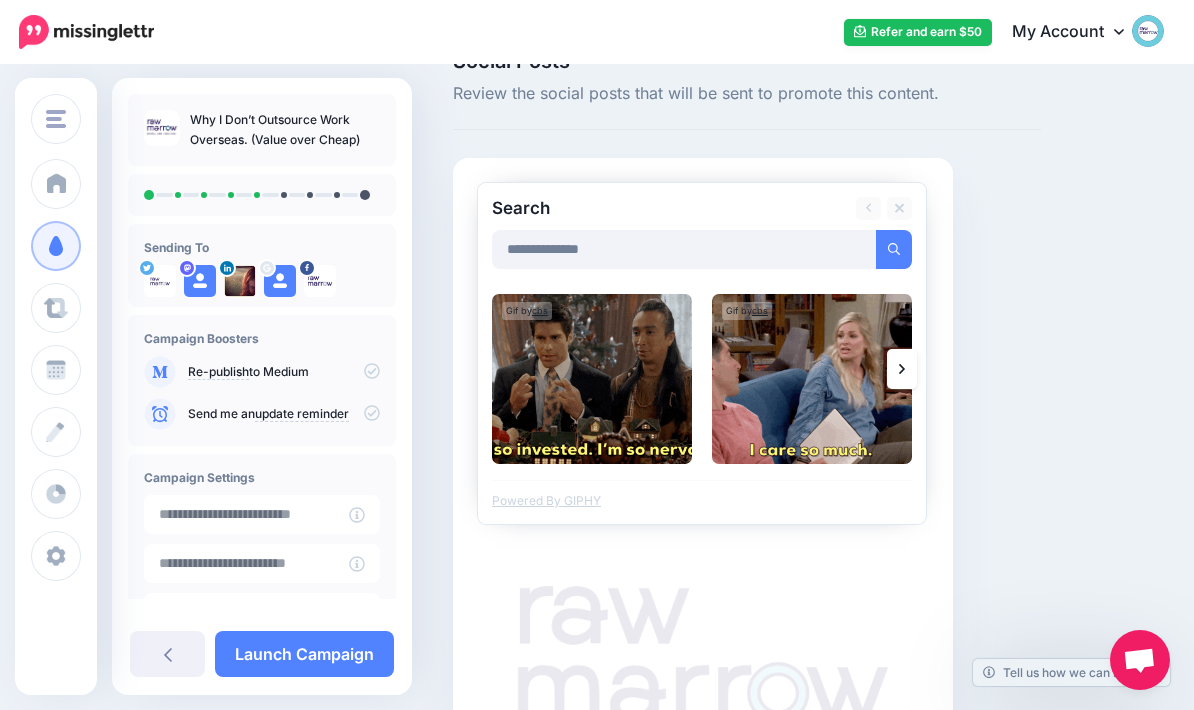 click at bounding box center [902, 369] 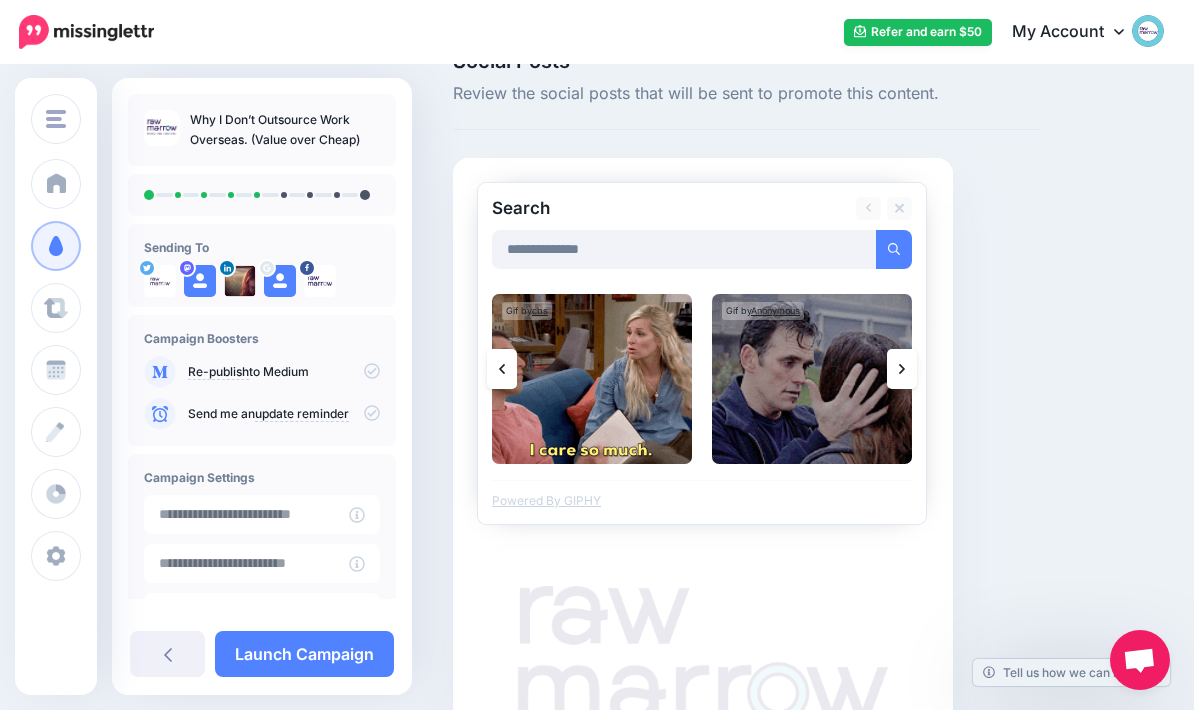 click at bounding box center (902, 369) 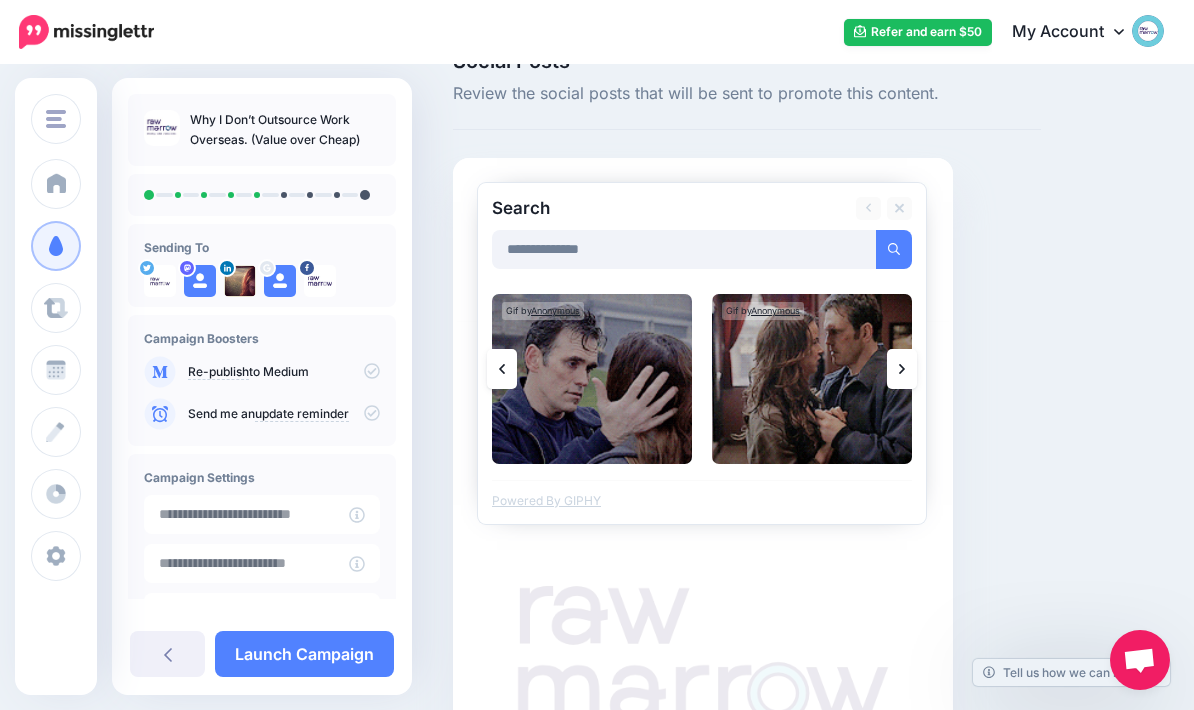 click 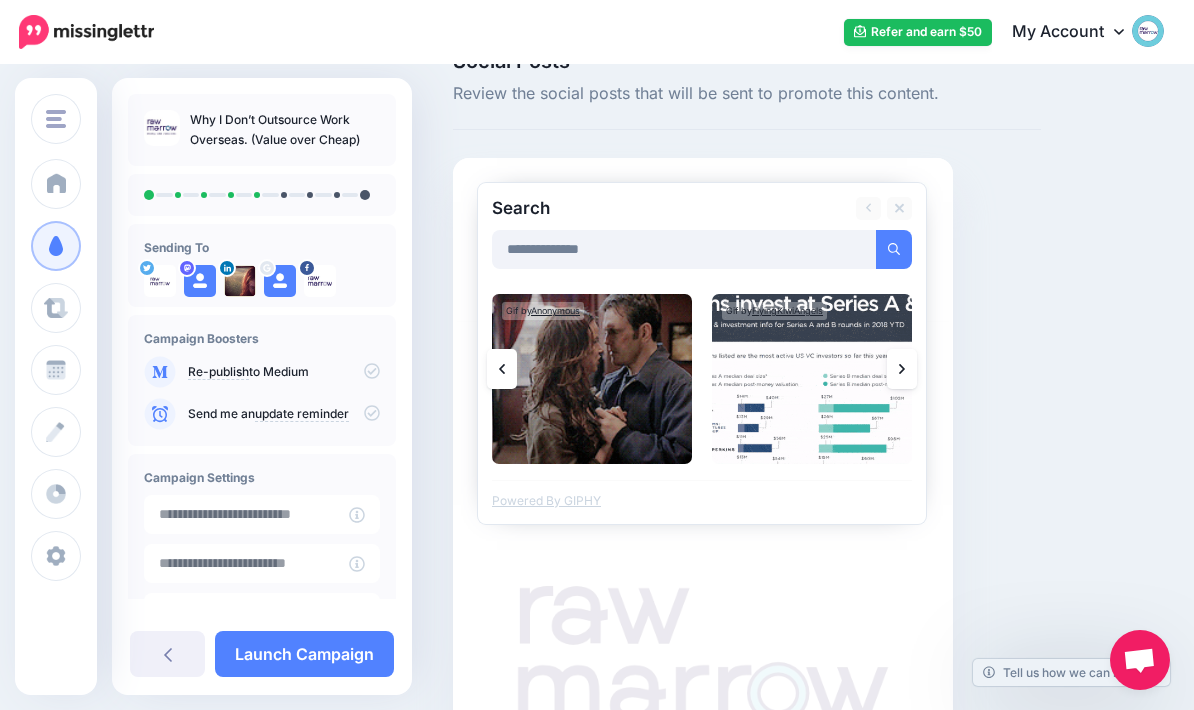 click at bounding box center (502, 369) 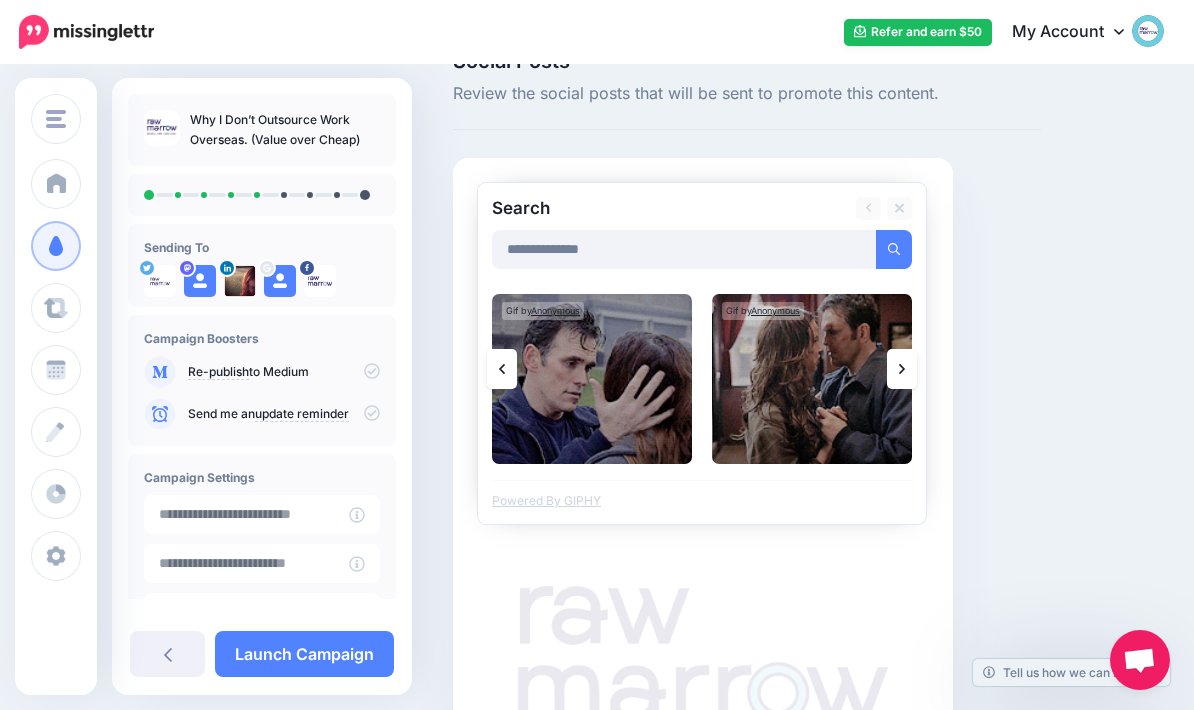 click at bounding box center (502, 369) 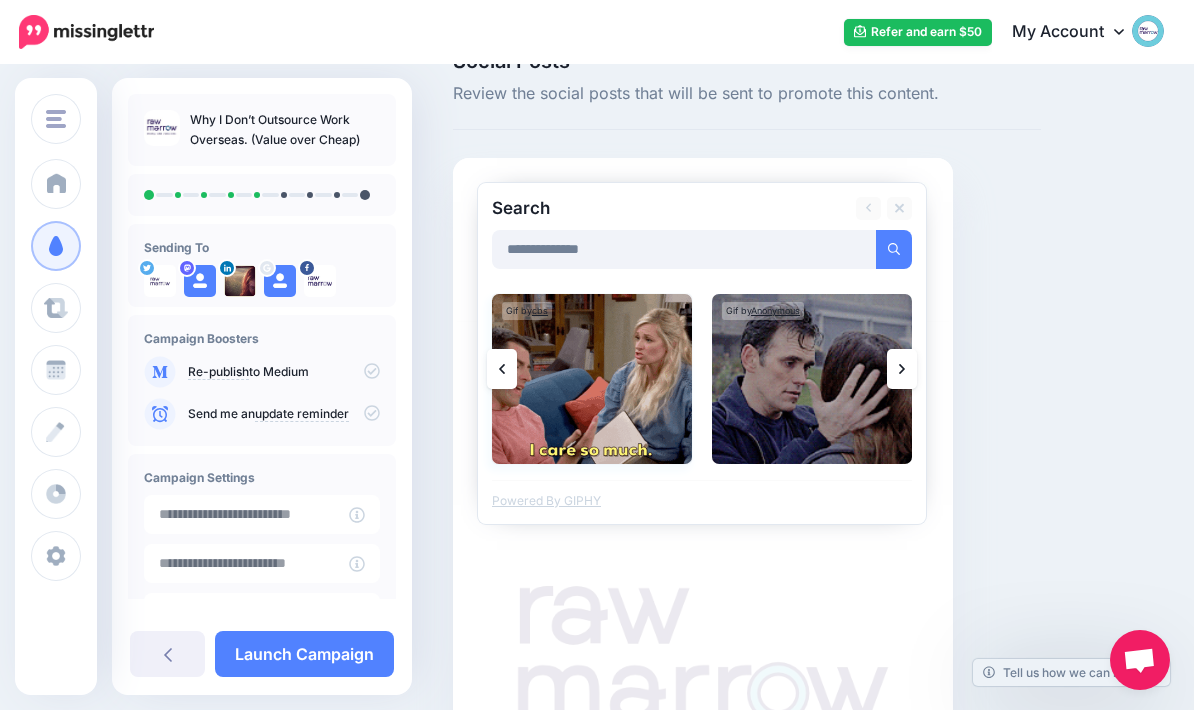 click at bounding box center [592, 379] 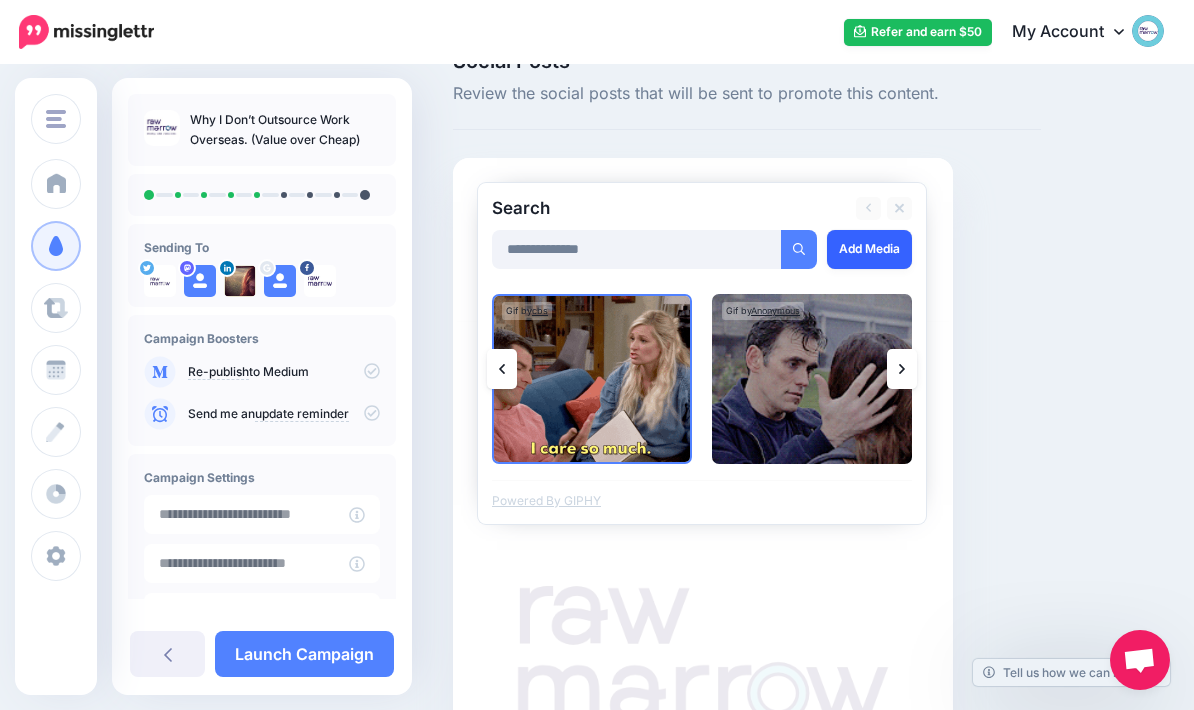 click on "Add Media" at bounding box center (869, 249) 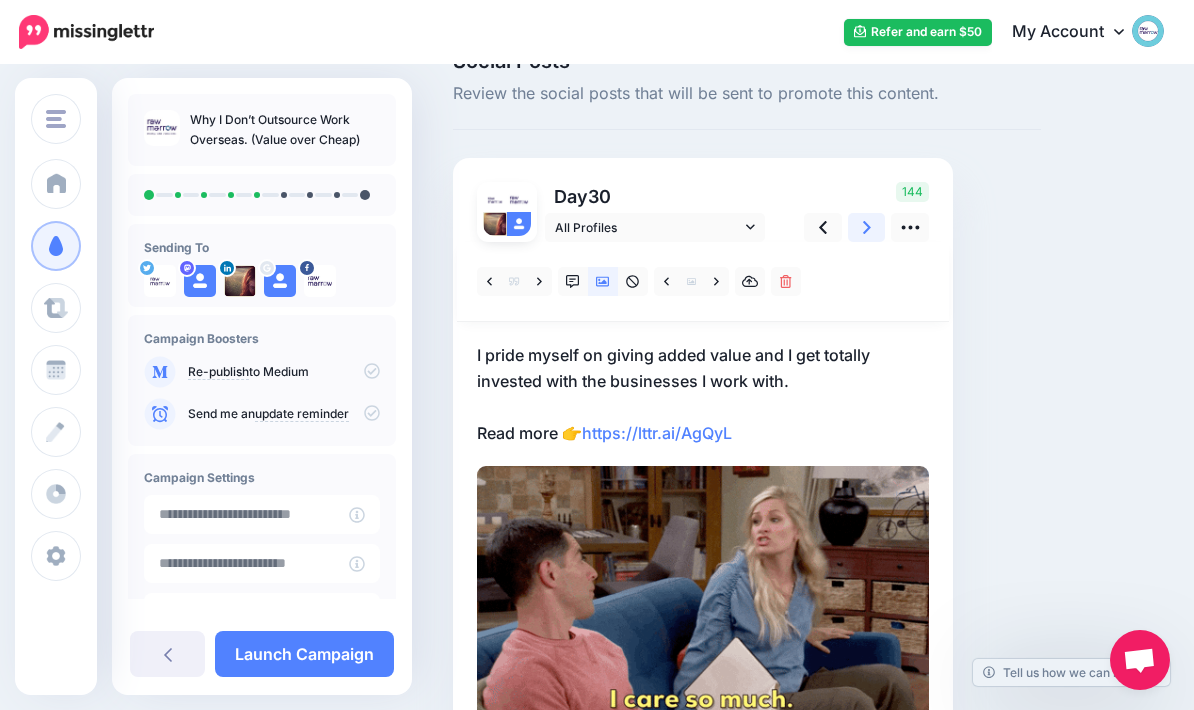 click at bounding box center [867, 227] 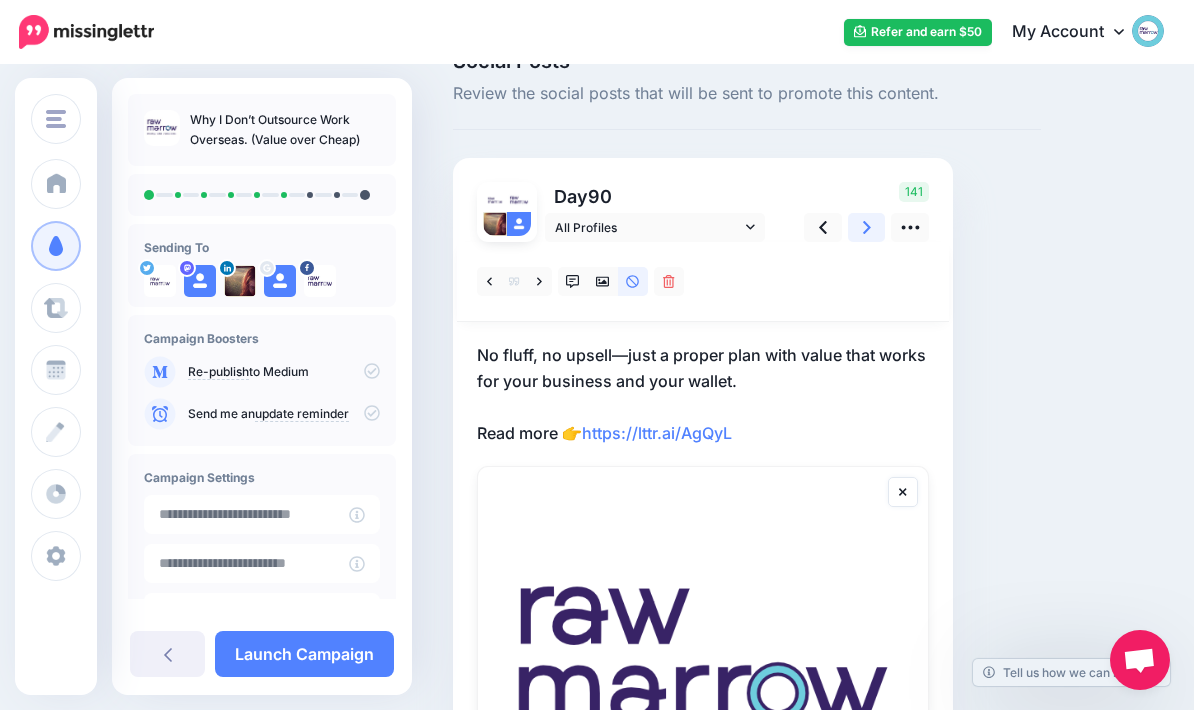 click 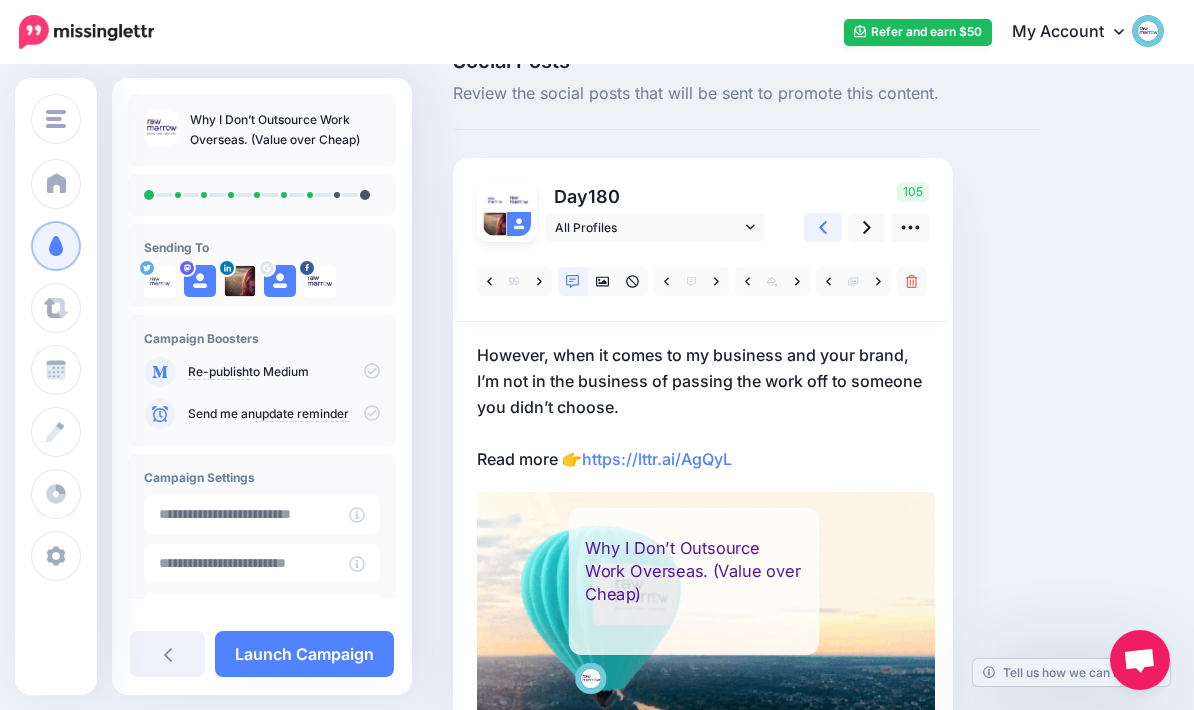 click at bounding box center (823, 227) 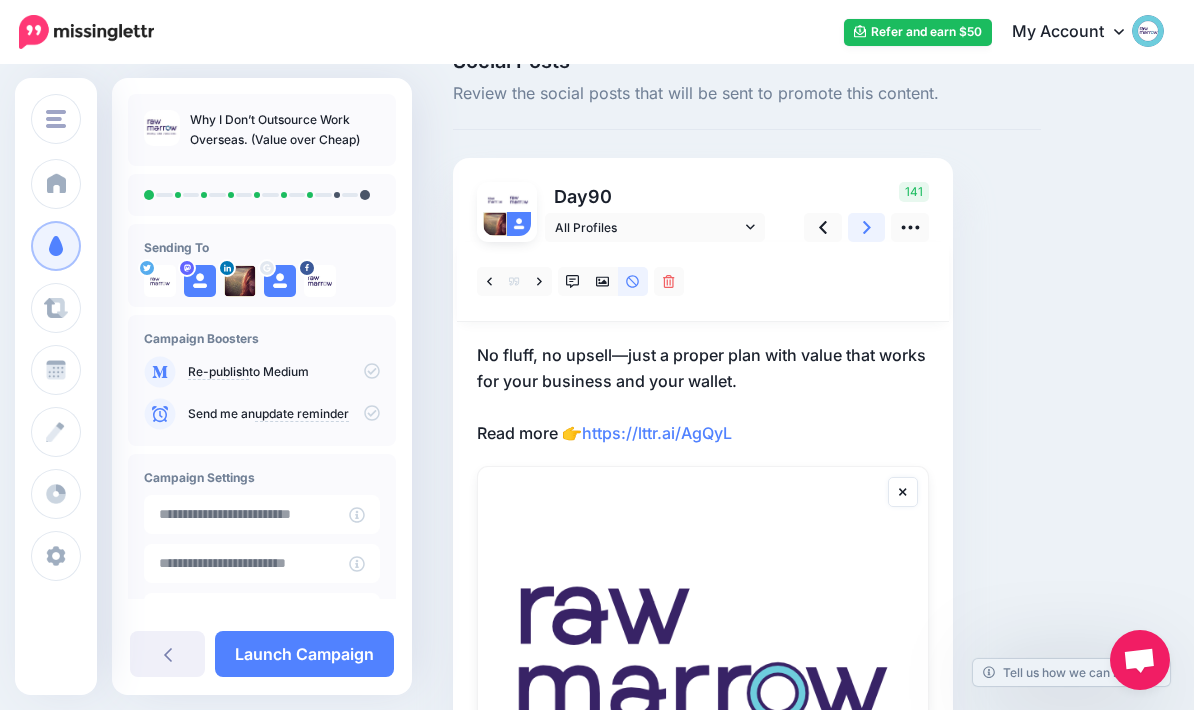click at bounding box center [867, 227] 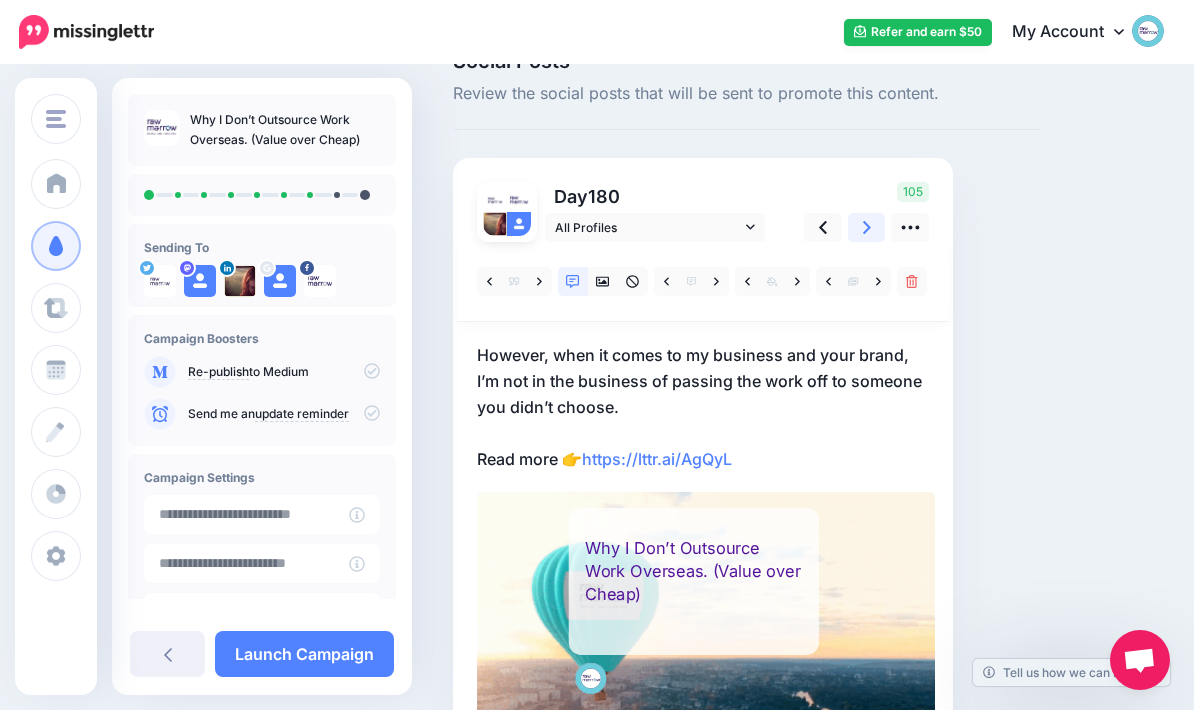 click 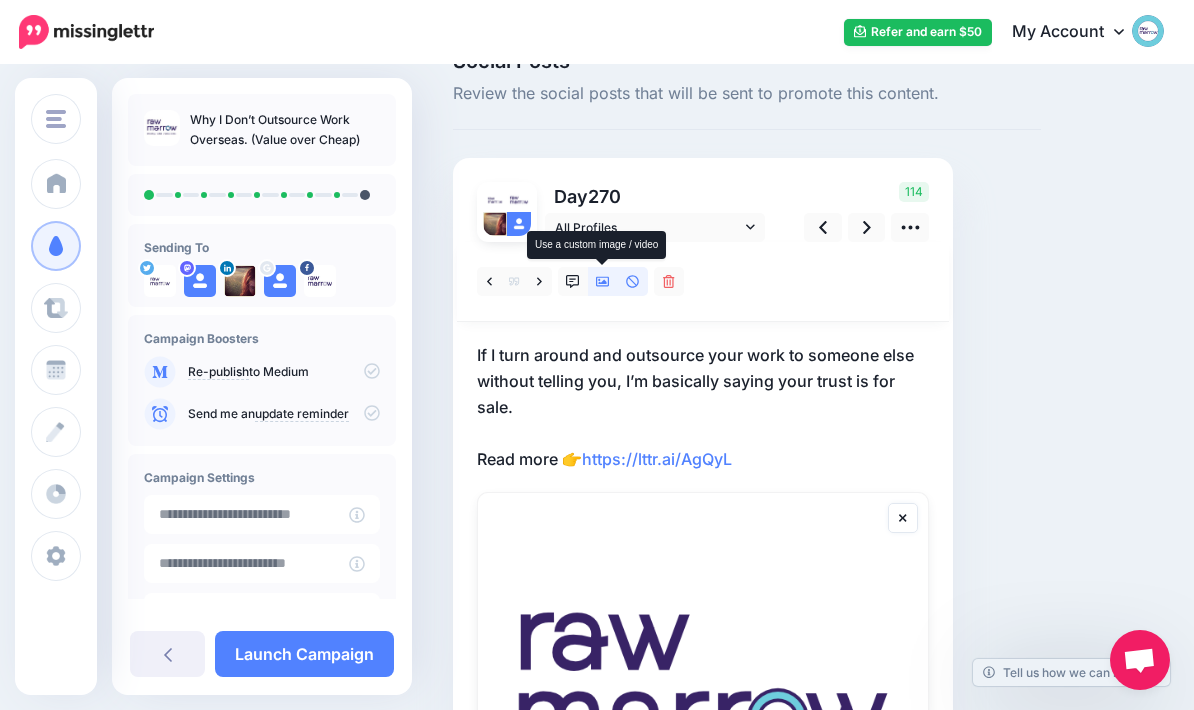 click at bounding box center [603, 281] 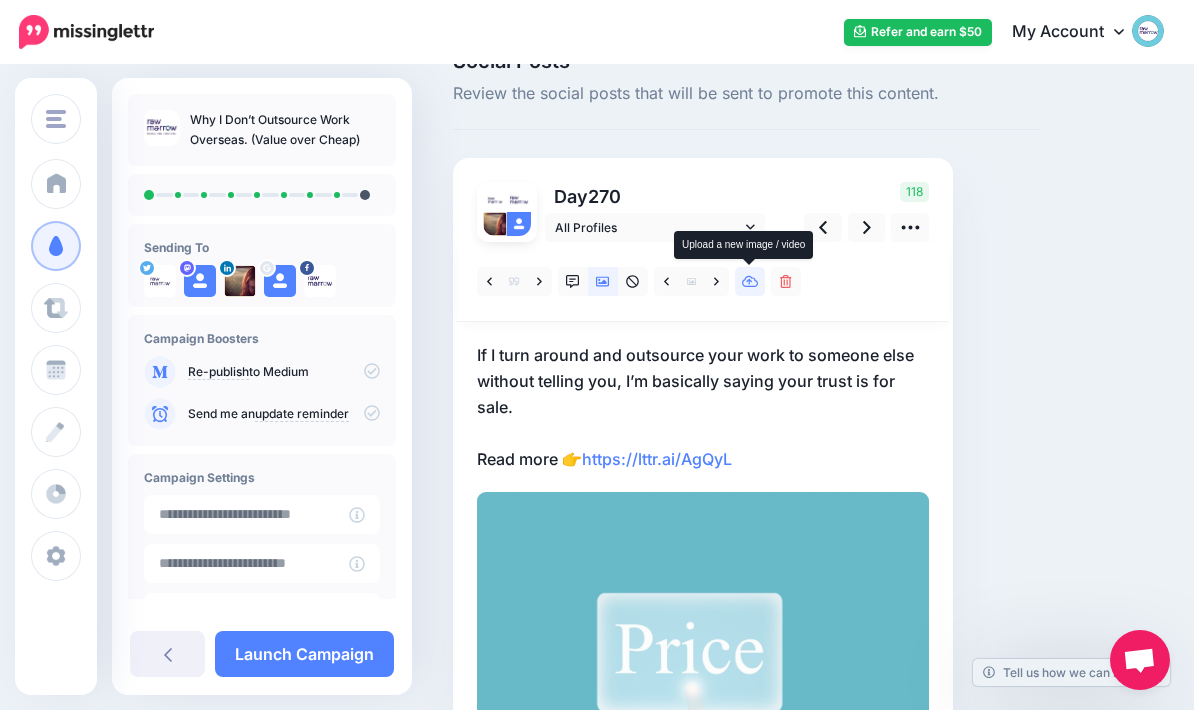 click at bounding box center [750, 281] 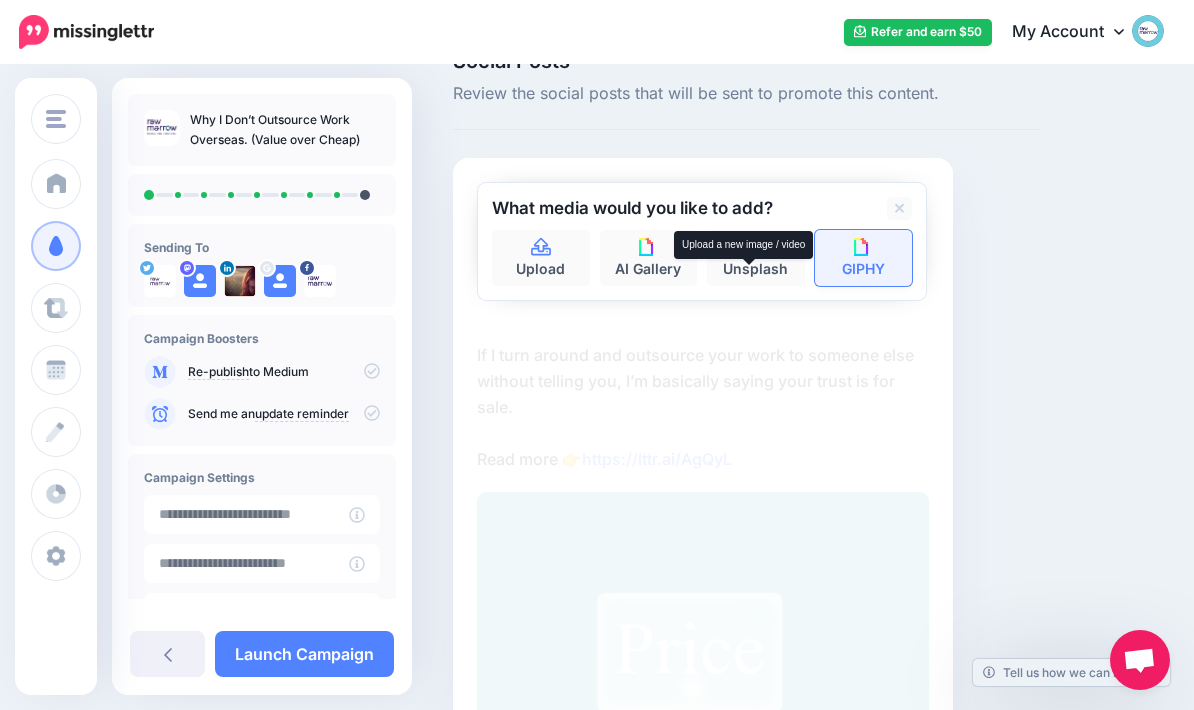 click at bounding box center [863, 247] 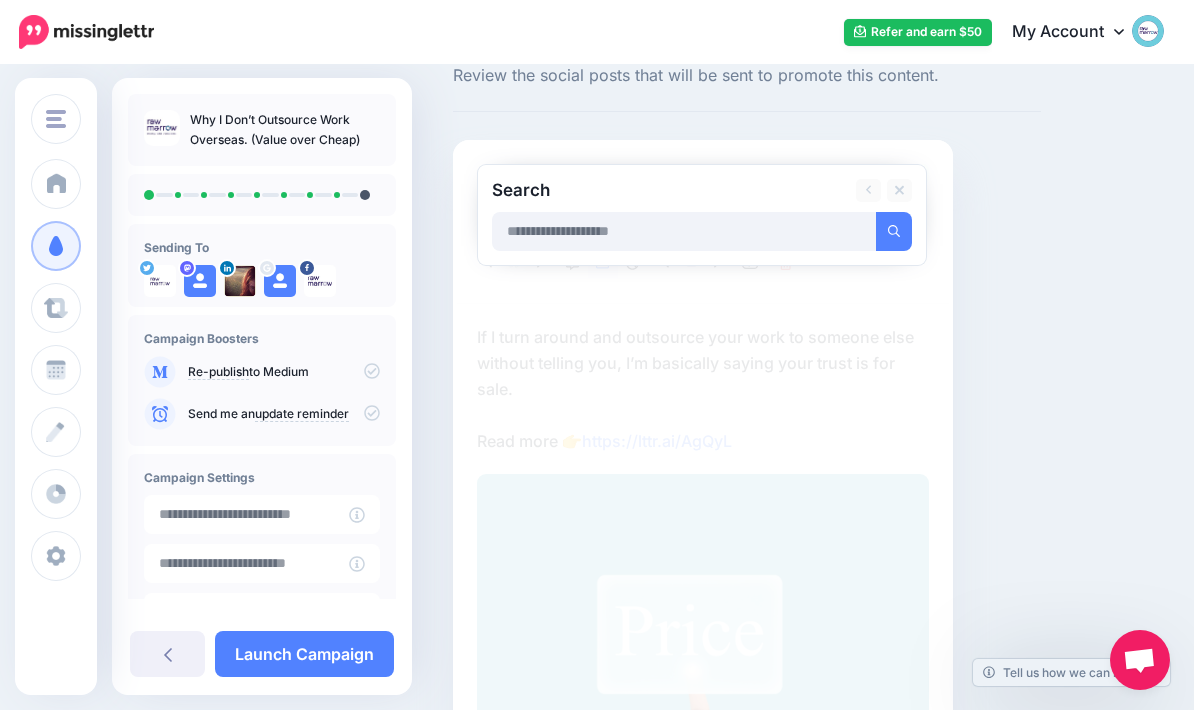scroll, scrollTop: 0, scrollLeft: 0, axis: both 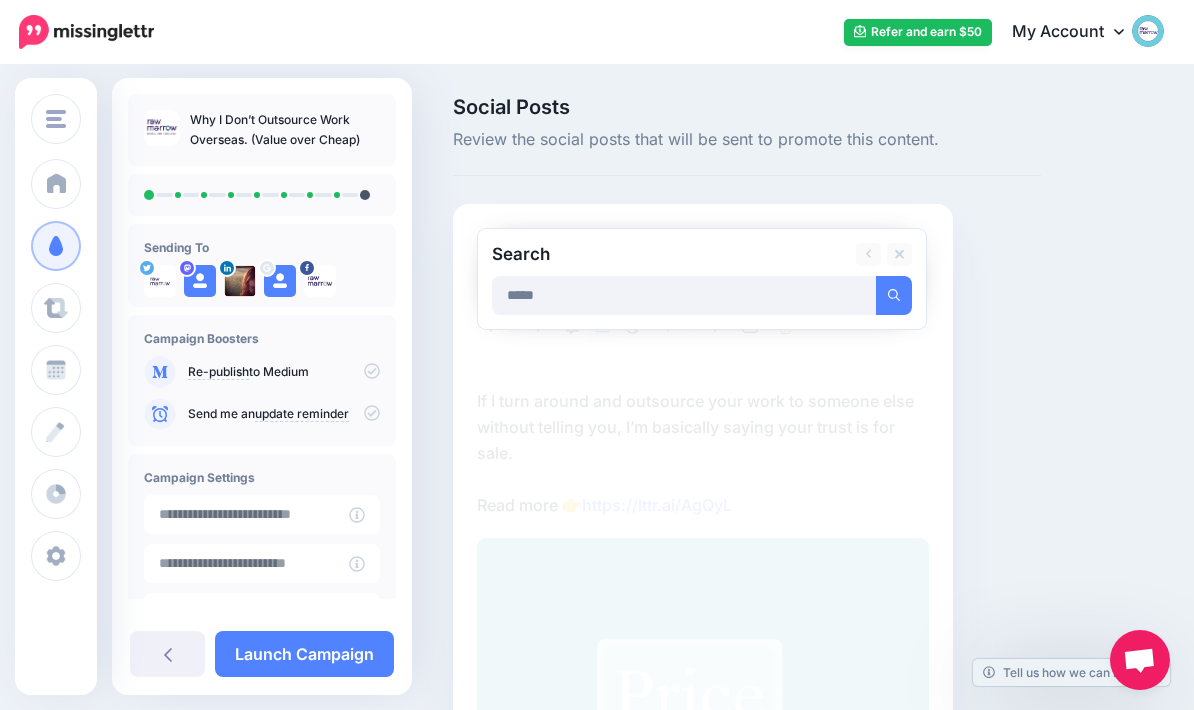 type on "*****" 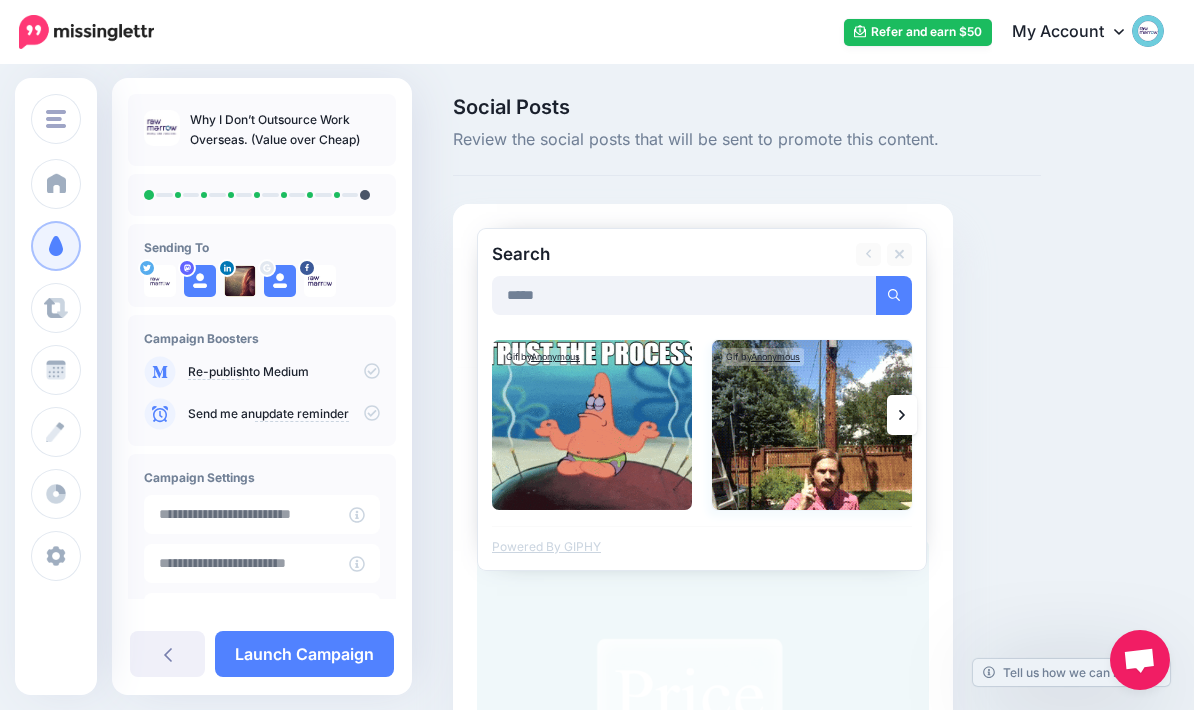 click at bounding box center [812, 425] 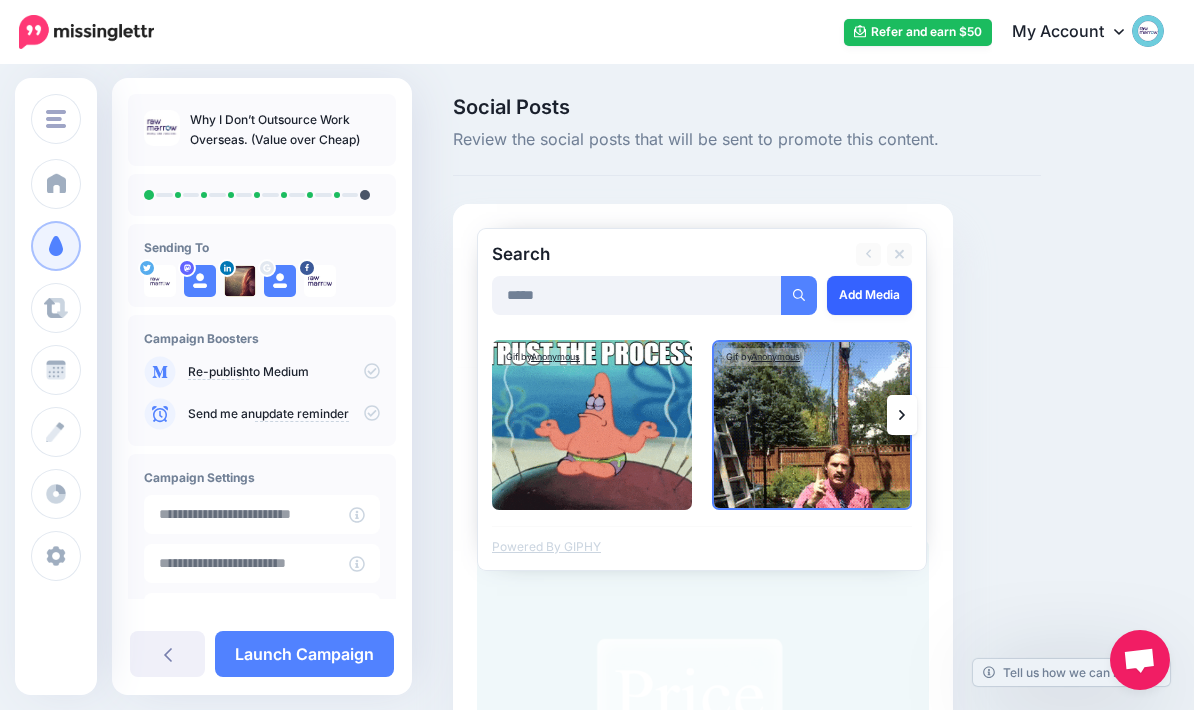 click on "Add Media" at bounding box center [869, 295] 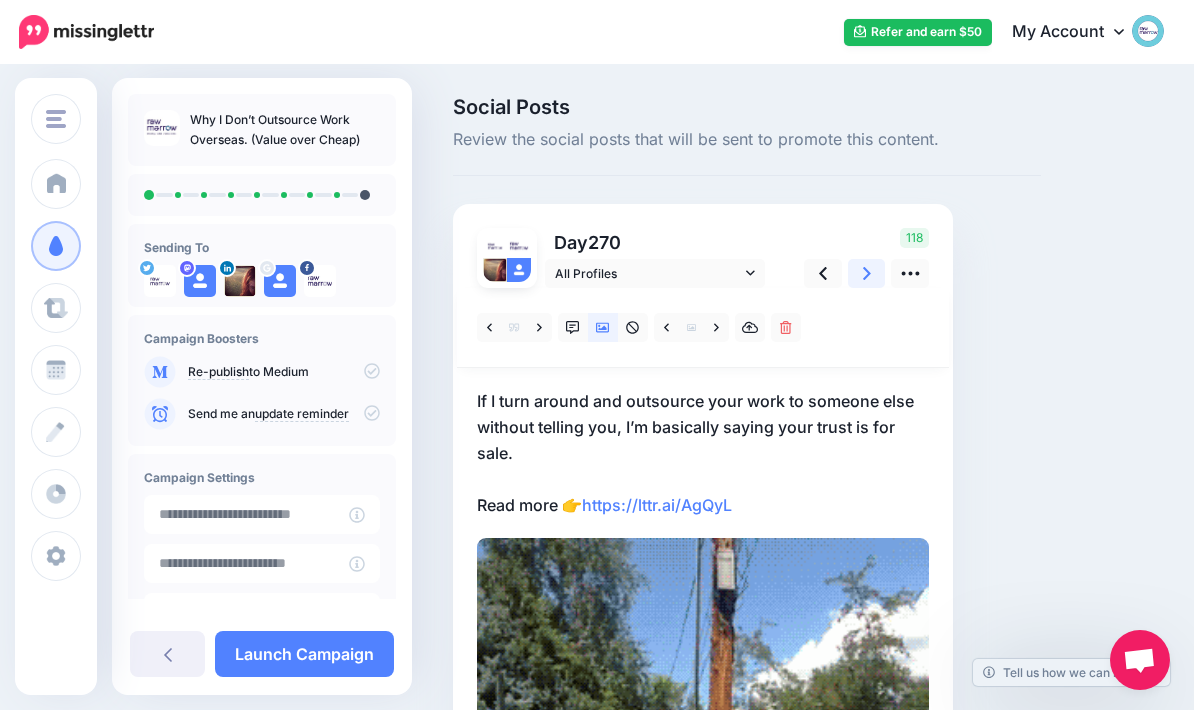 click 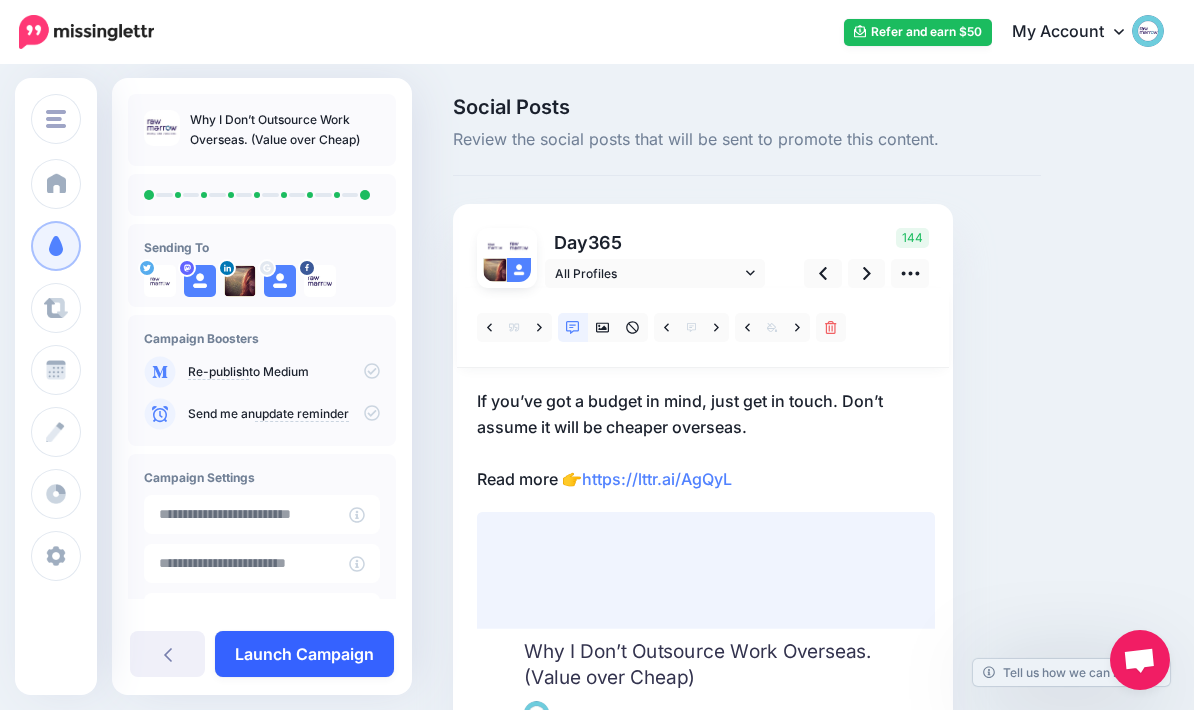 click on "Launch Campaign" at bounding box center [304, 654] 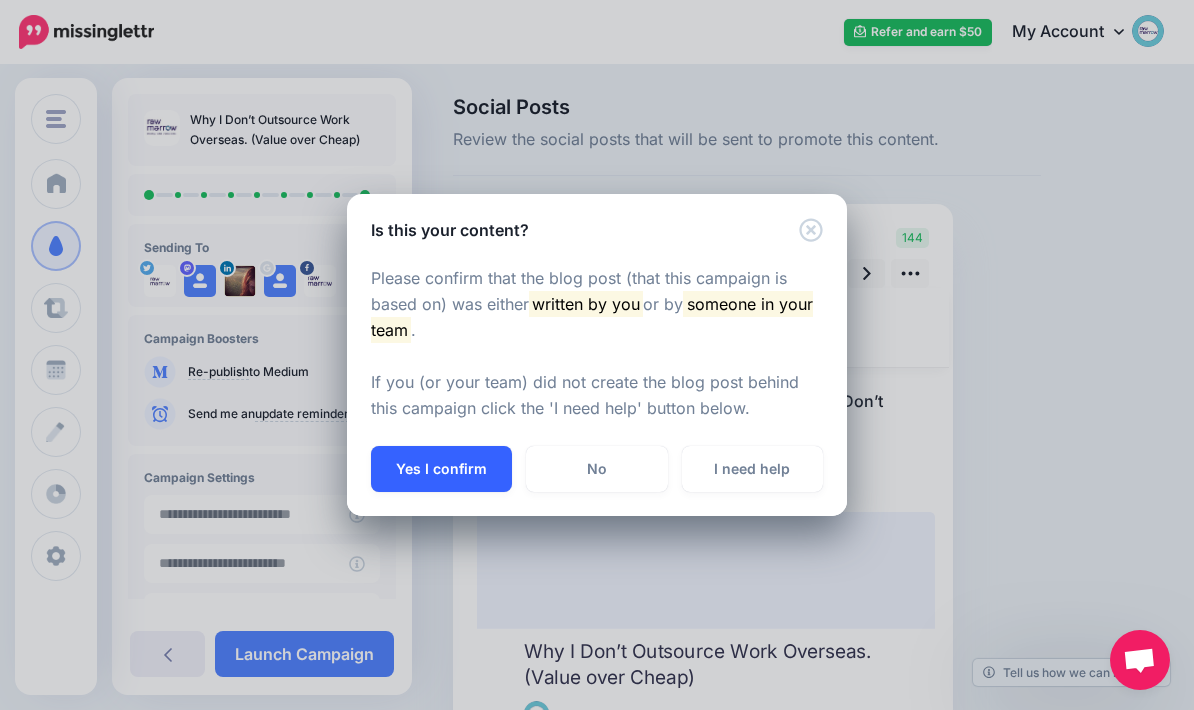 click on "Yes I confirm" at bounding box center [441, 469] 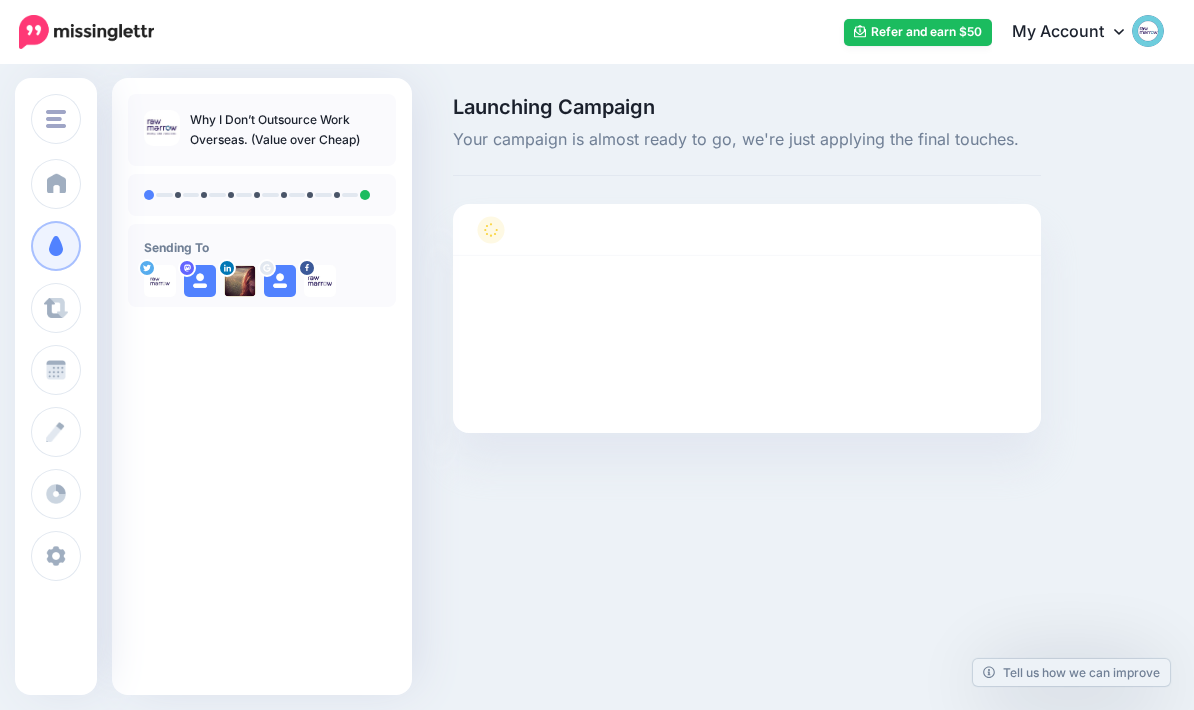 scroll, scrollTop: 0, scrollLeft: 0, axis: both 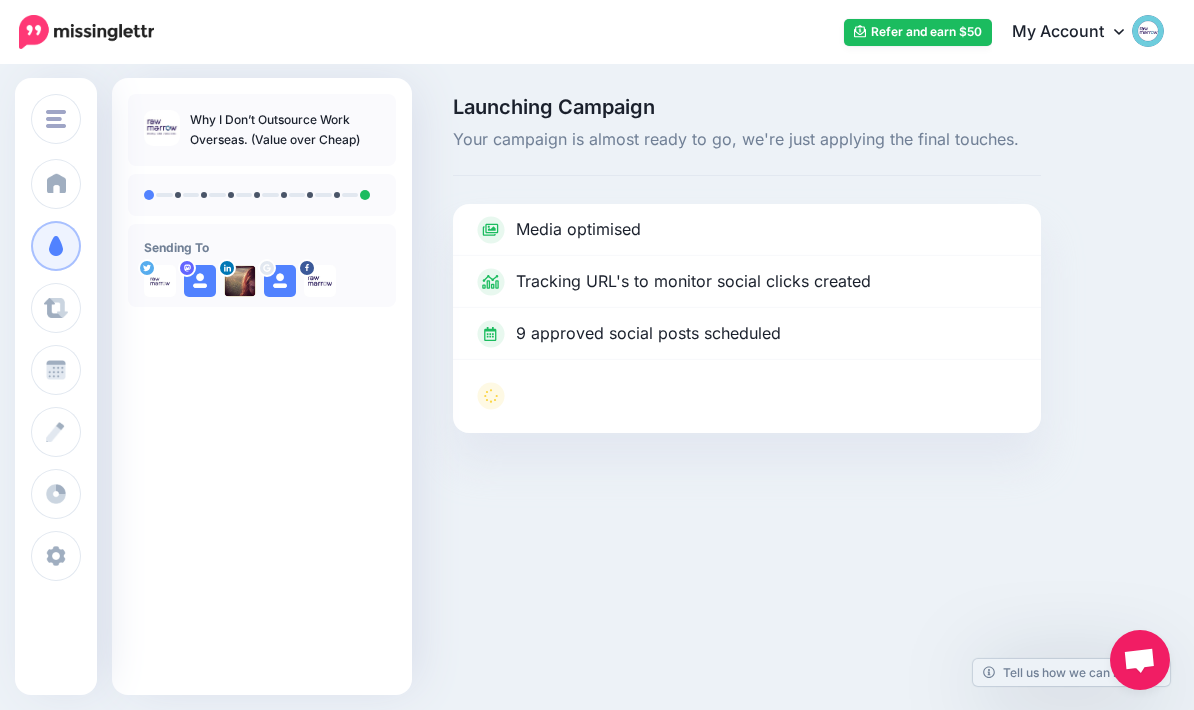 click on "rawmarrow
rawmarrow
Add Workspace
Dashboard
Campaigns
Curate
Schedule
Create
Analytics
Settings Facebook Community" at bounding box center (597, 355) 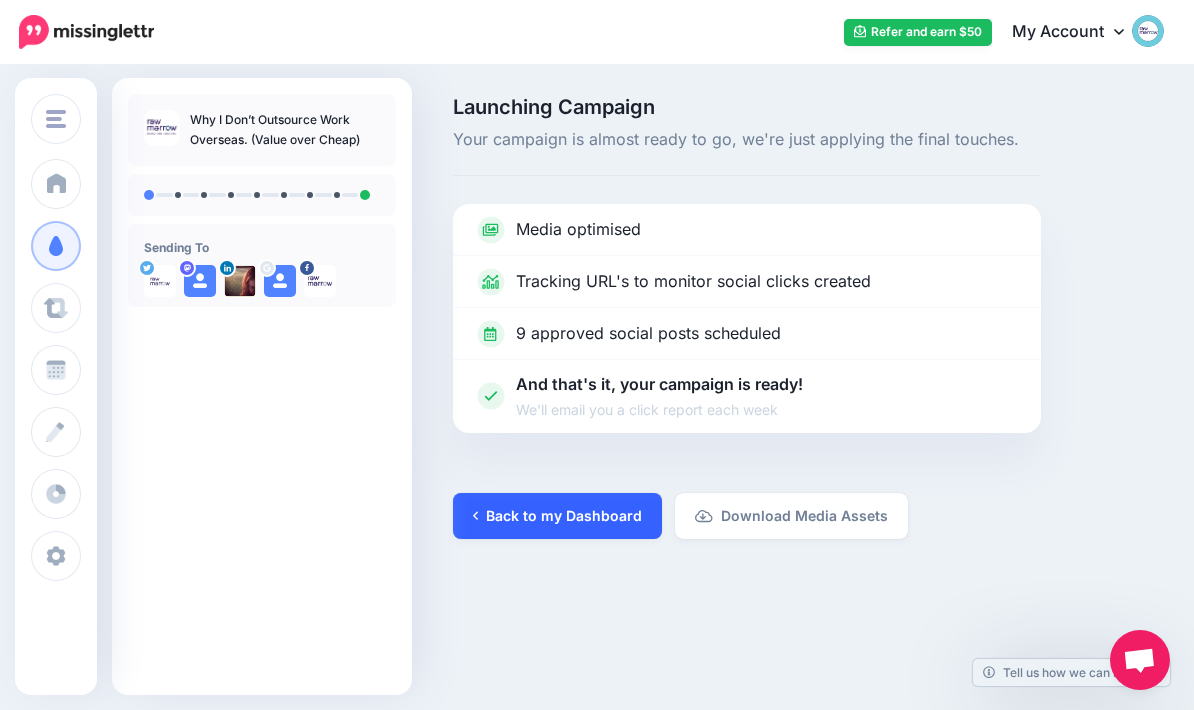 click on "Back to my Dashboard" at bounding box center [557, 516] 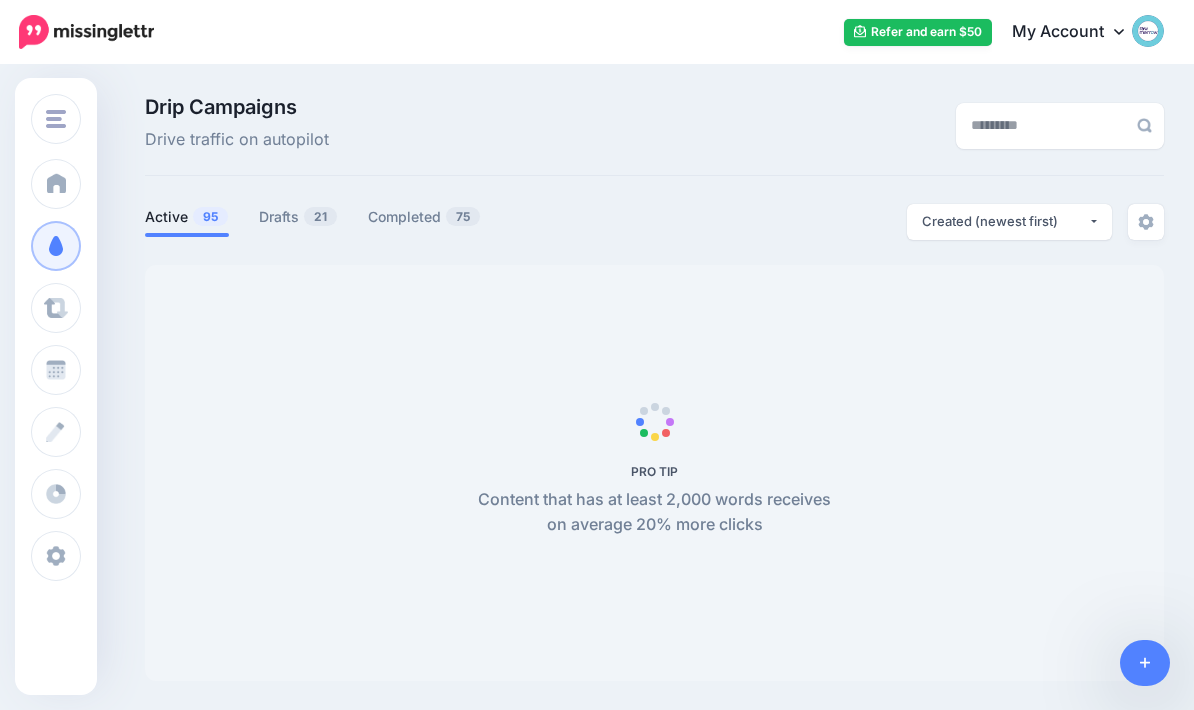 scroll, scrollTop: 0, scrollLeft: 0, axis: both 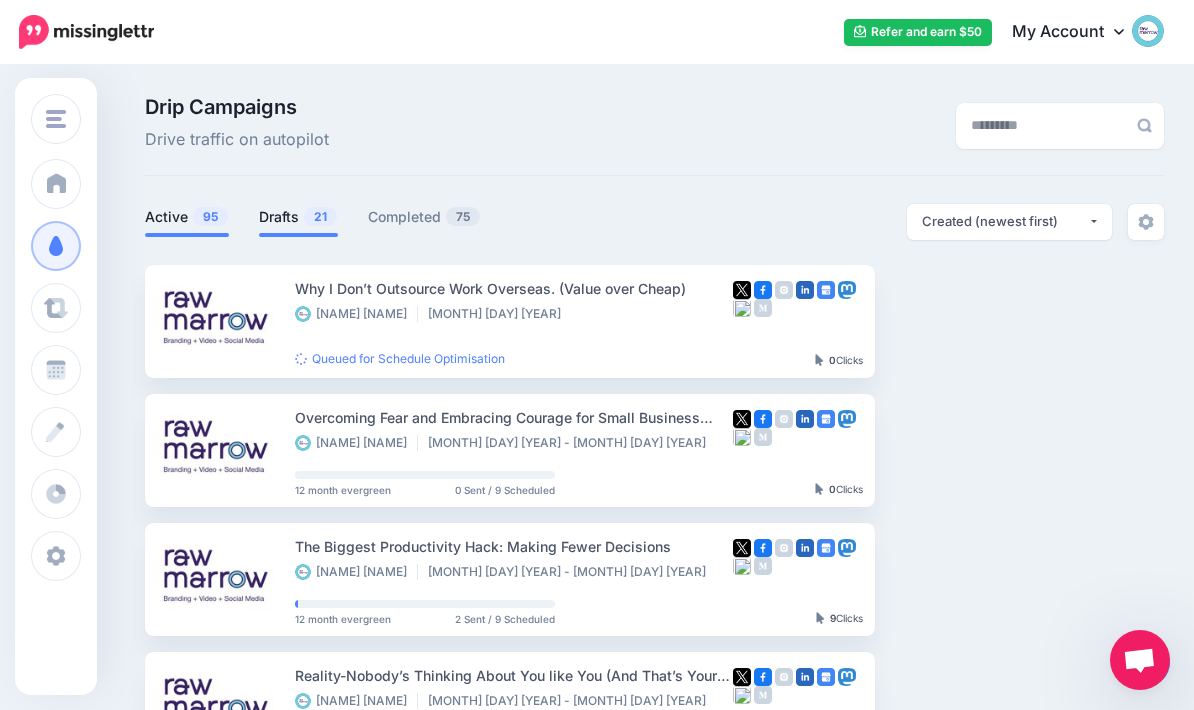 click on "Drafts  21" at bounding box center (298, 217) 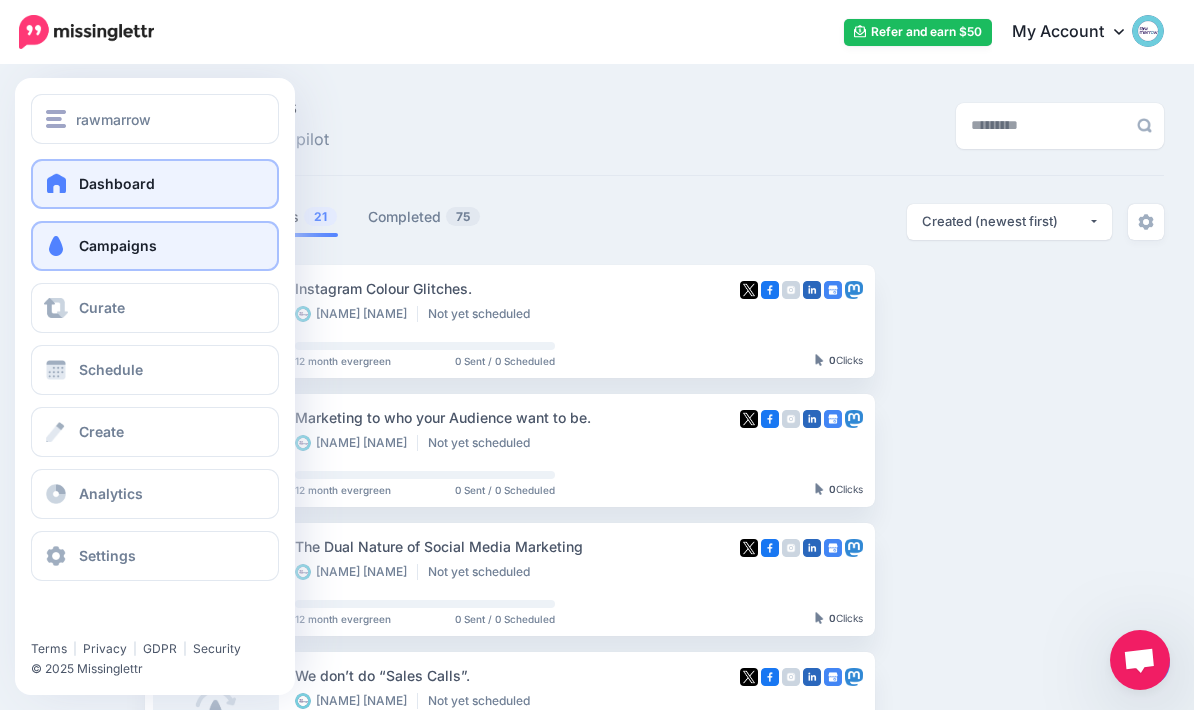 click at bounding box center (57, 183) 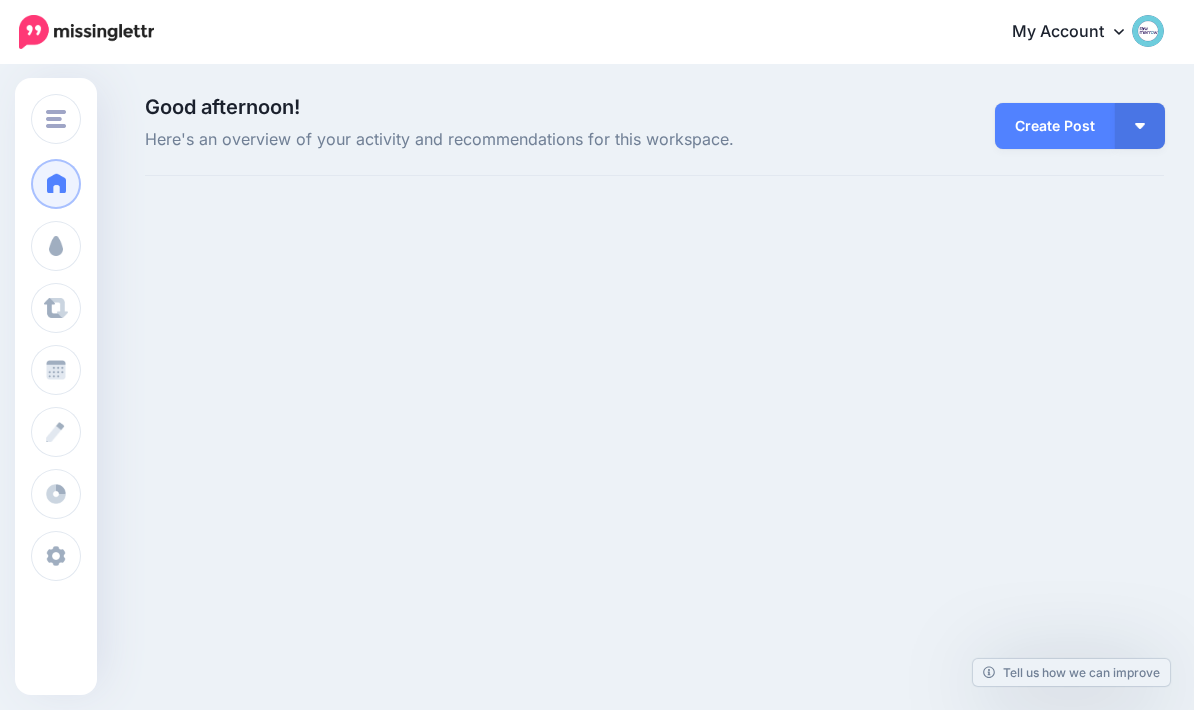 scroll, scrollTop: 0, scrollLeft: 0, axis: both 